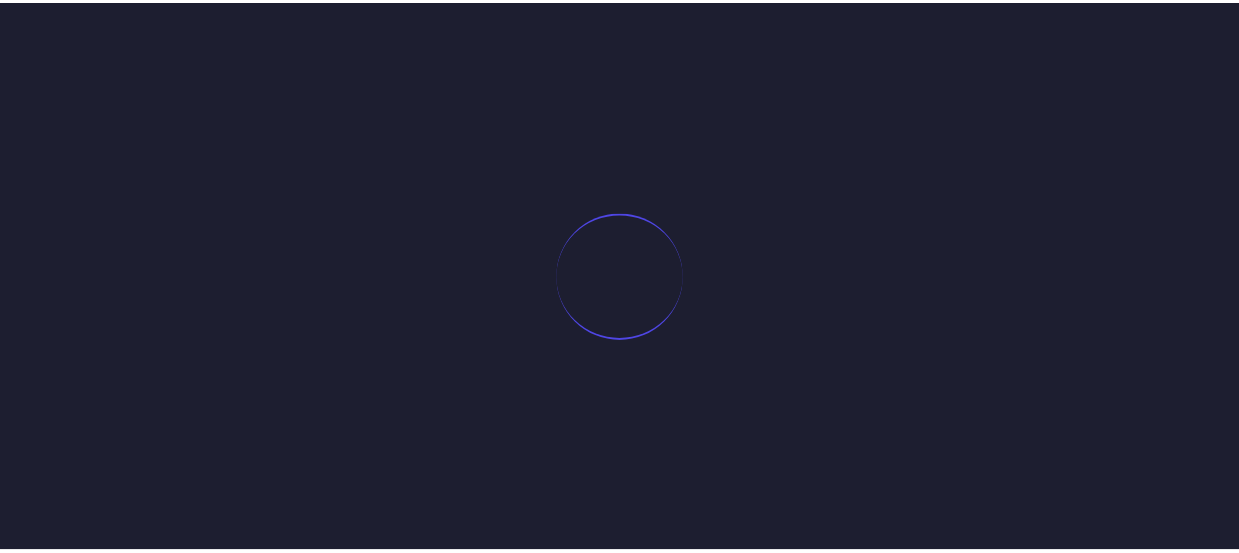 scroll, scrollTop: 0, scrollLeft: 0, axis: both 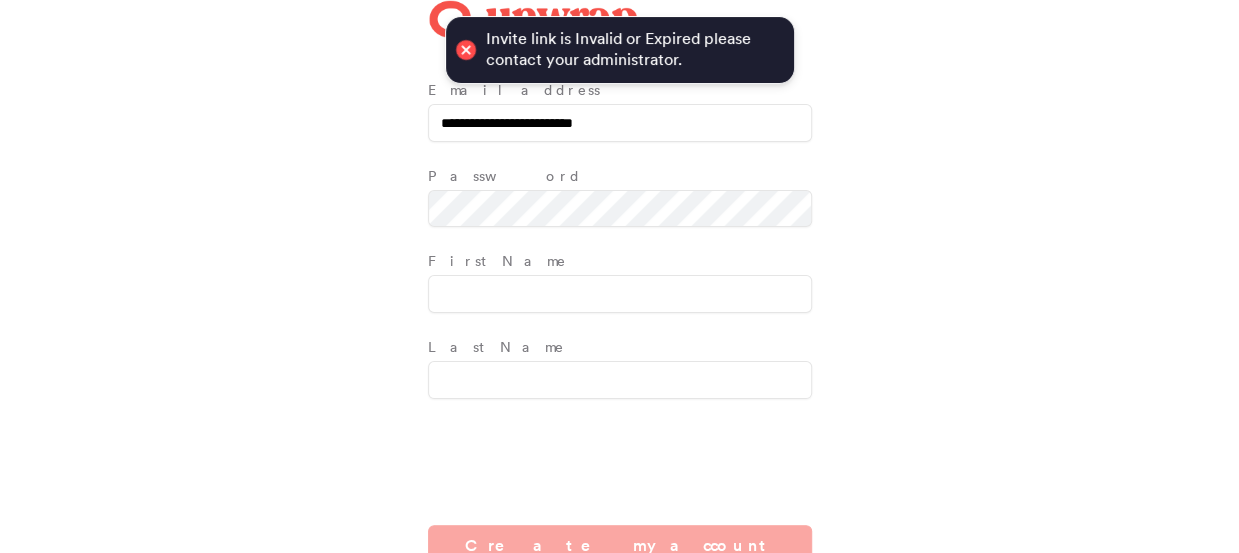 click at bounding box center [465, 50] 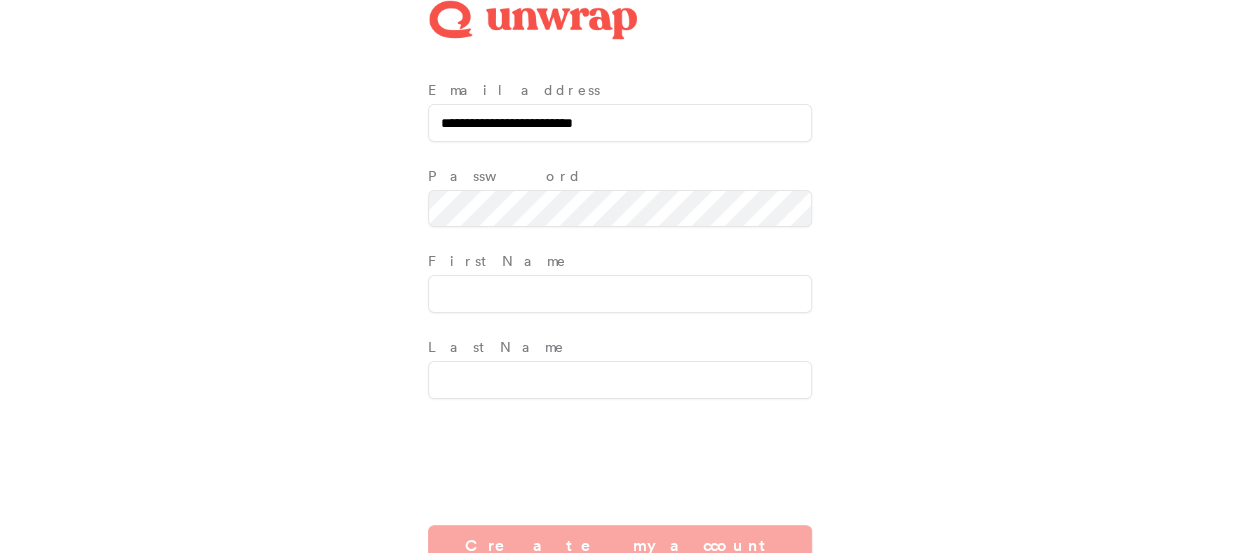 click at bounding box center [533, 20] 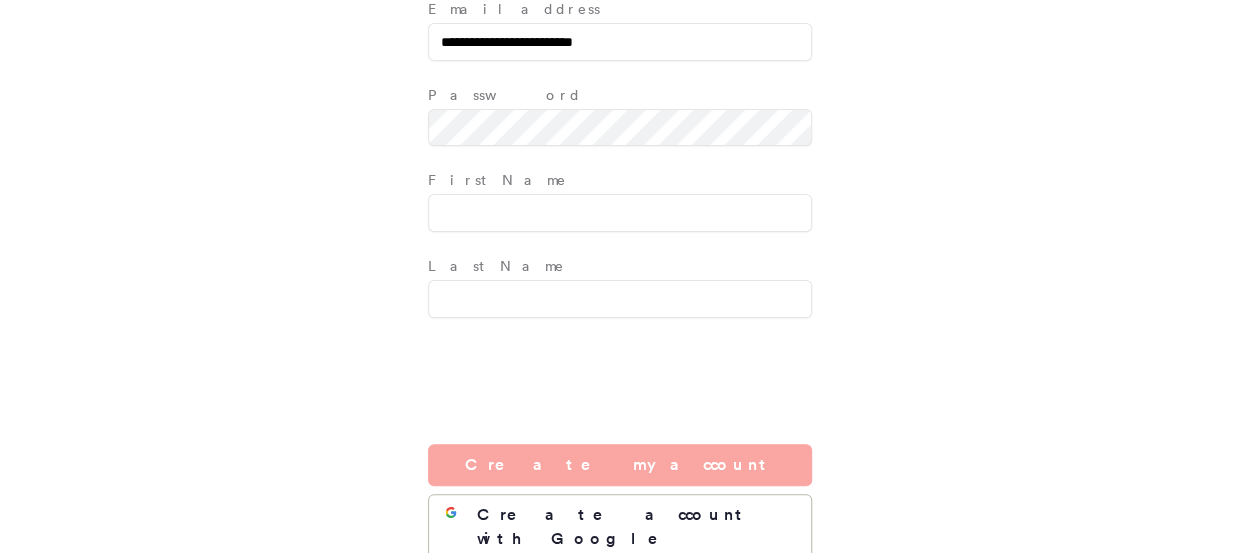 scroll, scrollTop: 182, scrollLeft: 0, axis: vertical 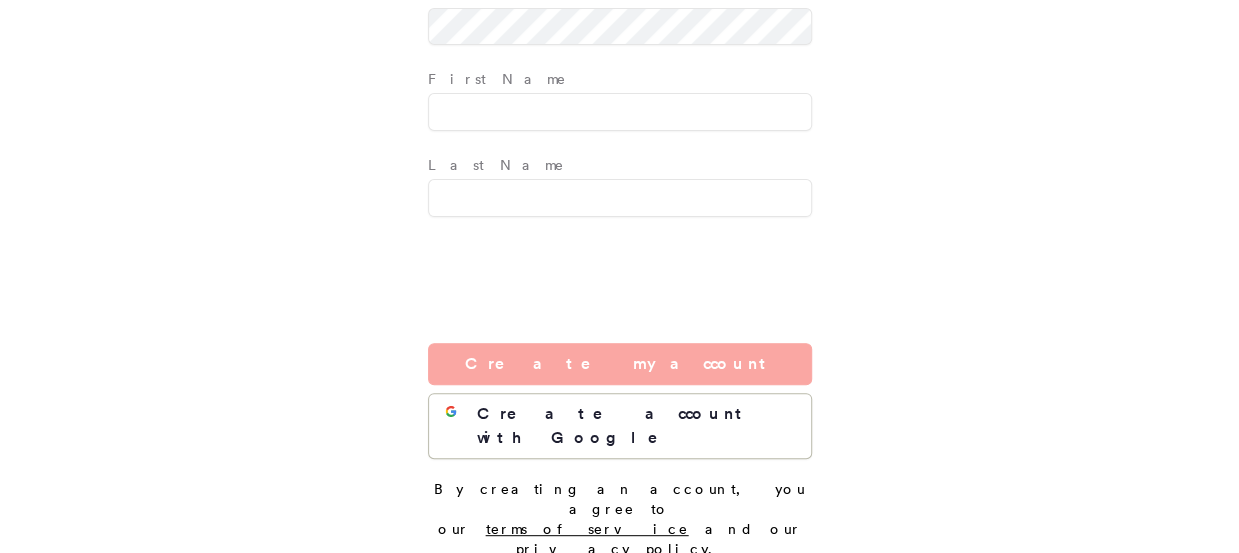 click on "Existing user? Go to login page" at bounding box center [620, 600] 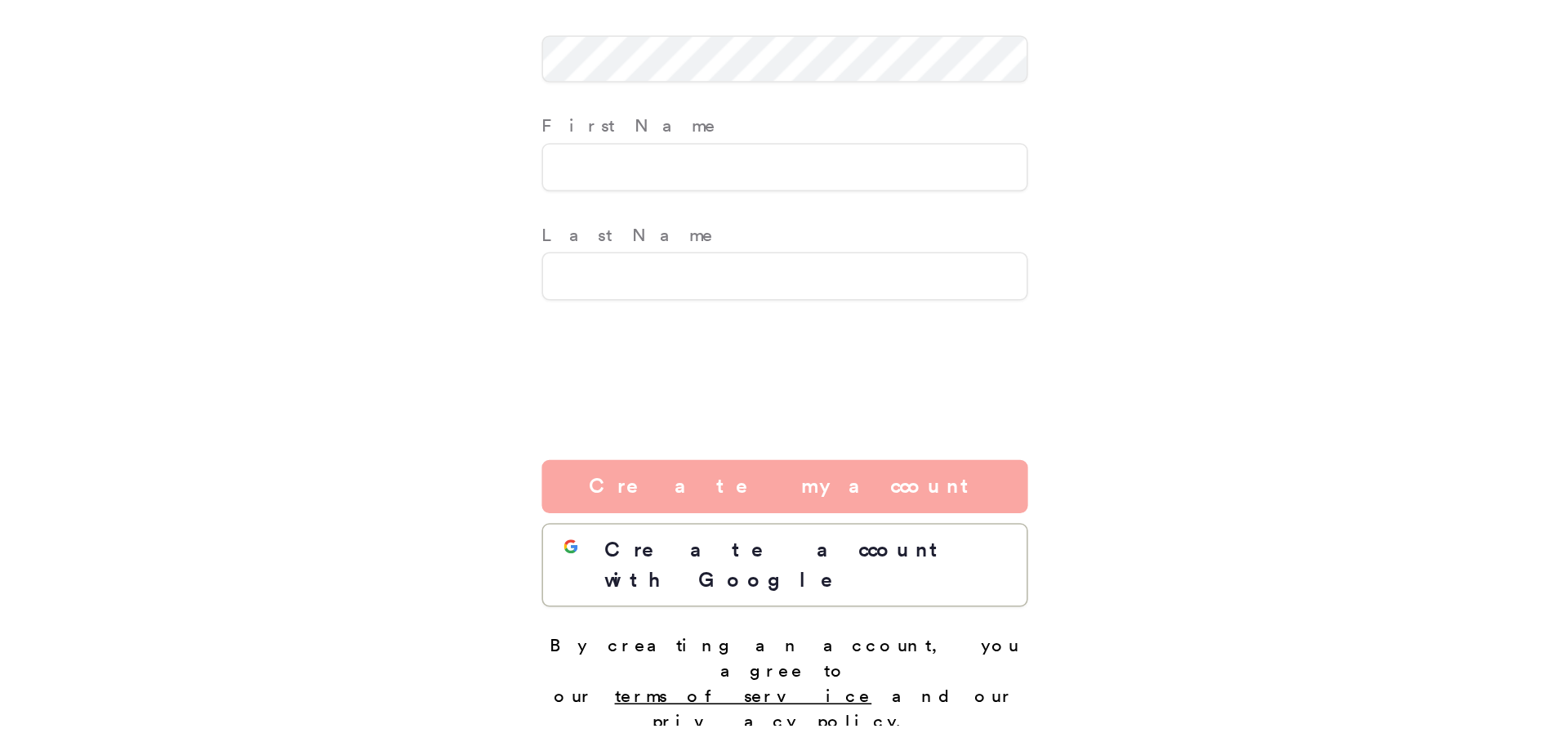 scroll, scrollTop: 0, scrollLeft: 0, axis: both 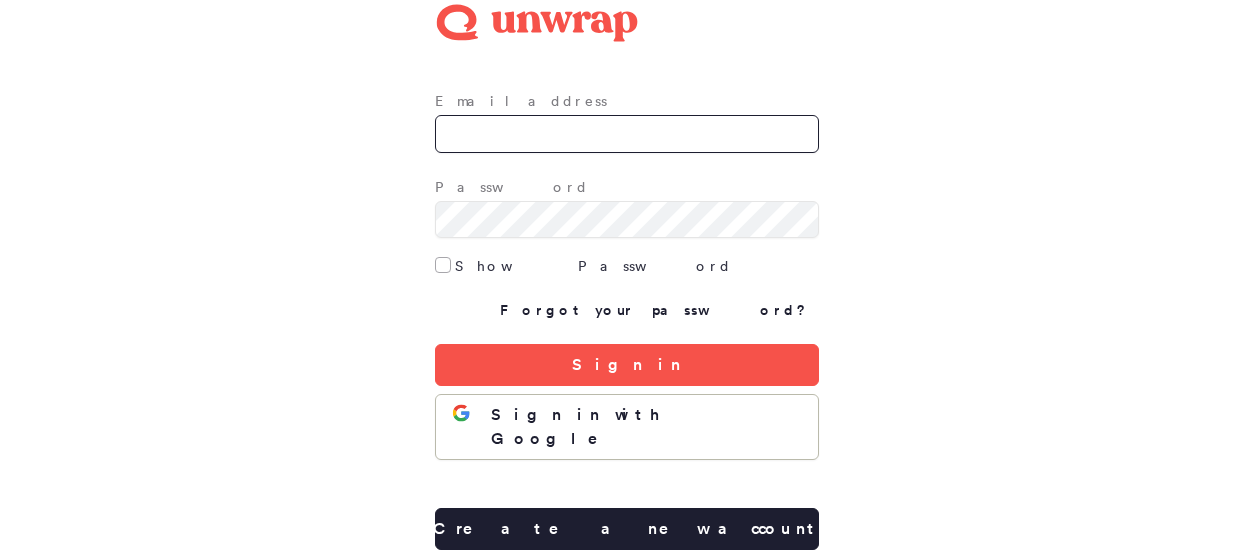 click on "Email address" at bounding box center (627, 134) 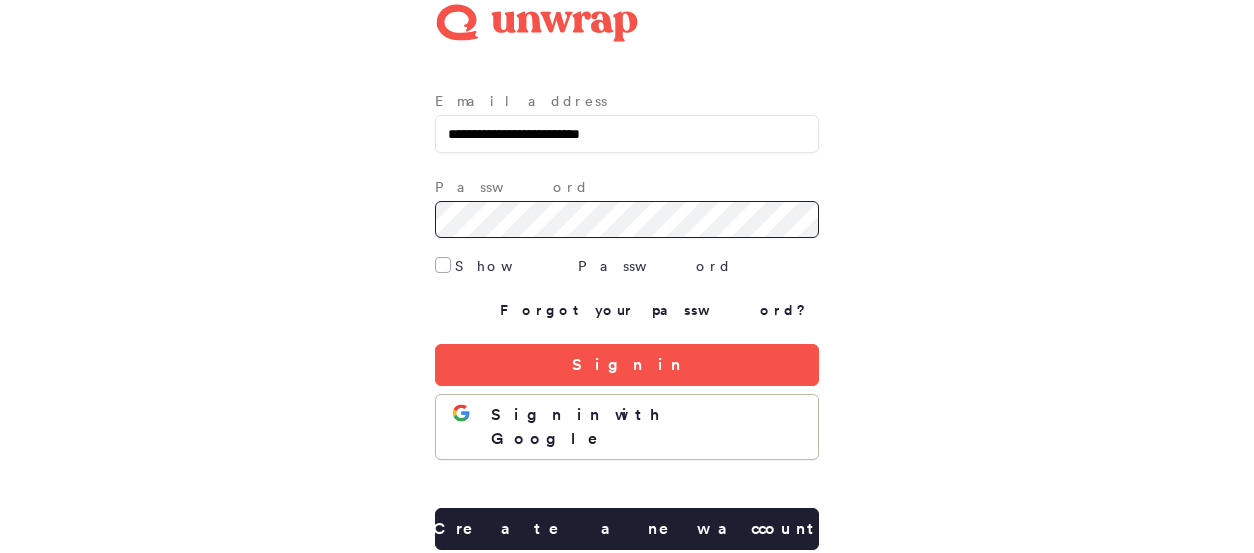 click on "Sign in" at bounding box center (627, 365) 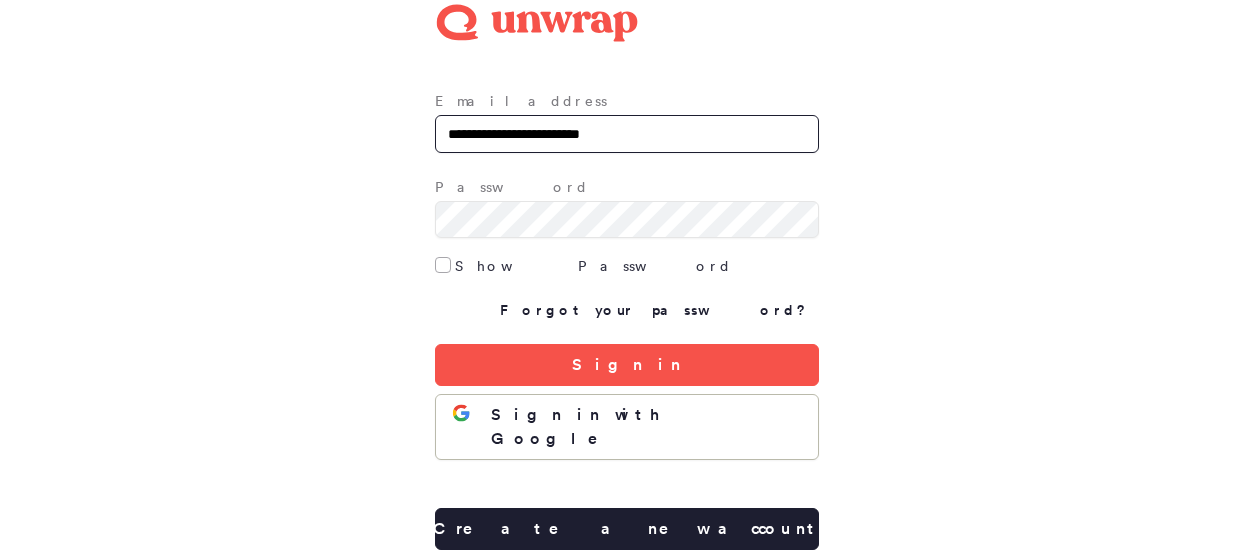 drag, startPoint x: 552, startPoint y: 143, endPoint x: 769, endPoint y: 184, distance: 220.83931 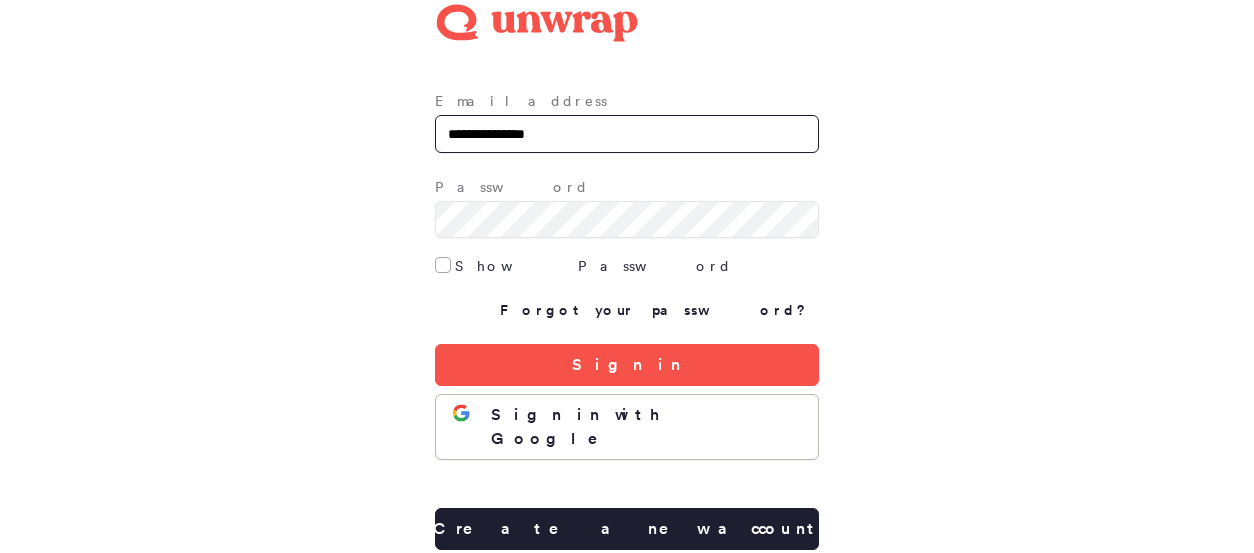 type on "**********" 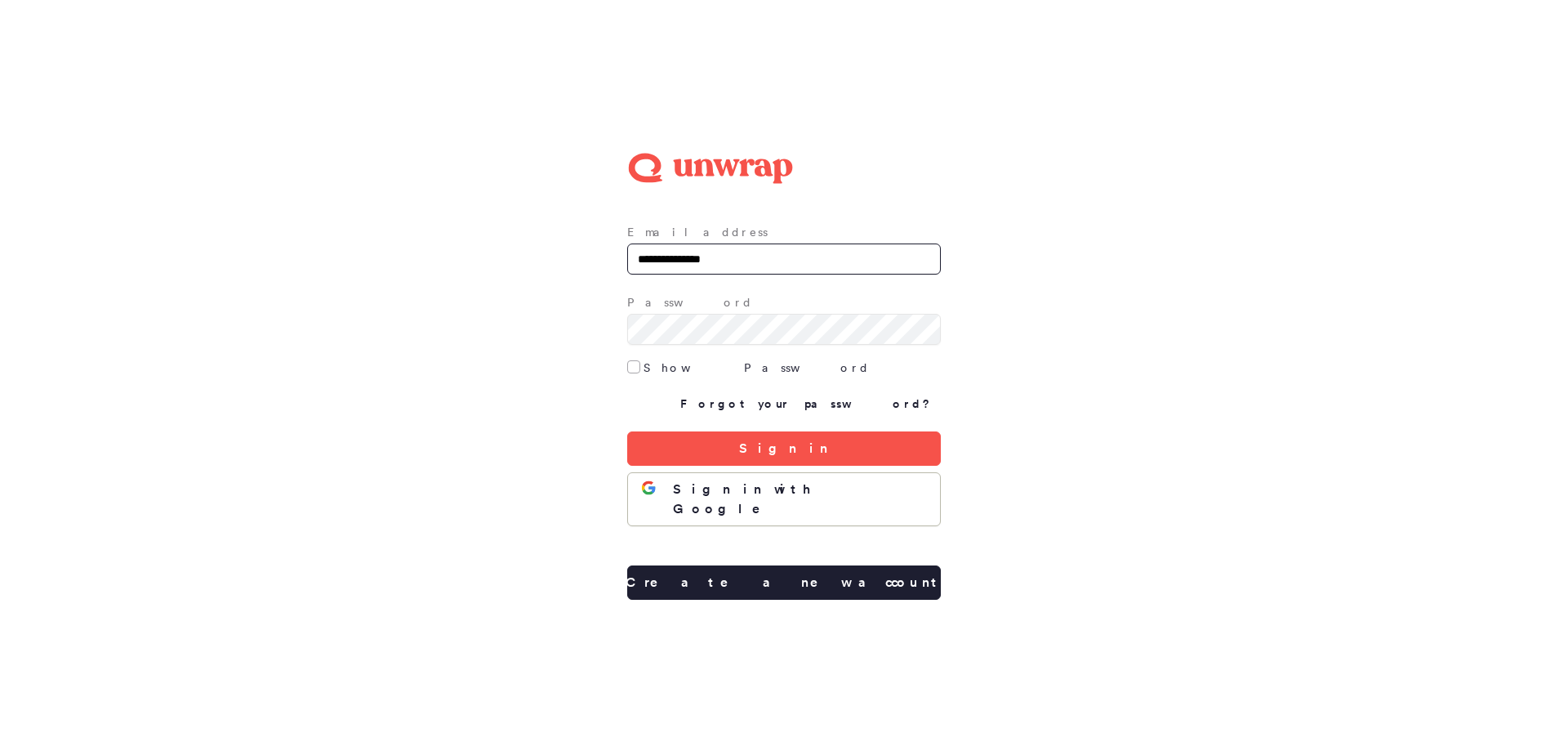 click on "**********" at bounding box center [784, 259] 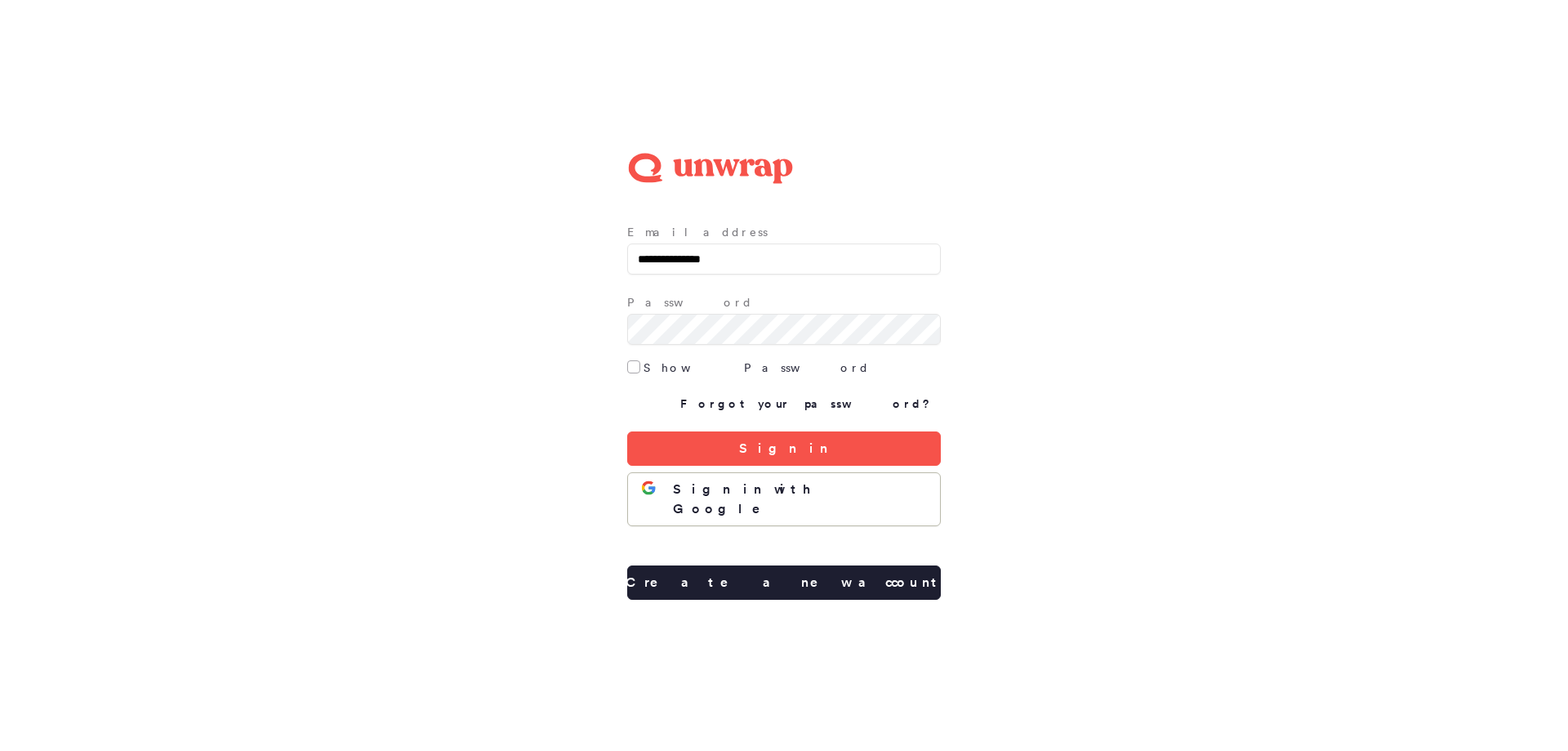 click on "**********" at bounding box center (784, 375) 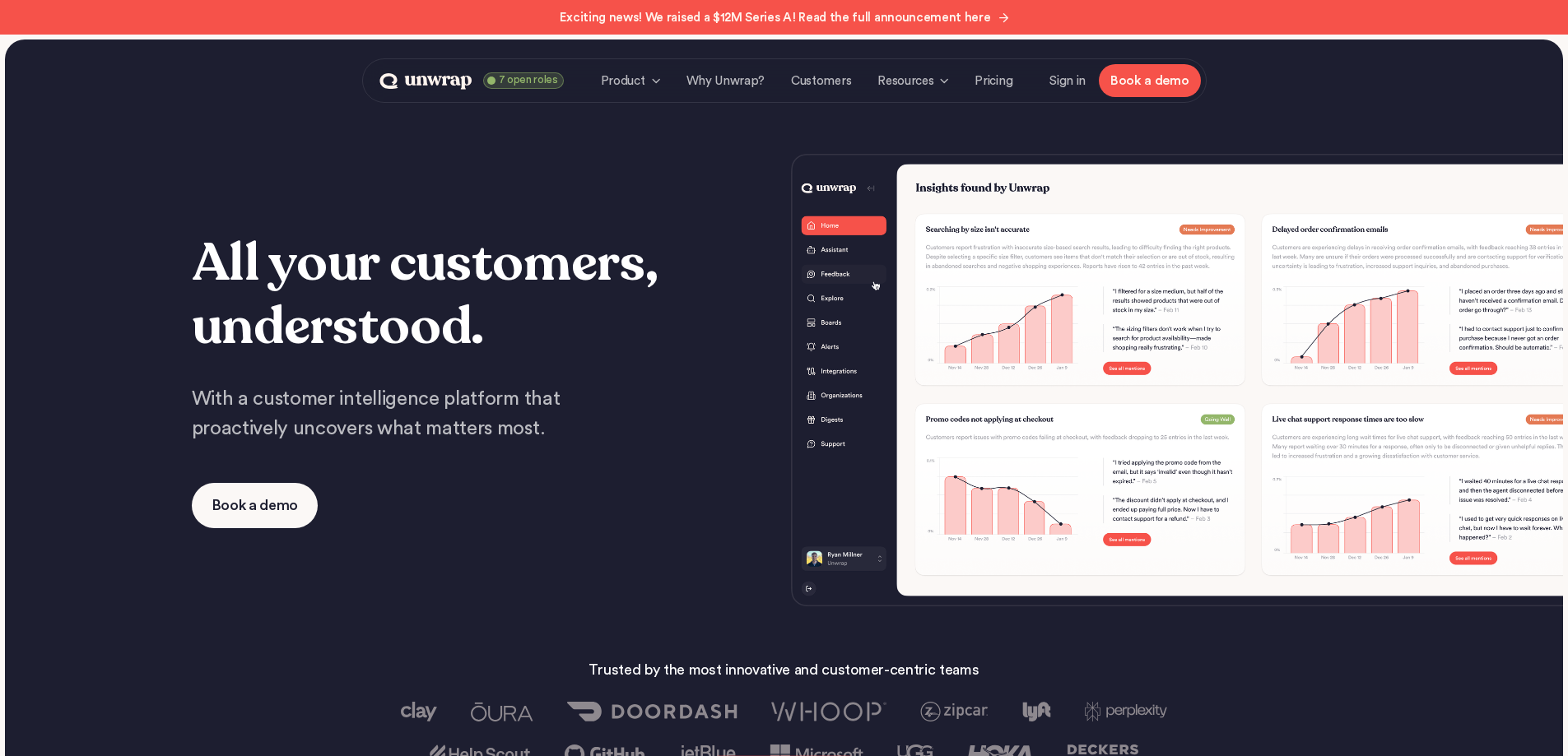 scroll, scrollTop: 0, scrollLeft: 0, axis: both 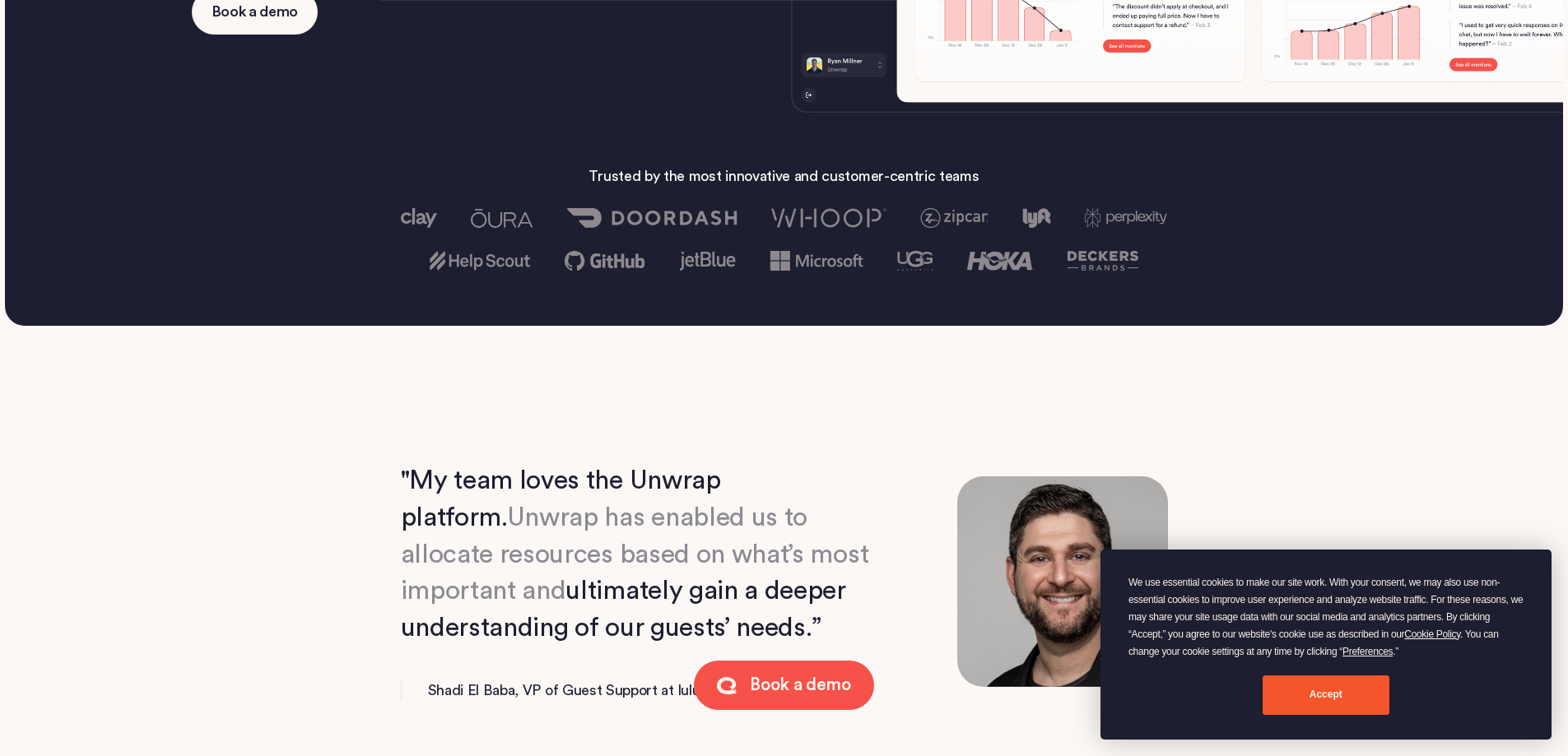 click on "Accept" at bounding box center (1326, 695) 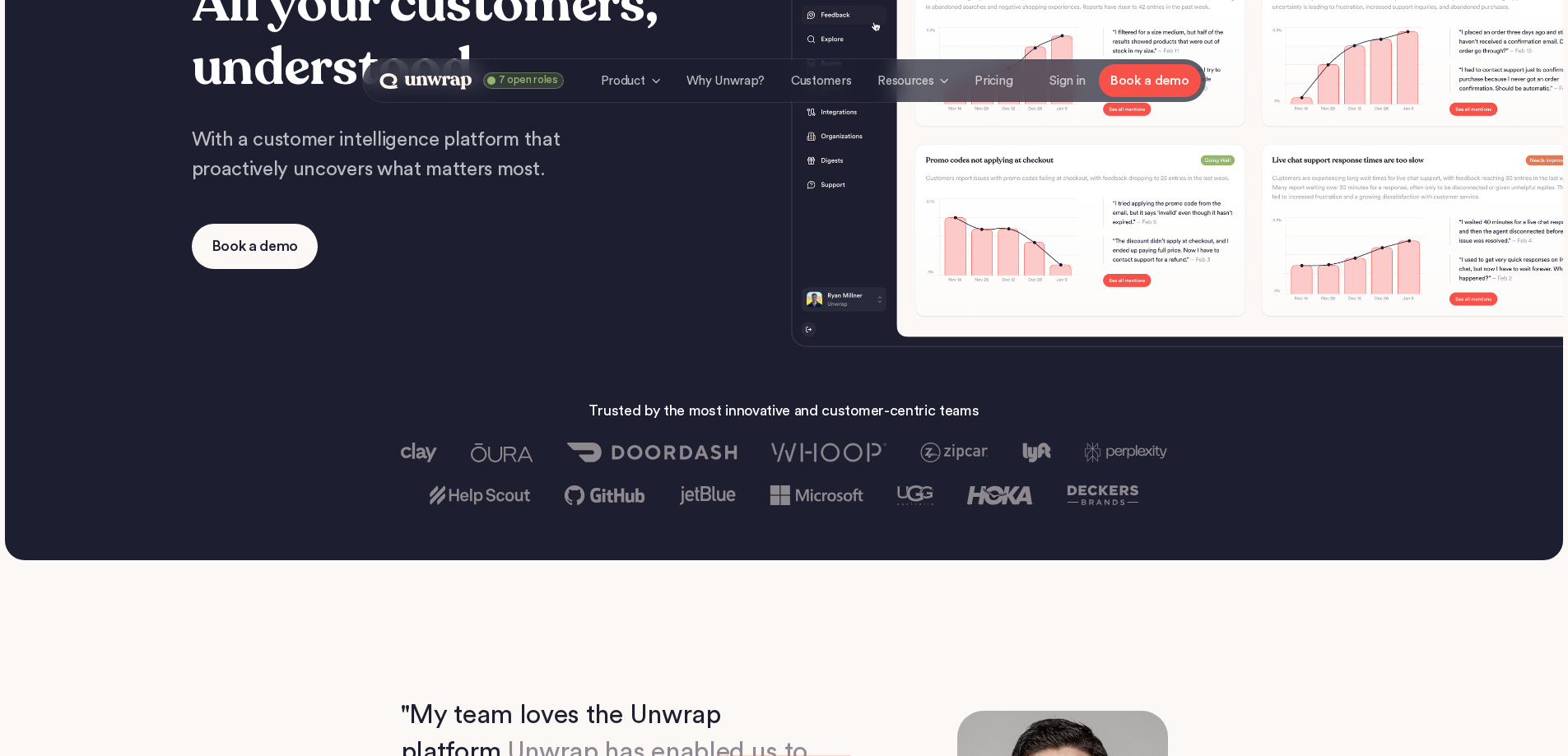 scroll, scrollTop: 0, scrollLeft: 0, axis: both 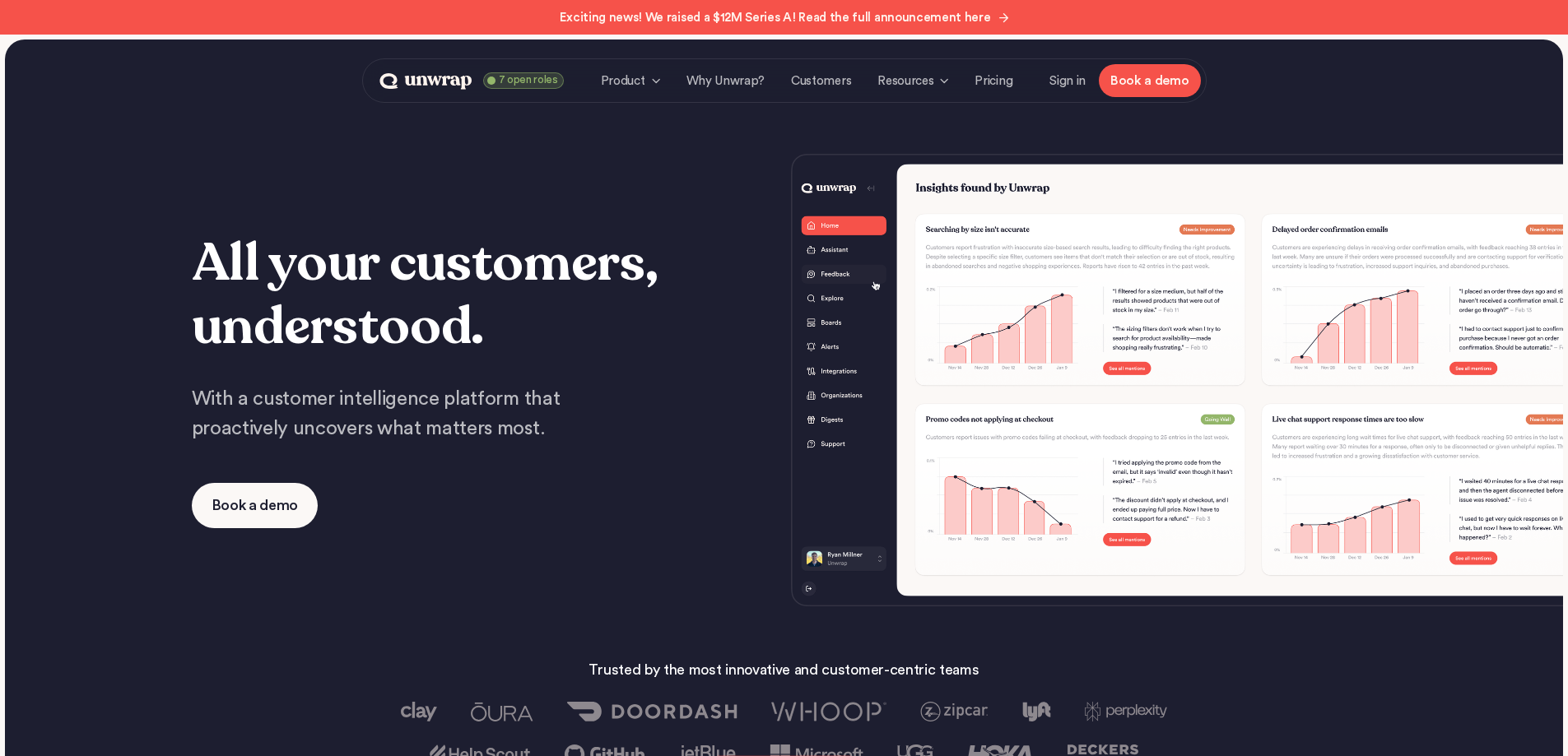 click 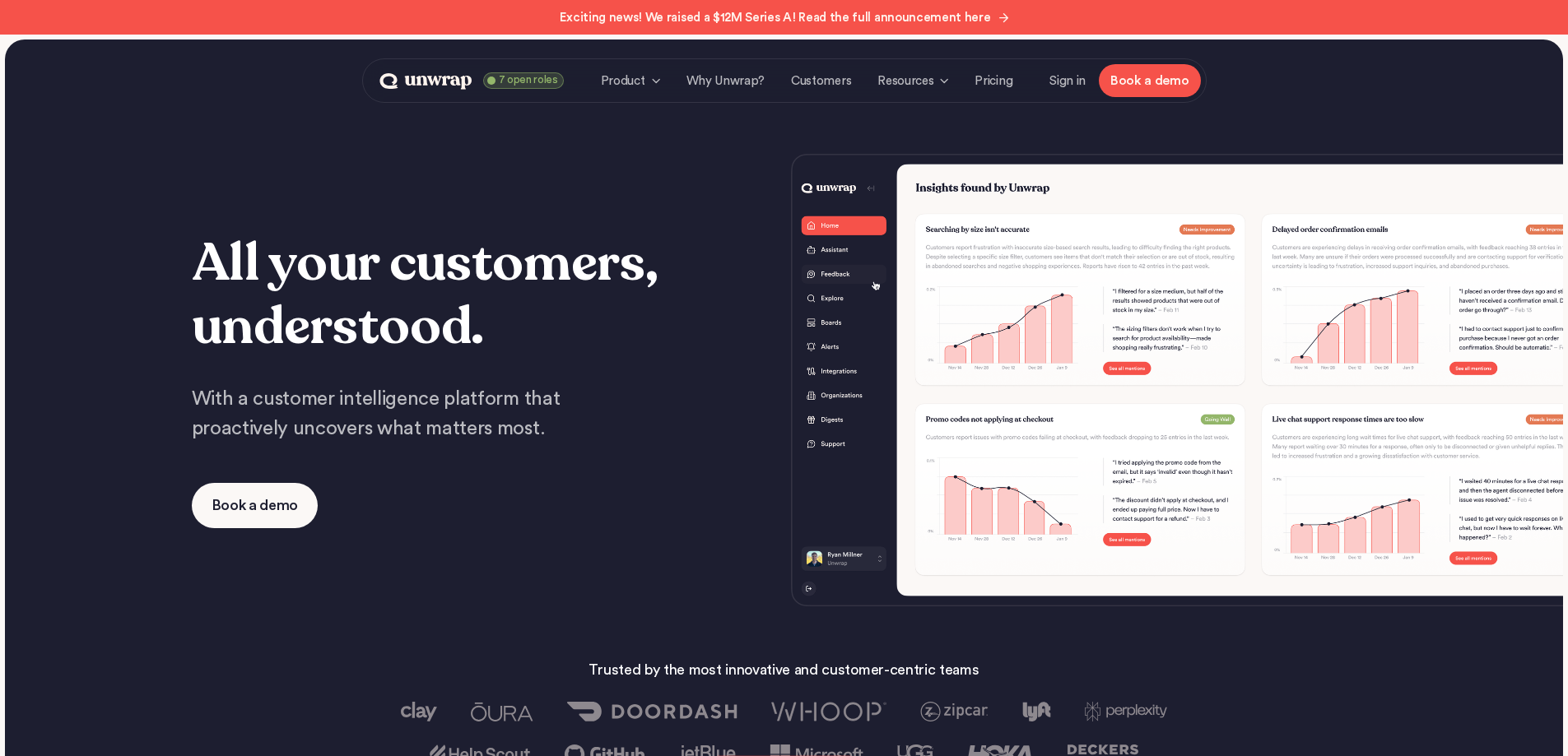 scroll, scrollTop: 0, scrollLeft: 0, axis: both 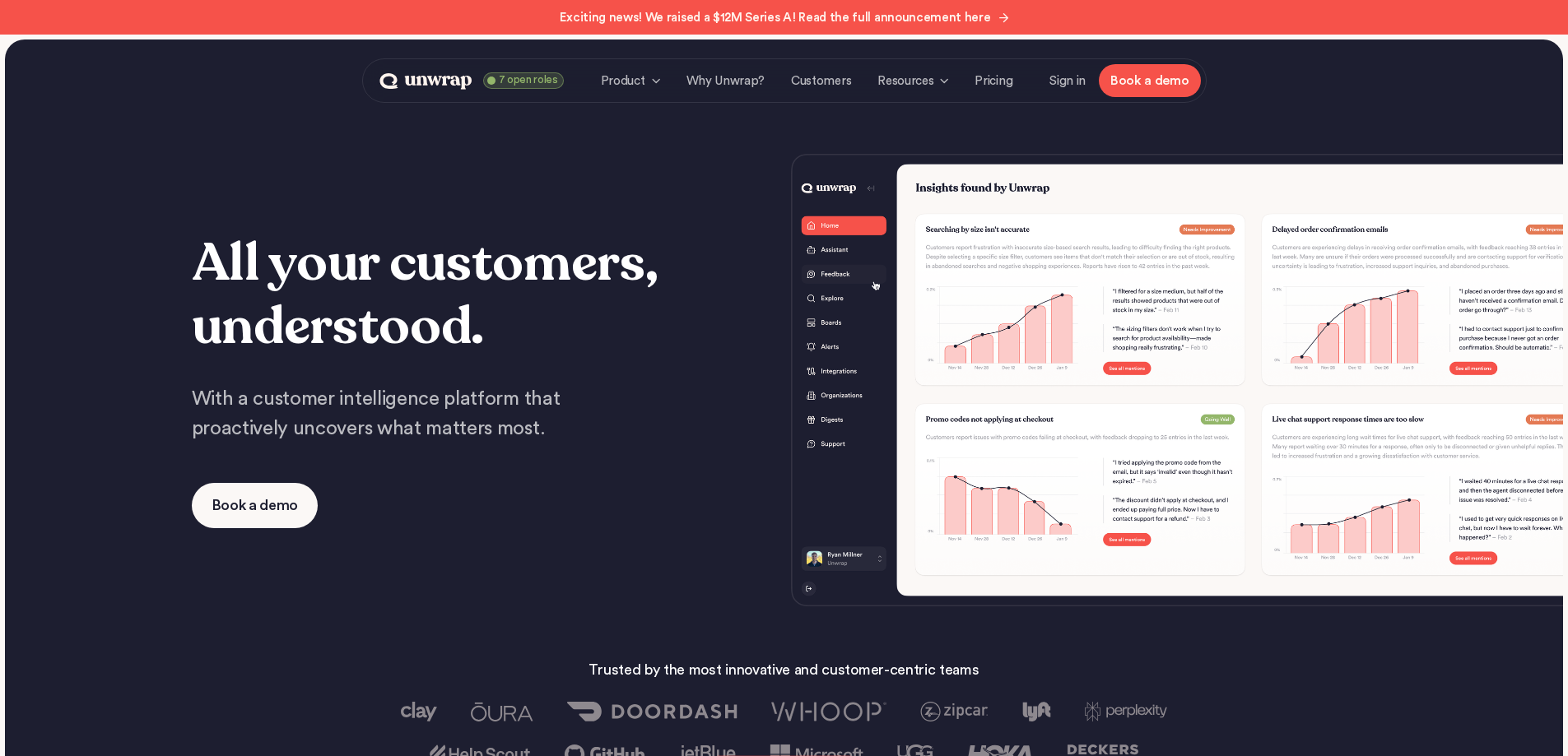 drag, startPoint x: 1073, startPoint y: 81, endPoint x: 1082, endPoint y: 110, distance: 30.36445 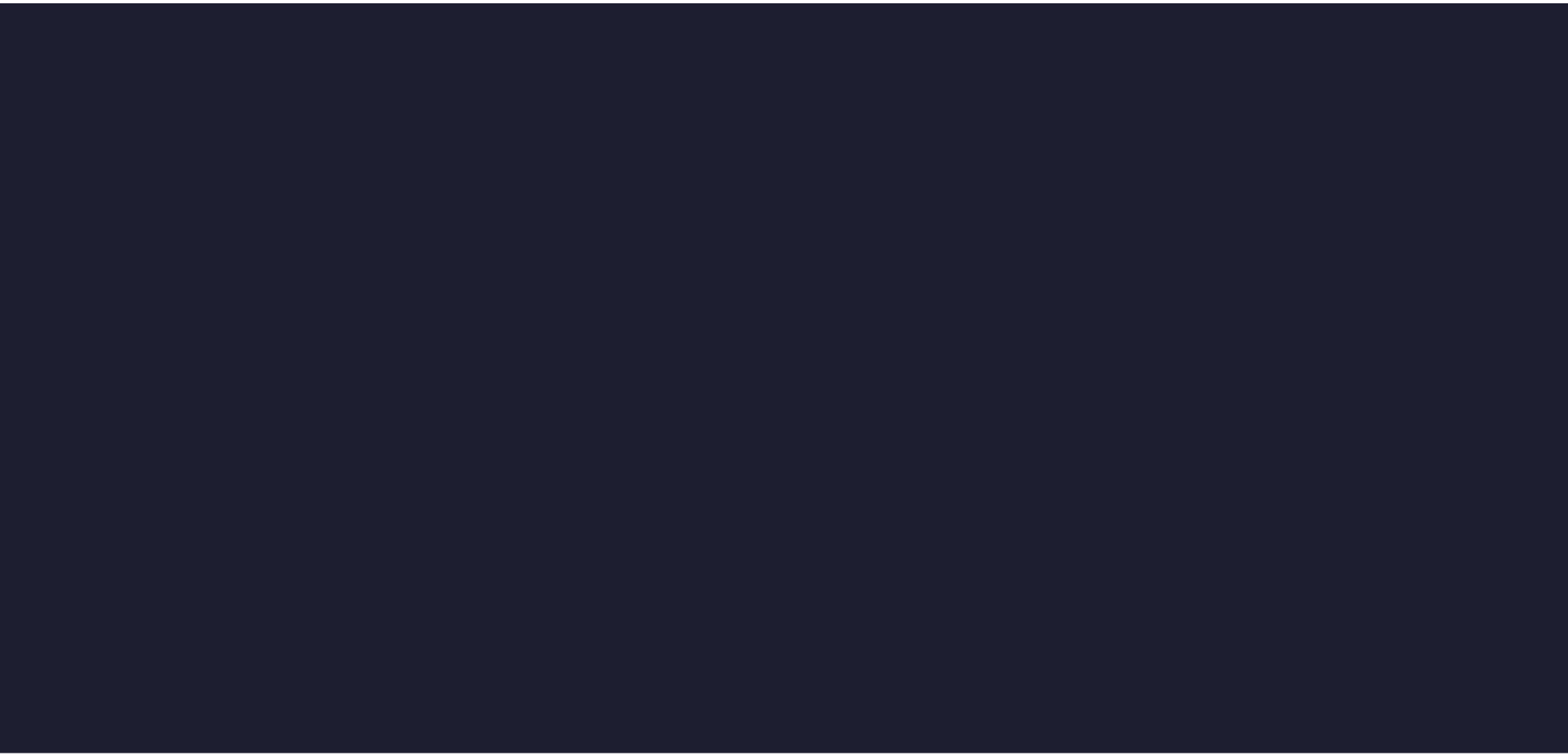 scroll, scrollTop: 0, scrollLeft: 0, axis: both 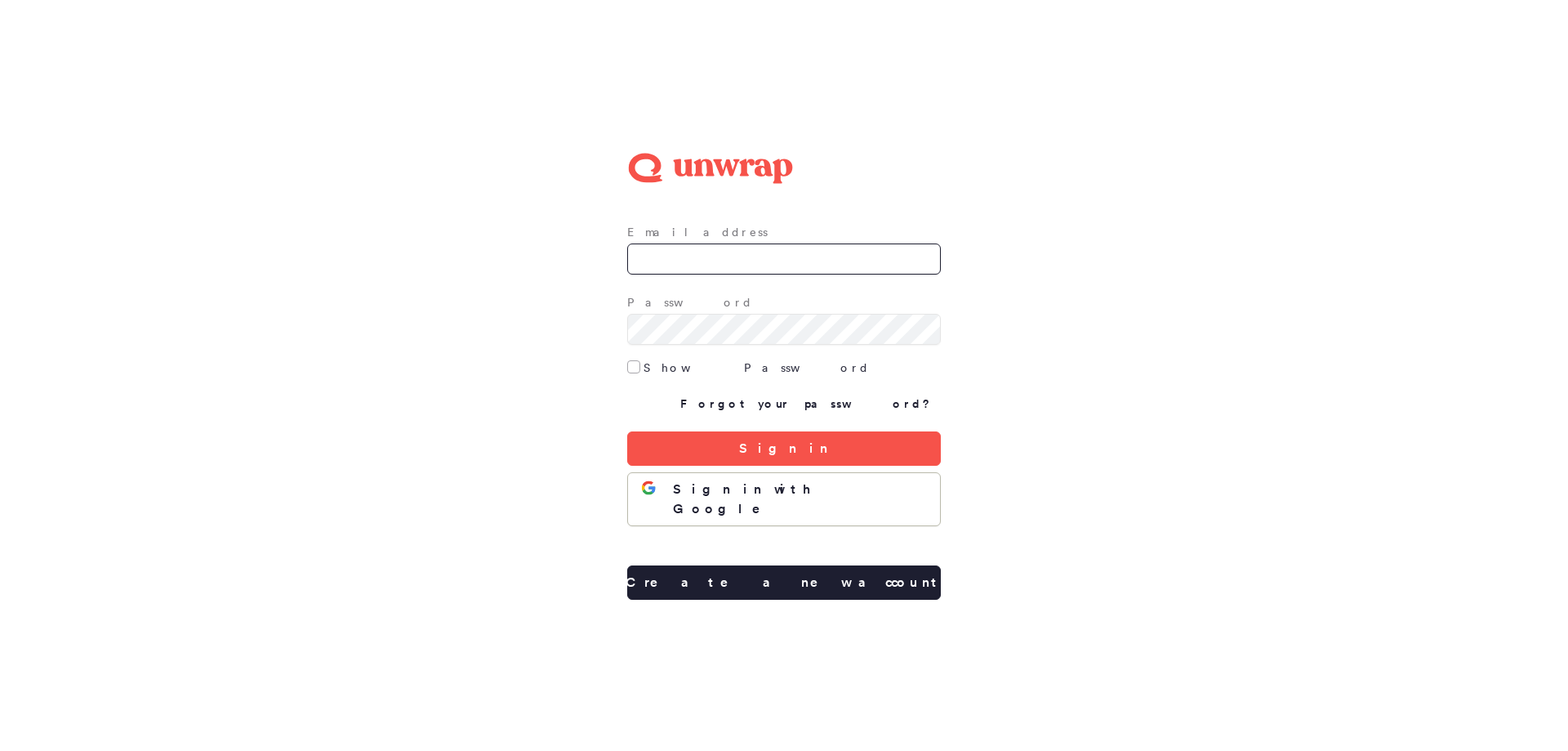 click on "Email address" at bounding box center (784, 259) 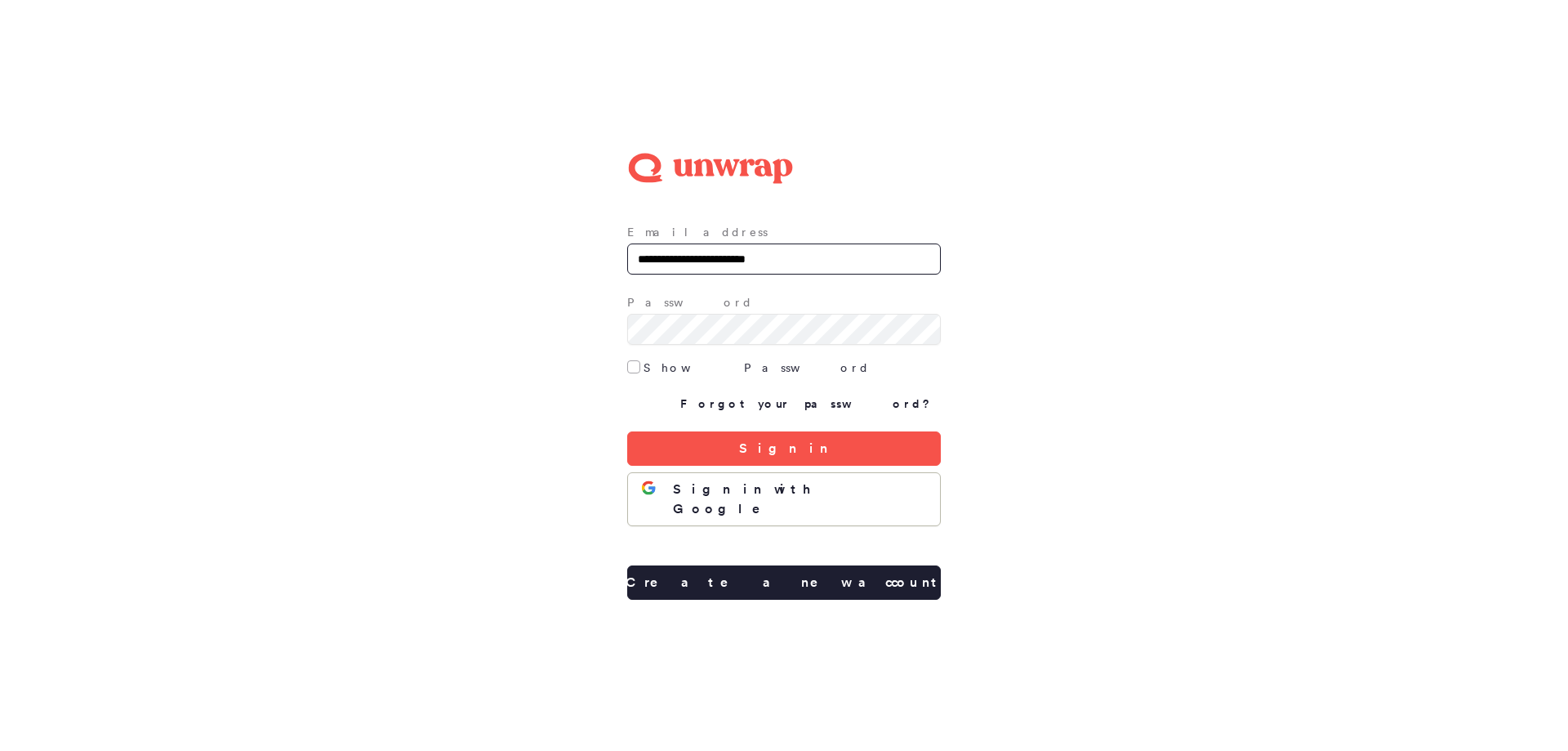 click on "**********" at bounding box center [784, 259] 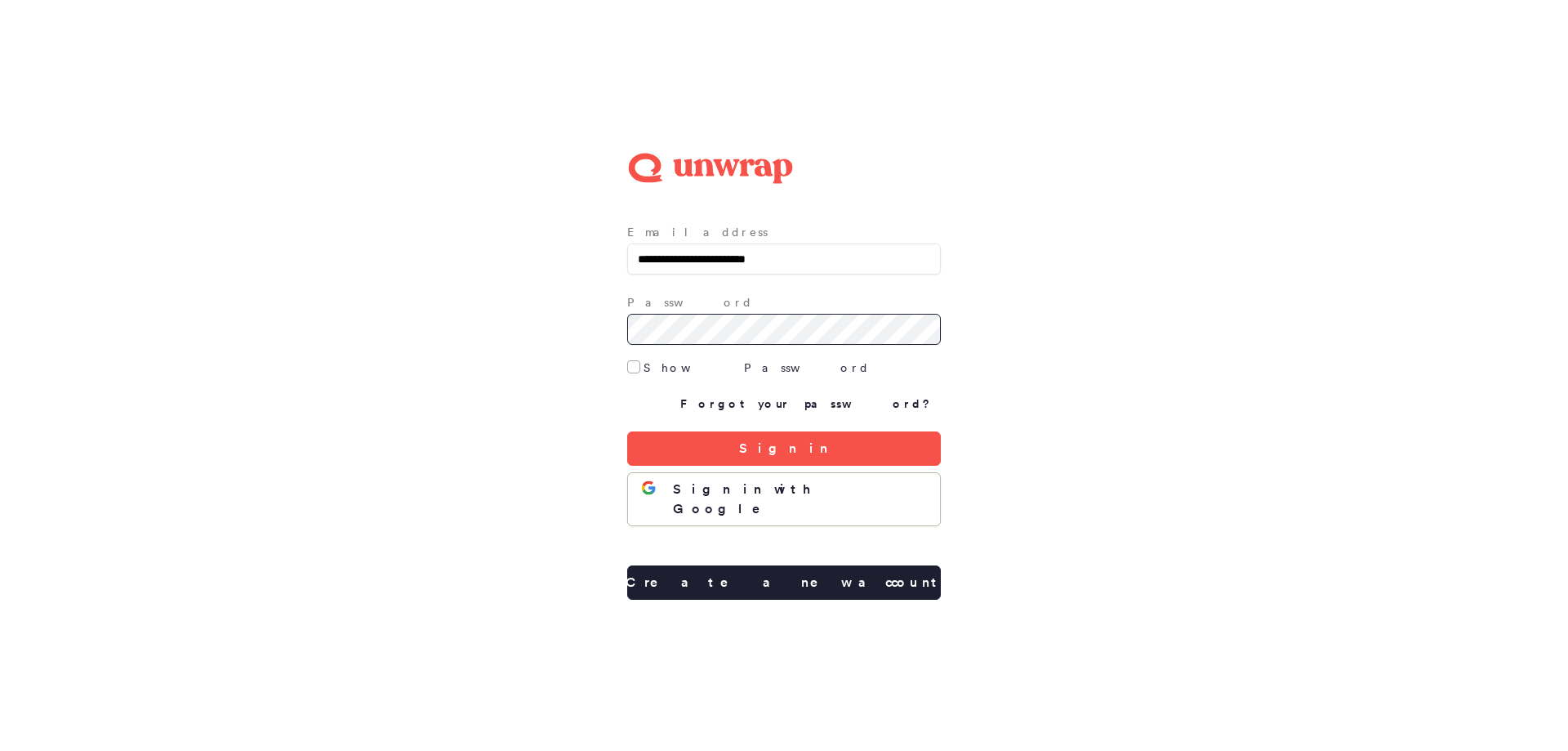 click on "Sign in" at bounding box center (784, 449) 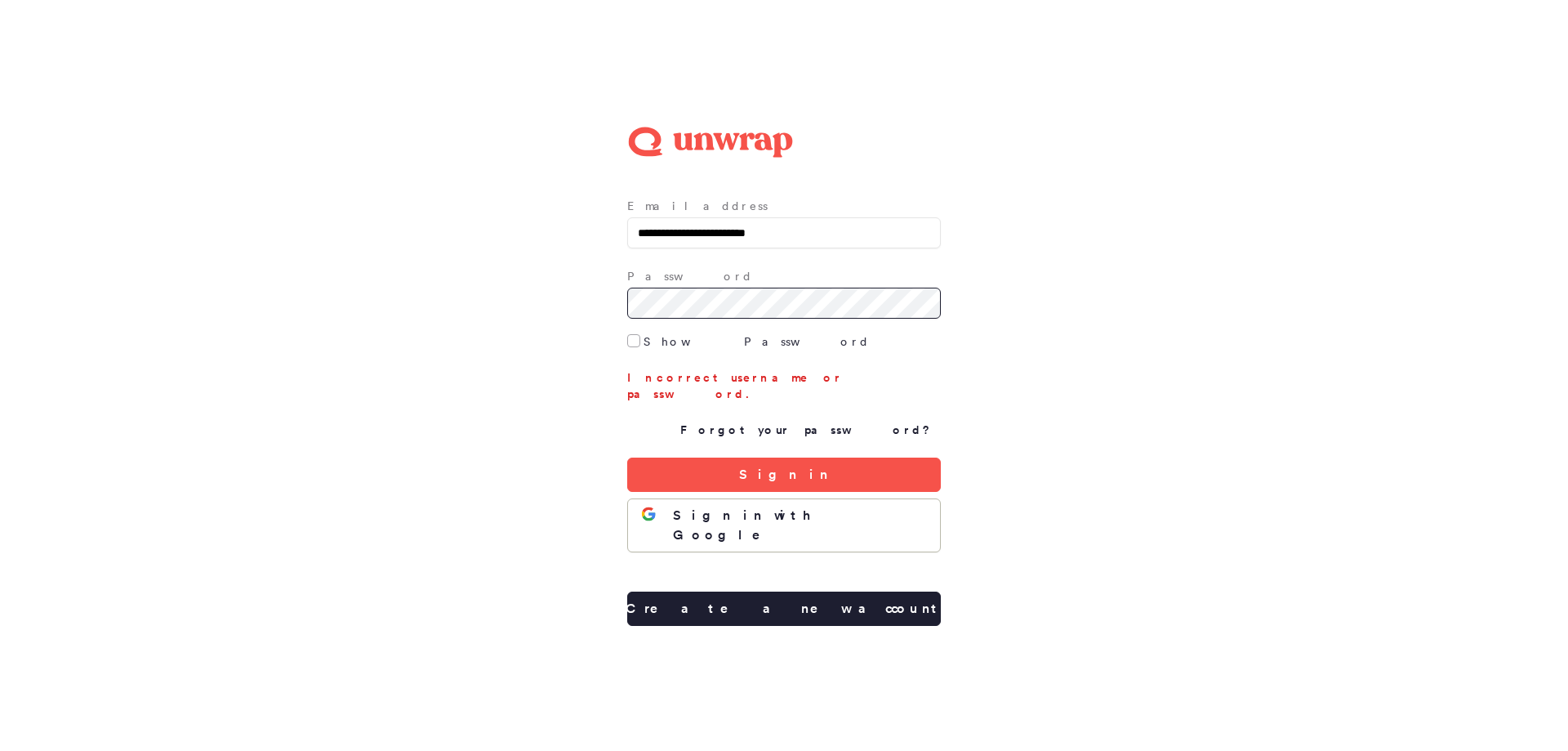 click on "**********" at bounding box center [784, 375] 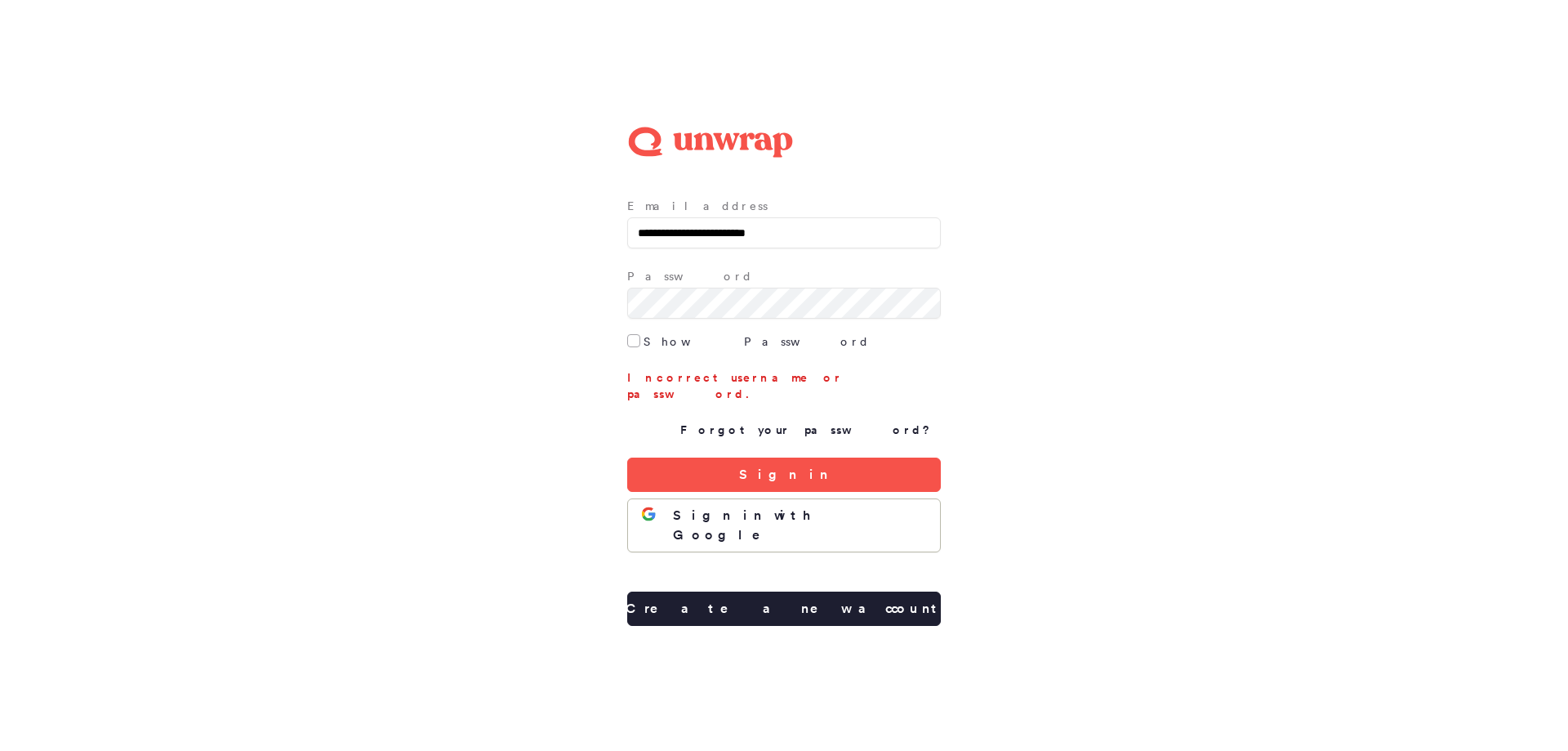 click at bounding box center [634, 341] 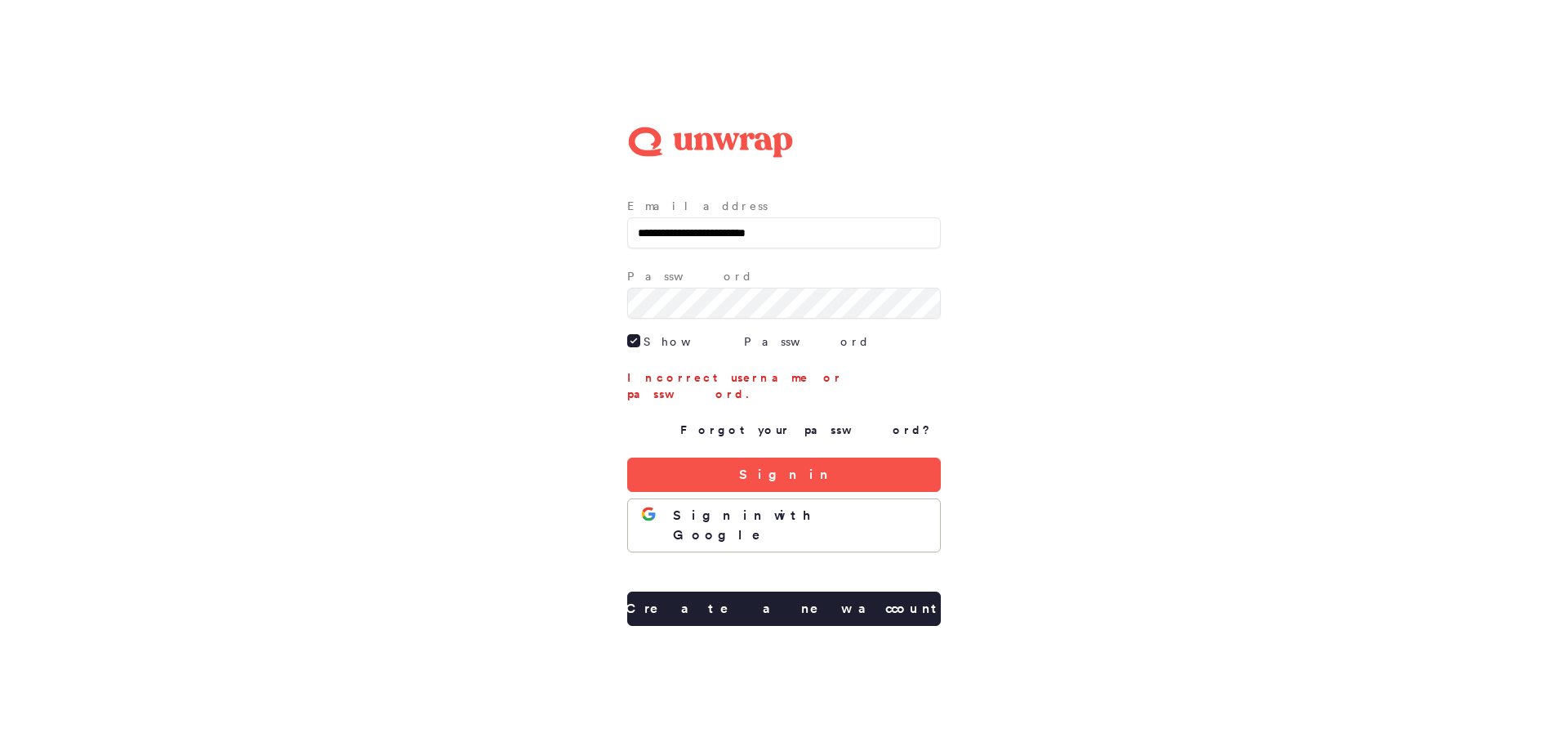 click on "Show Password" at bounding box center [784, 336] 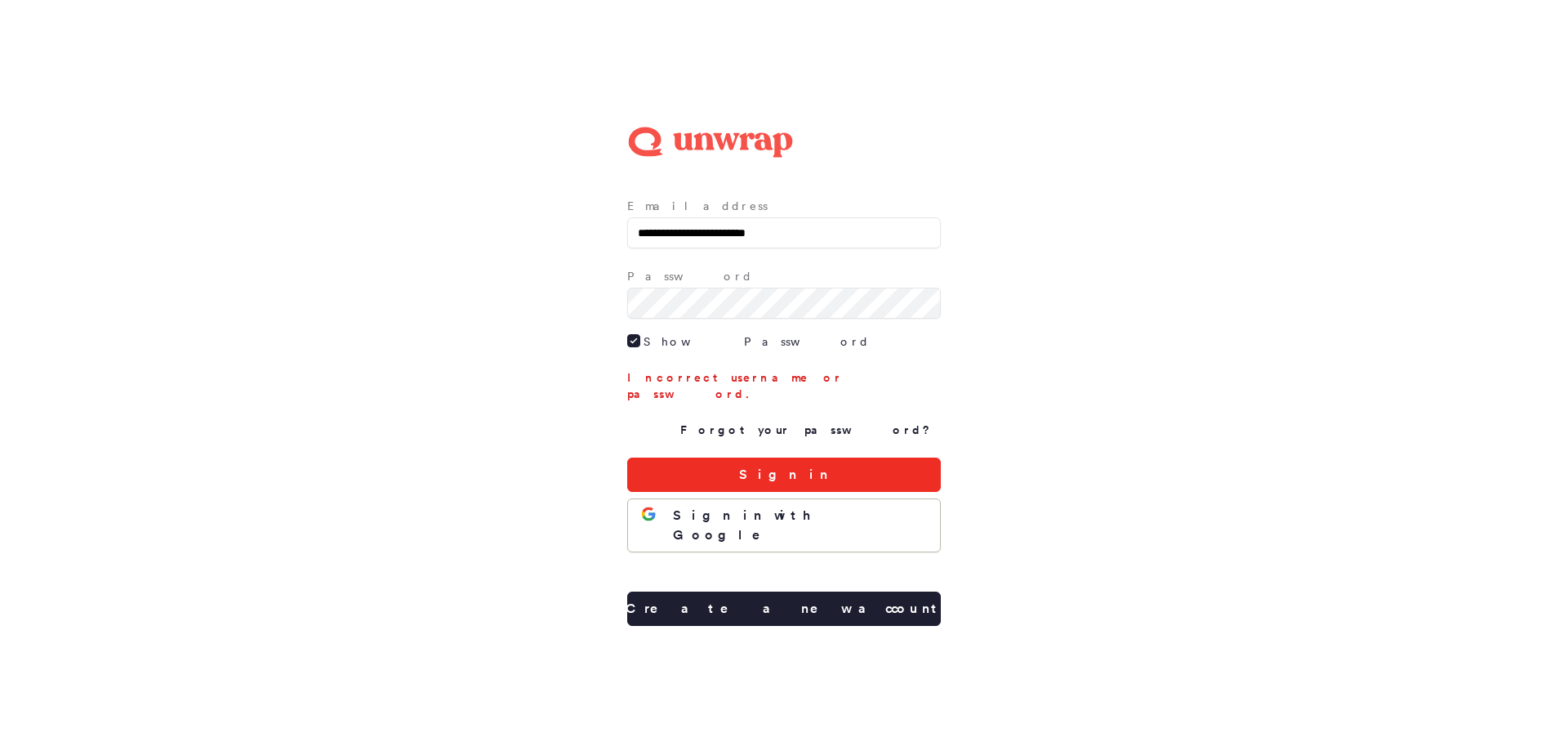 click on "Sign in" at bounding box center [784, 475] 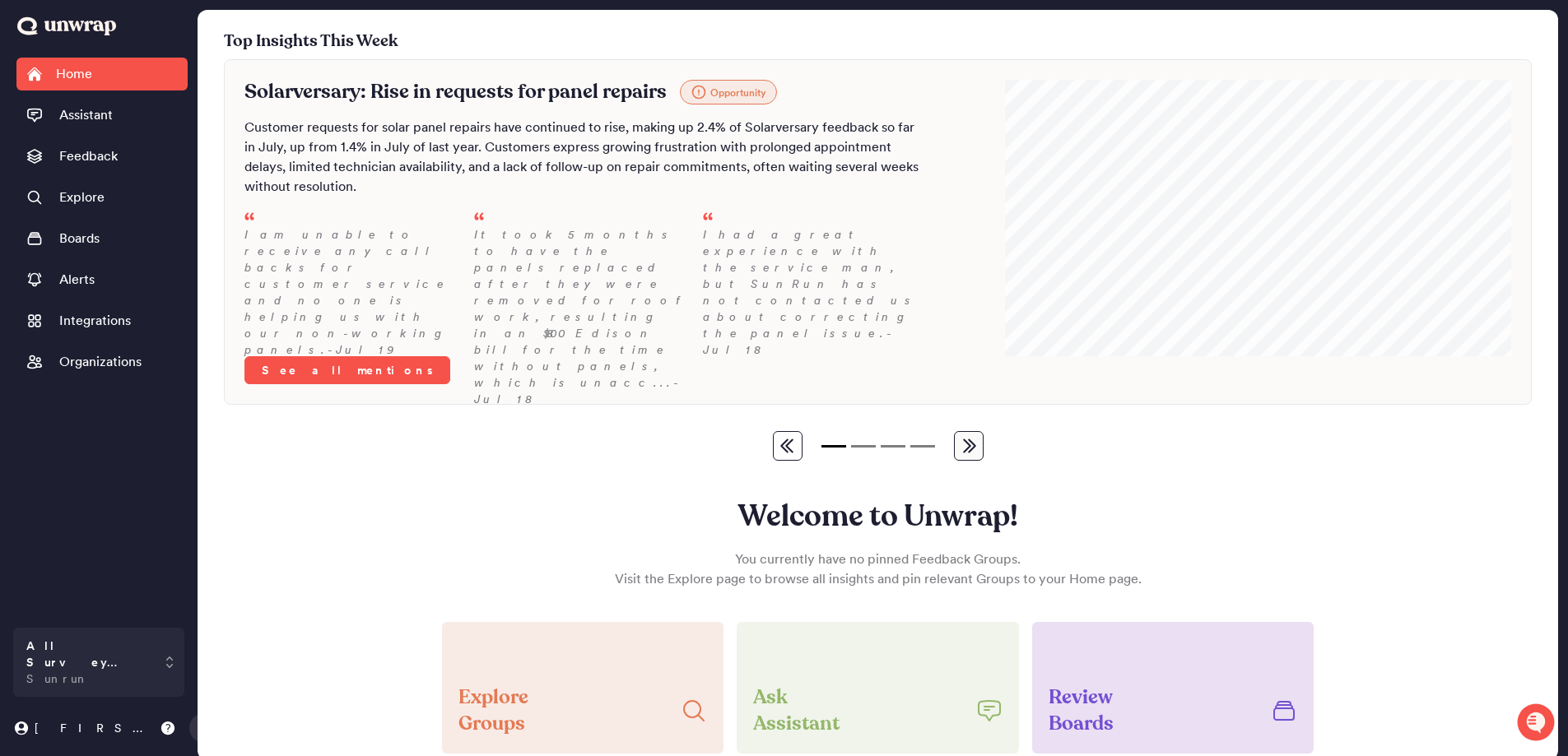 scroll, scrollTop: 0, scrollLeft: 0, axis: both 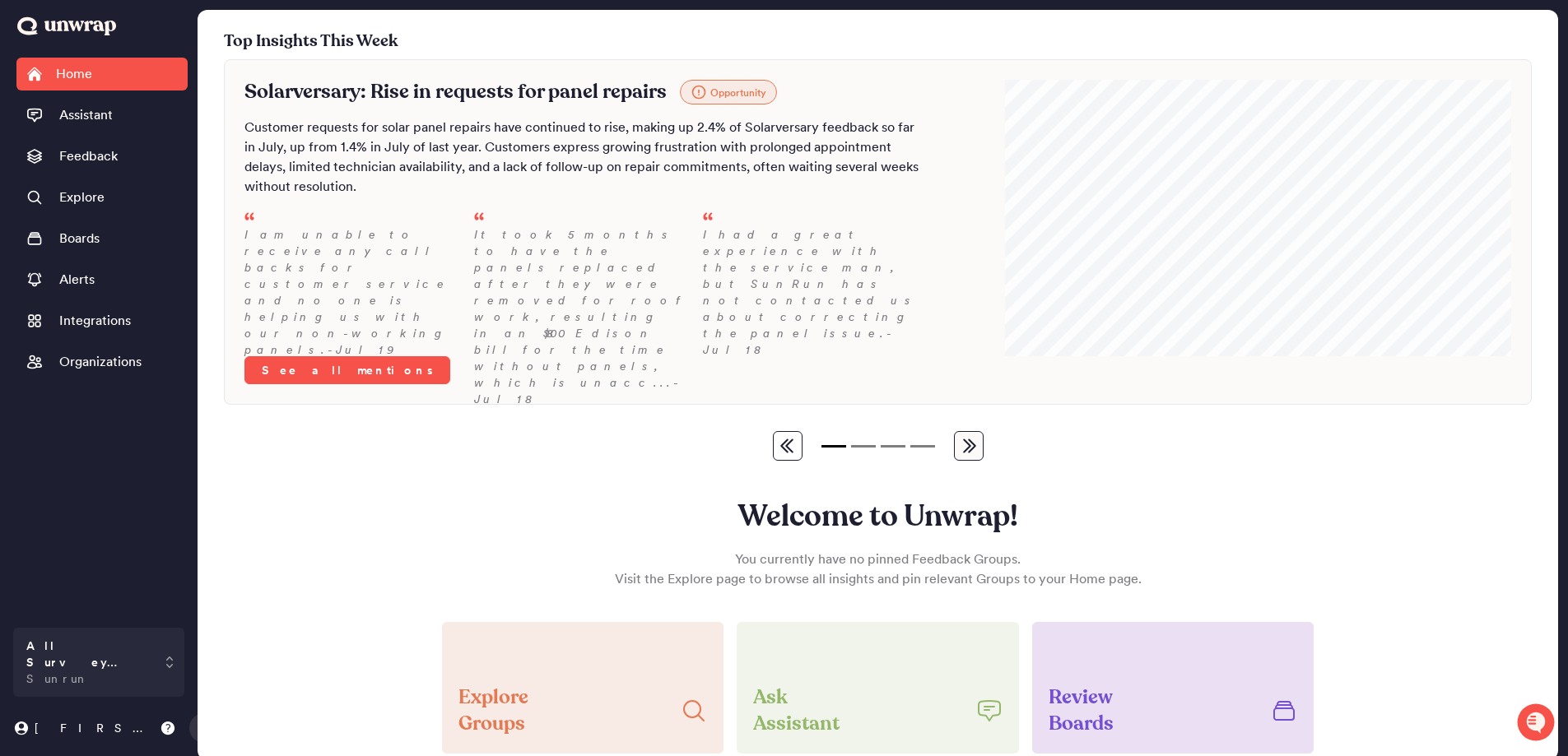 drag, startPoint x: 61, startPoint y: 191, endPoint x: 460, endPoint y: 451, distance: 476.2363 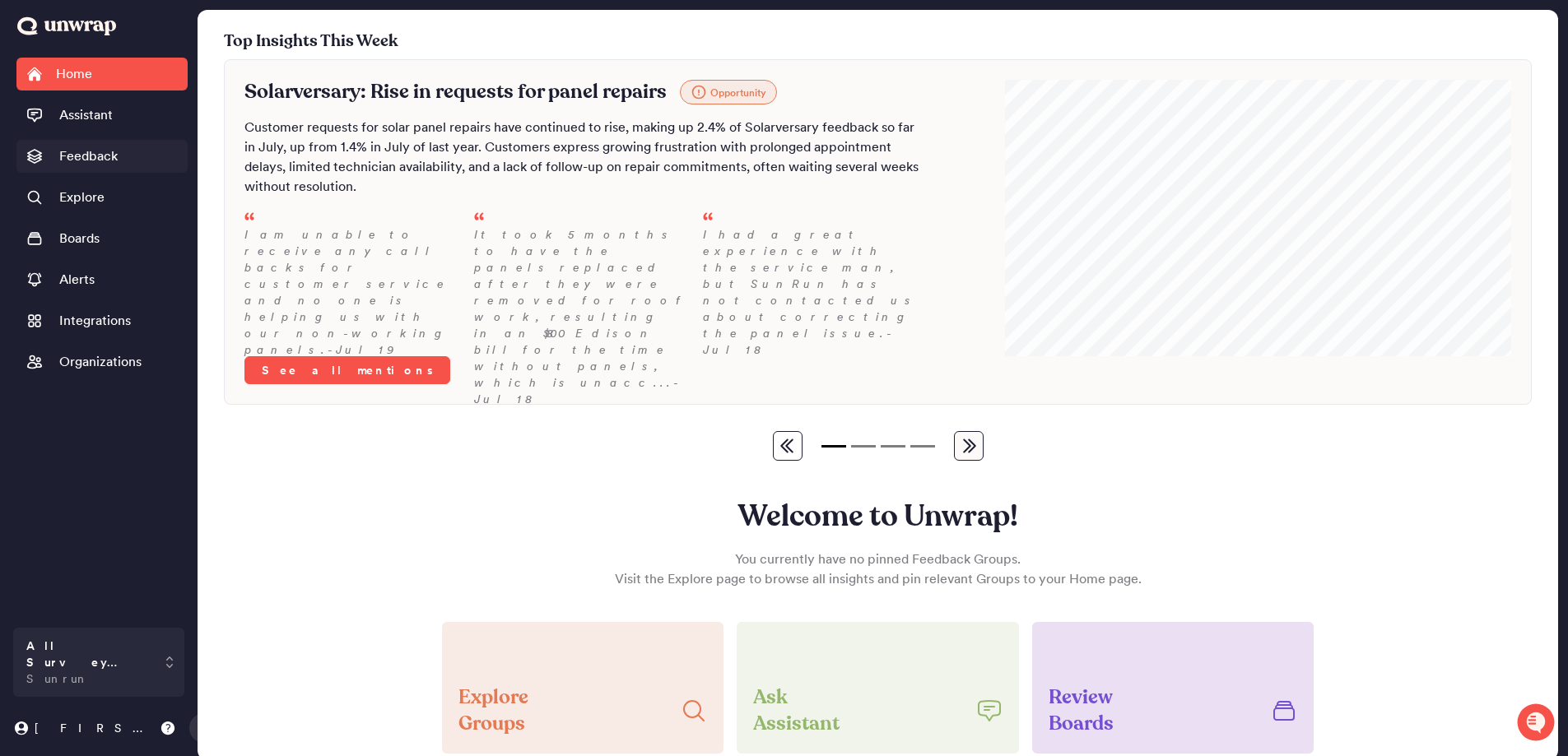 click on "Feedback" at bounding box center [88, 156] 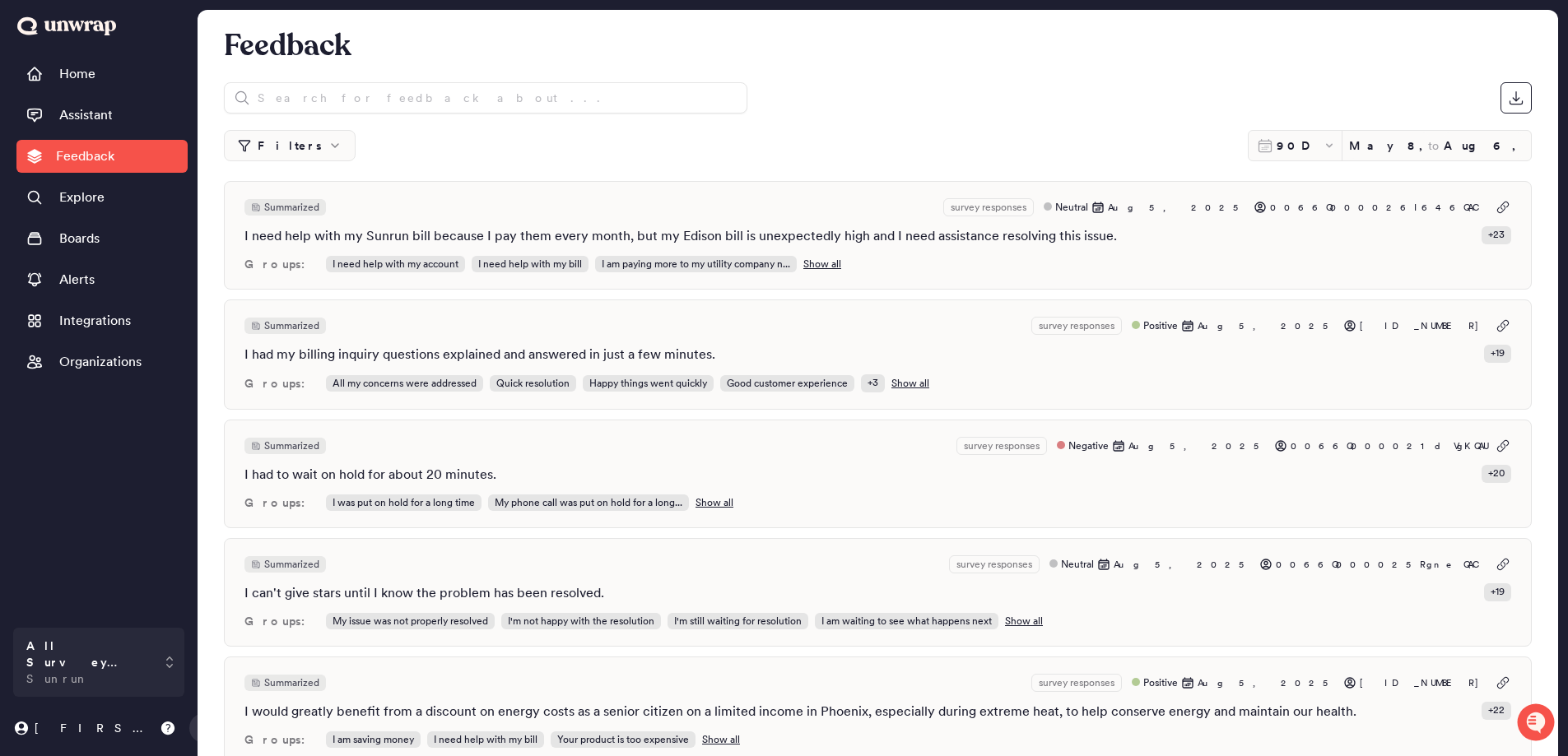 click 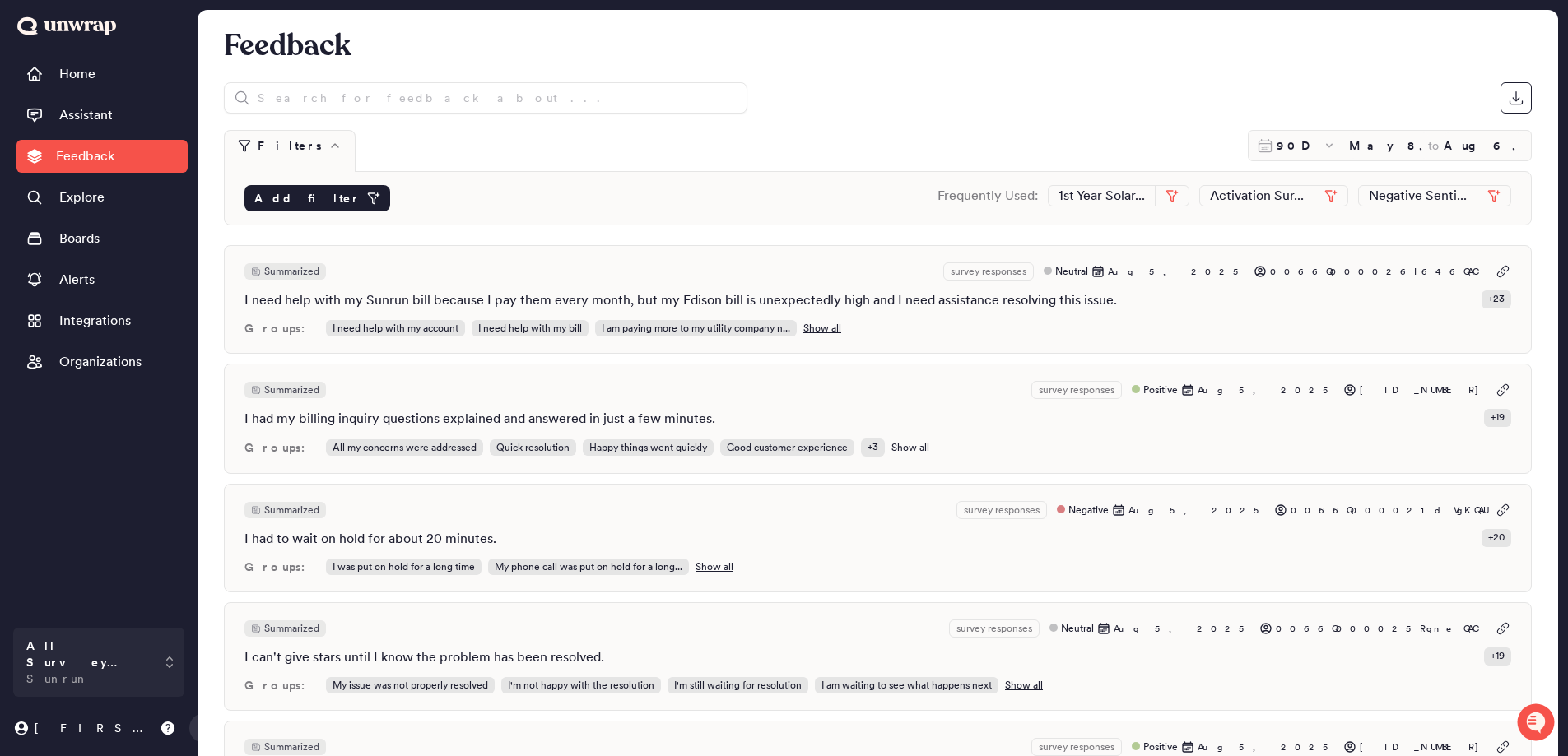 click on "Add filter" at bounding box center [317, 198] 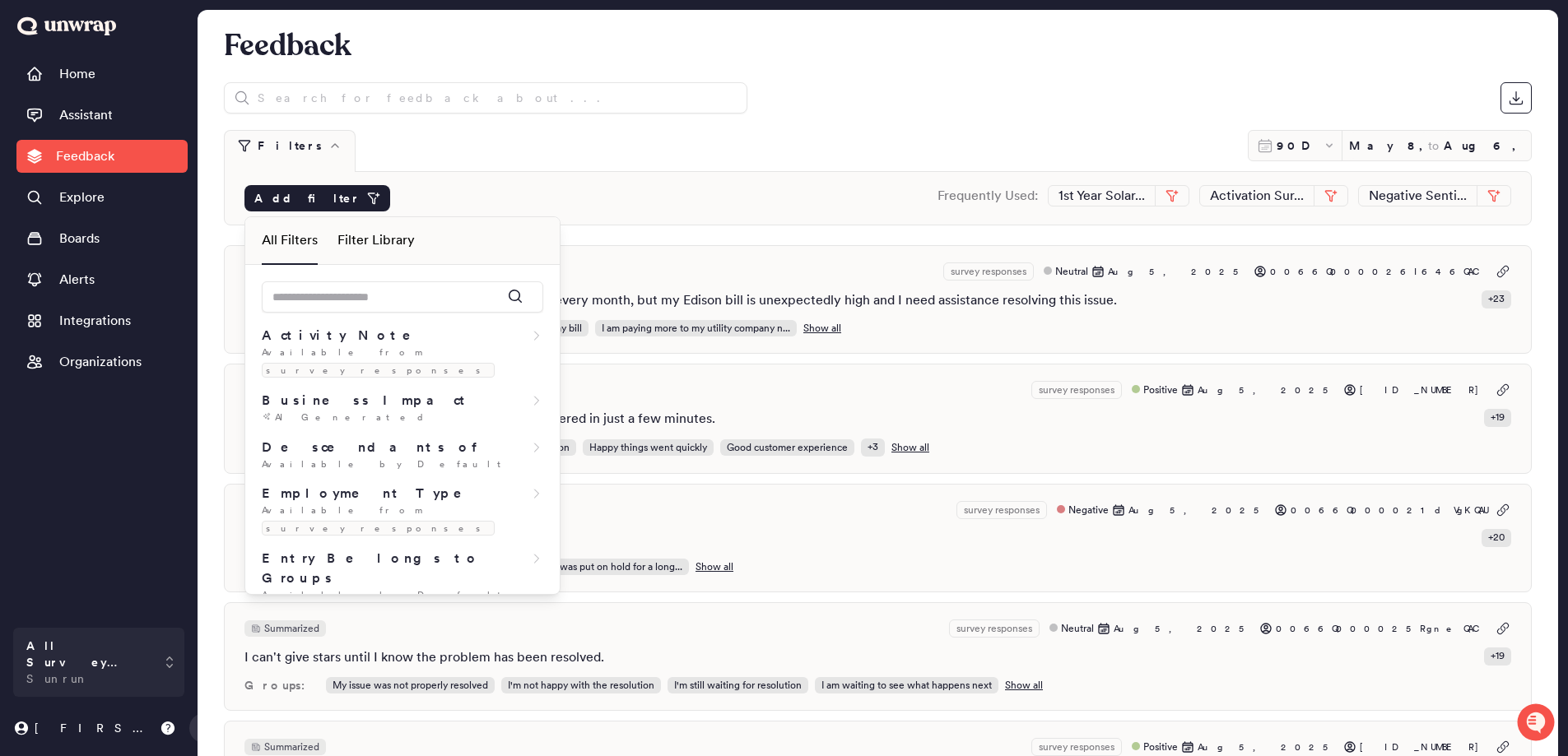 click on "Filter Library" at bounding box center [376, 240] 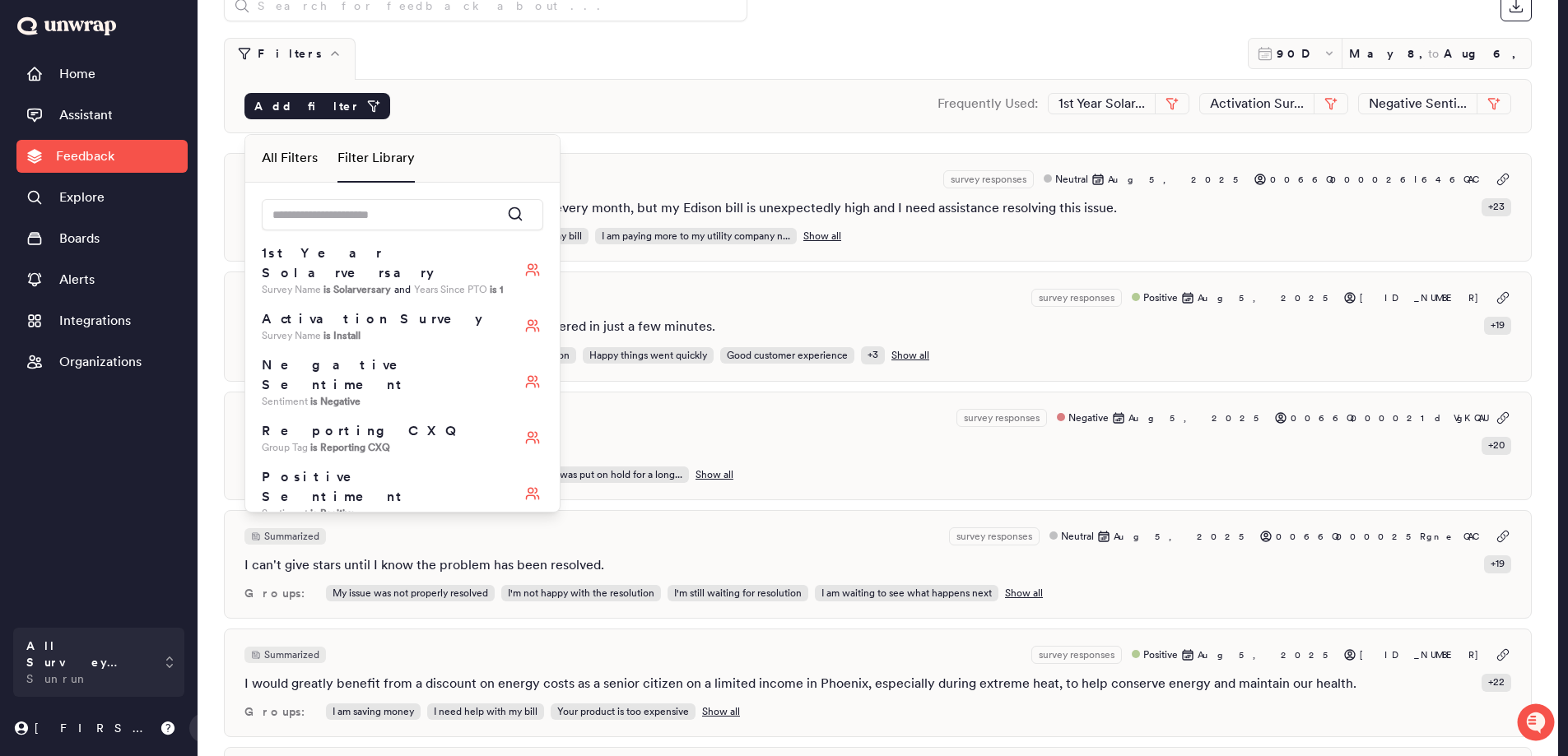 scroll, scrollTop: 82, scrollLeft: 0, axis: vertical 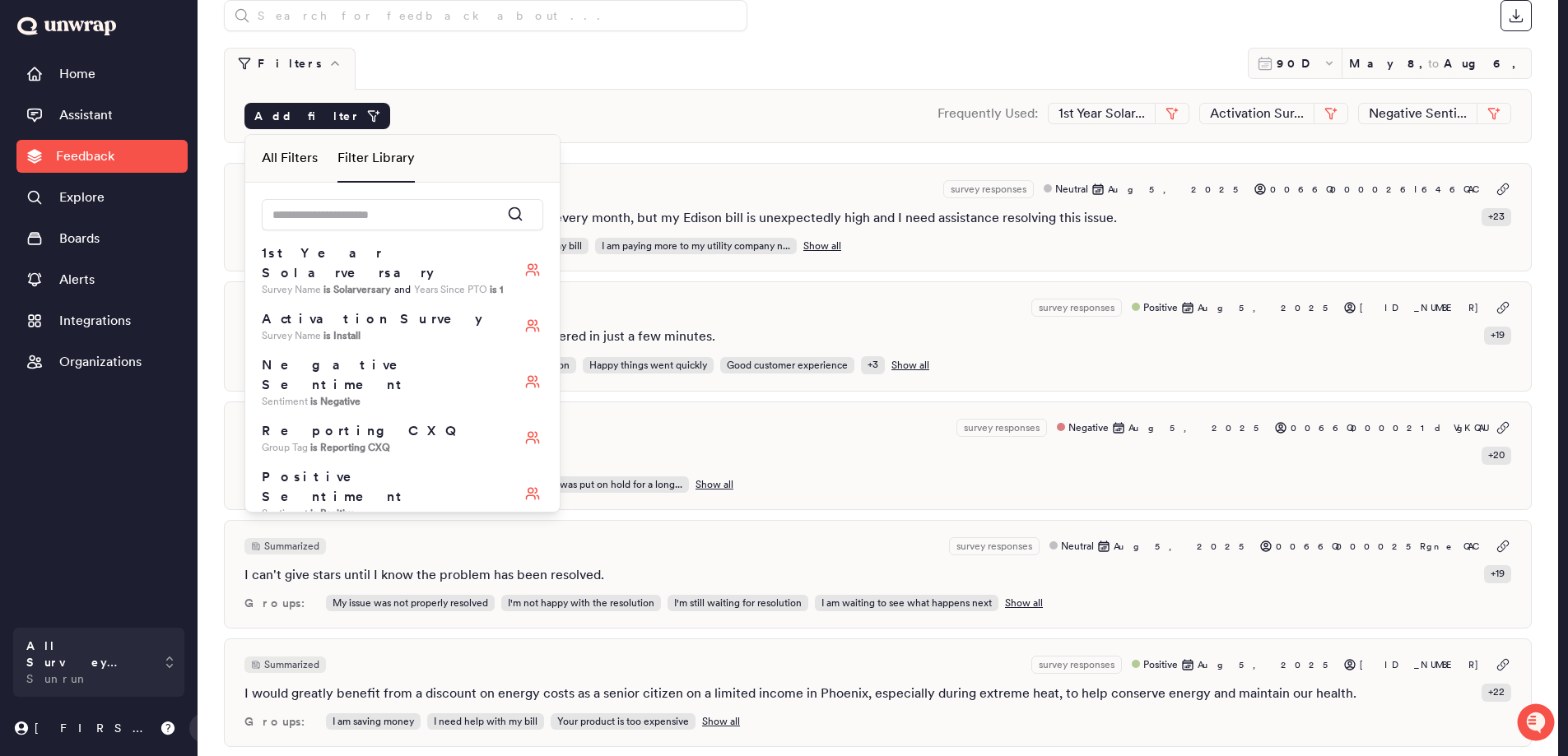 click on "All Filters" at bounding box center [290, 158] 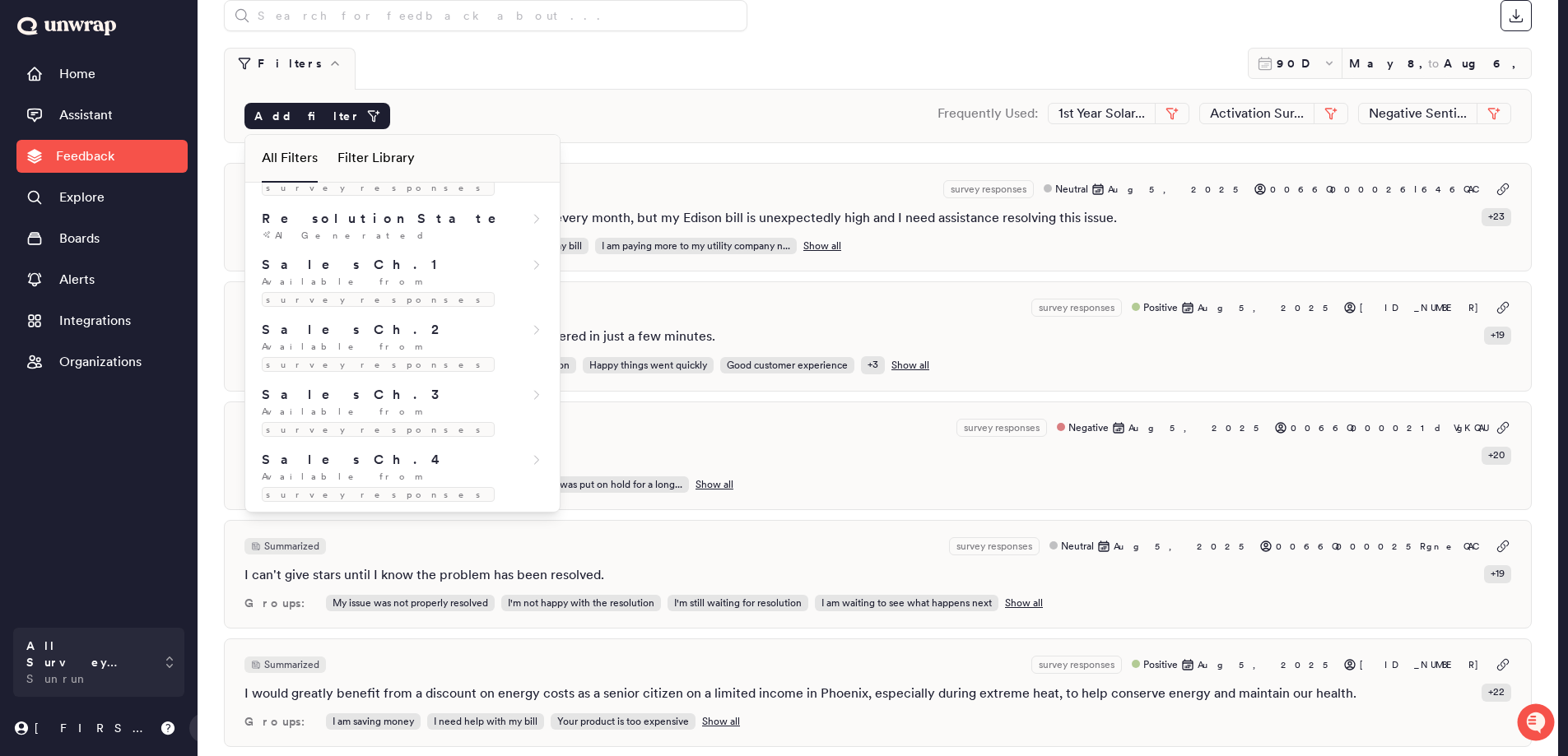 scroll, scrollTop: 1563, scrollLeft: 0, axis: vertical 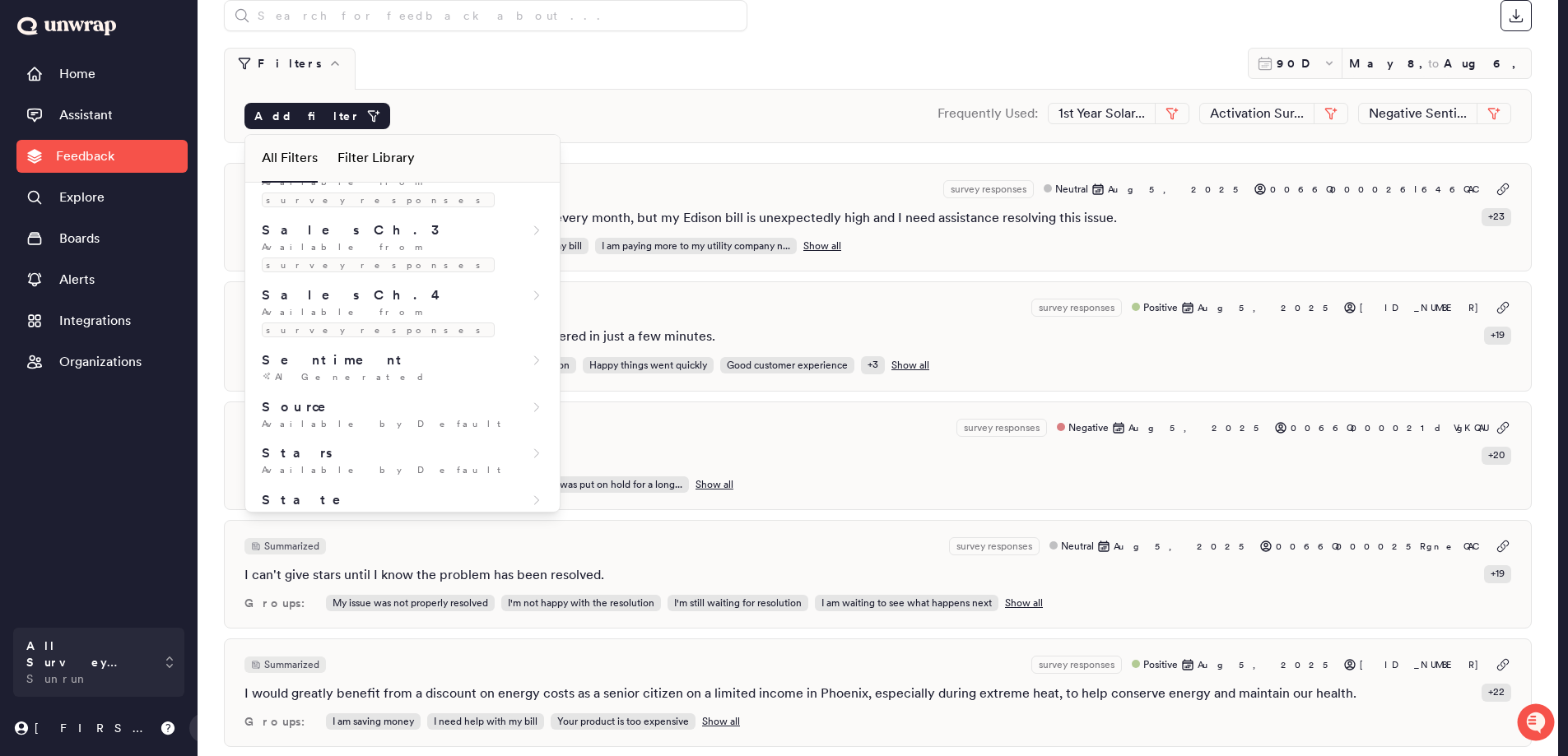 click on "Survey Name" at bounding box center (402, 760) 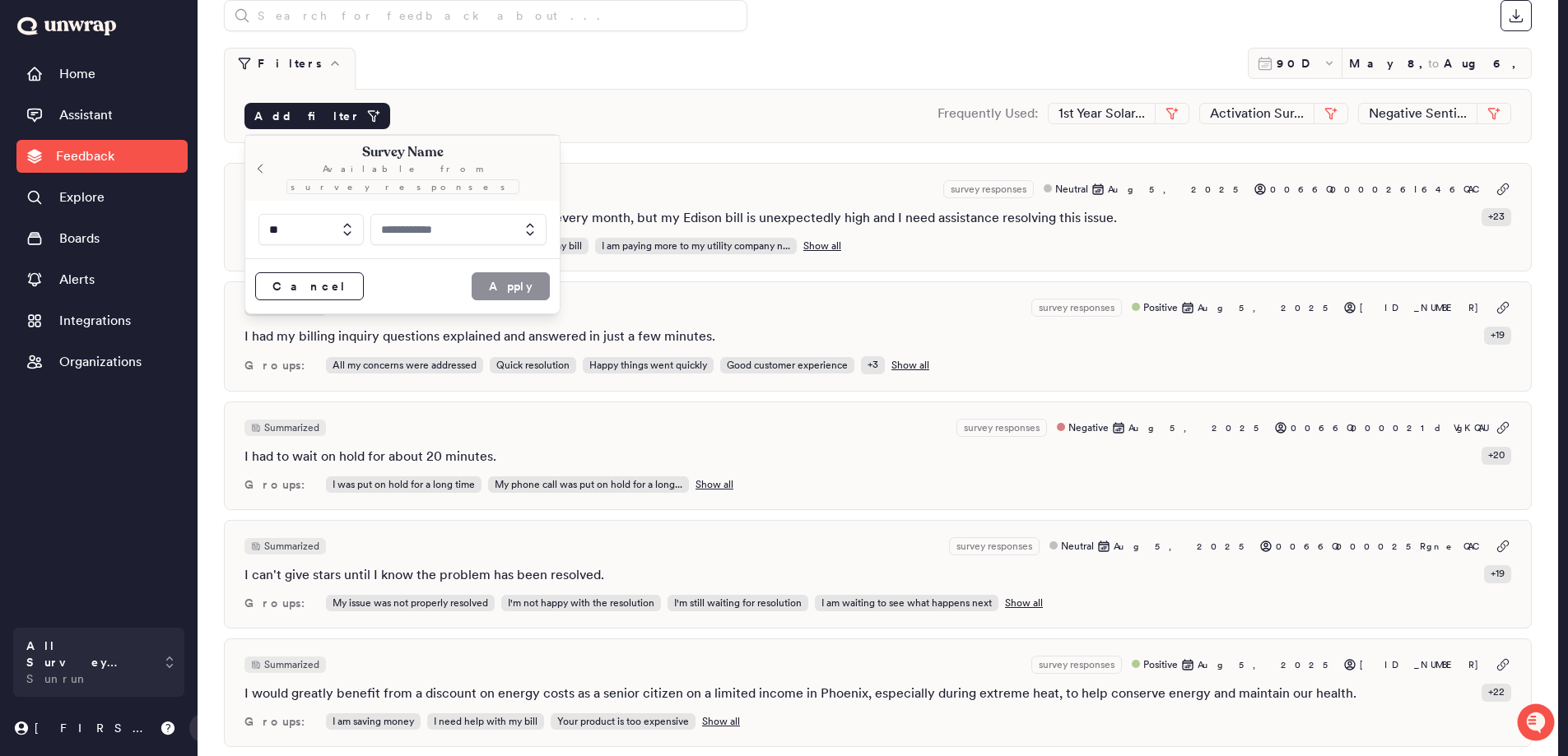 click at bounding box center [458, 230] 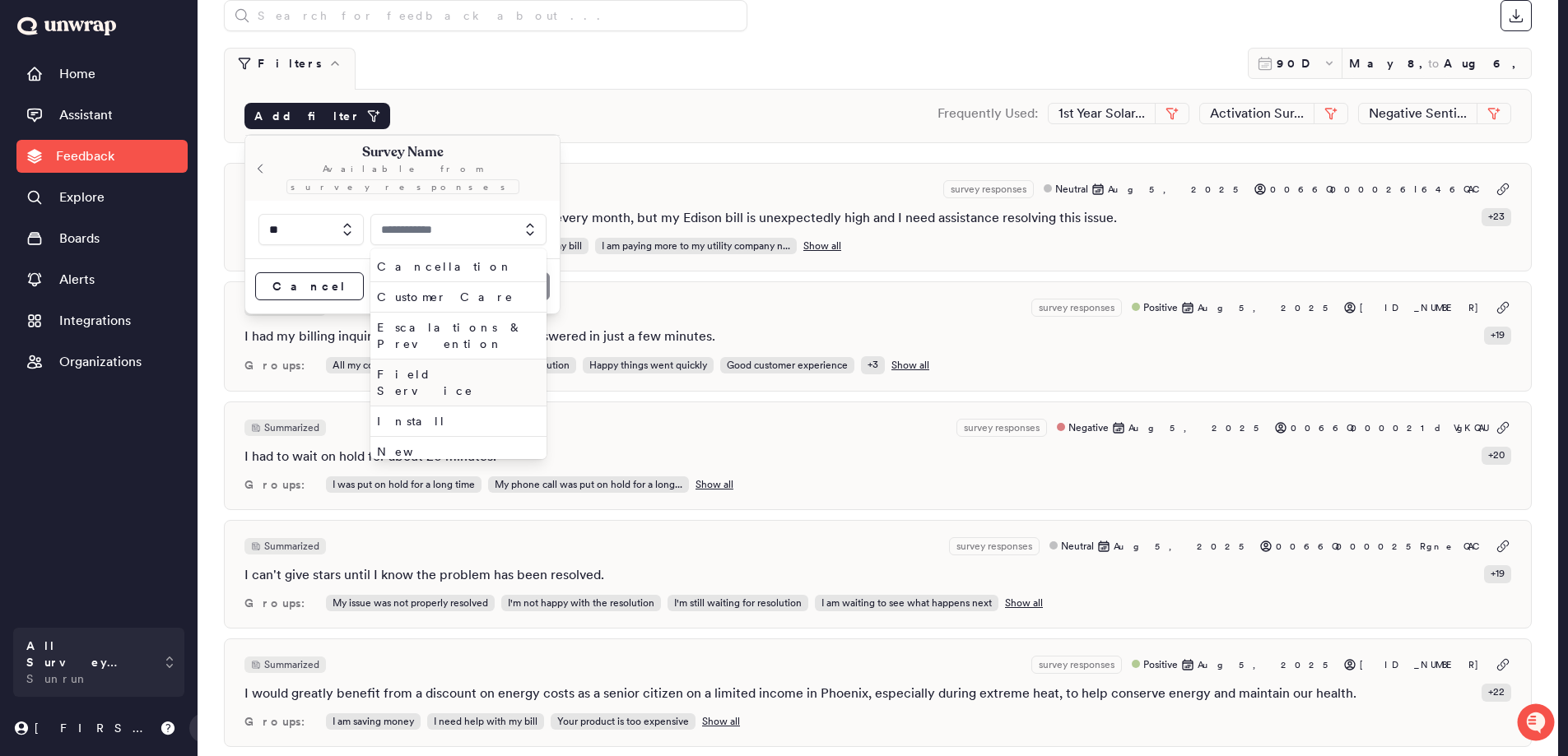 click on "Field Service" at bounding box center (455, 383) 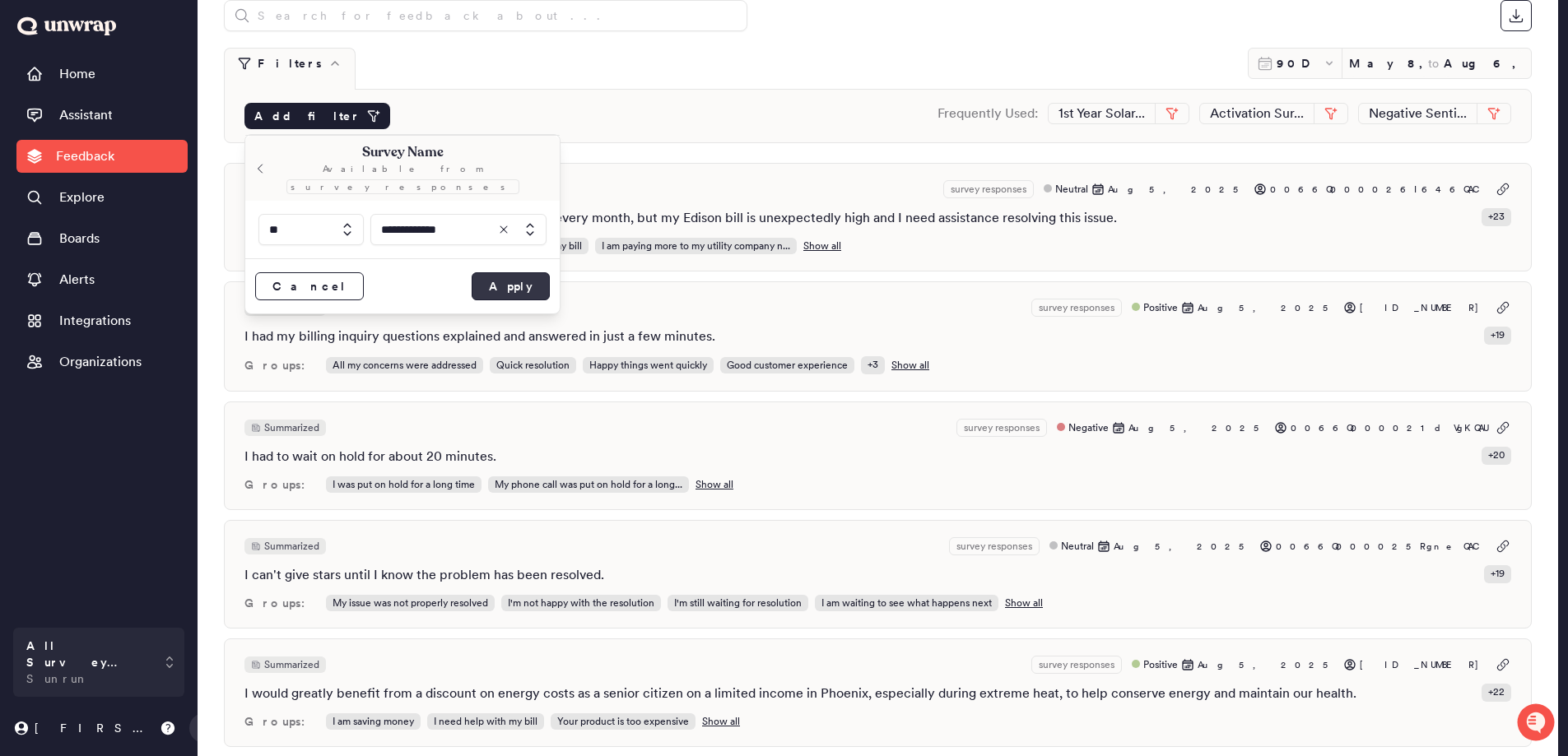 click on "Apply" at bounding box center [510, 286] 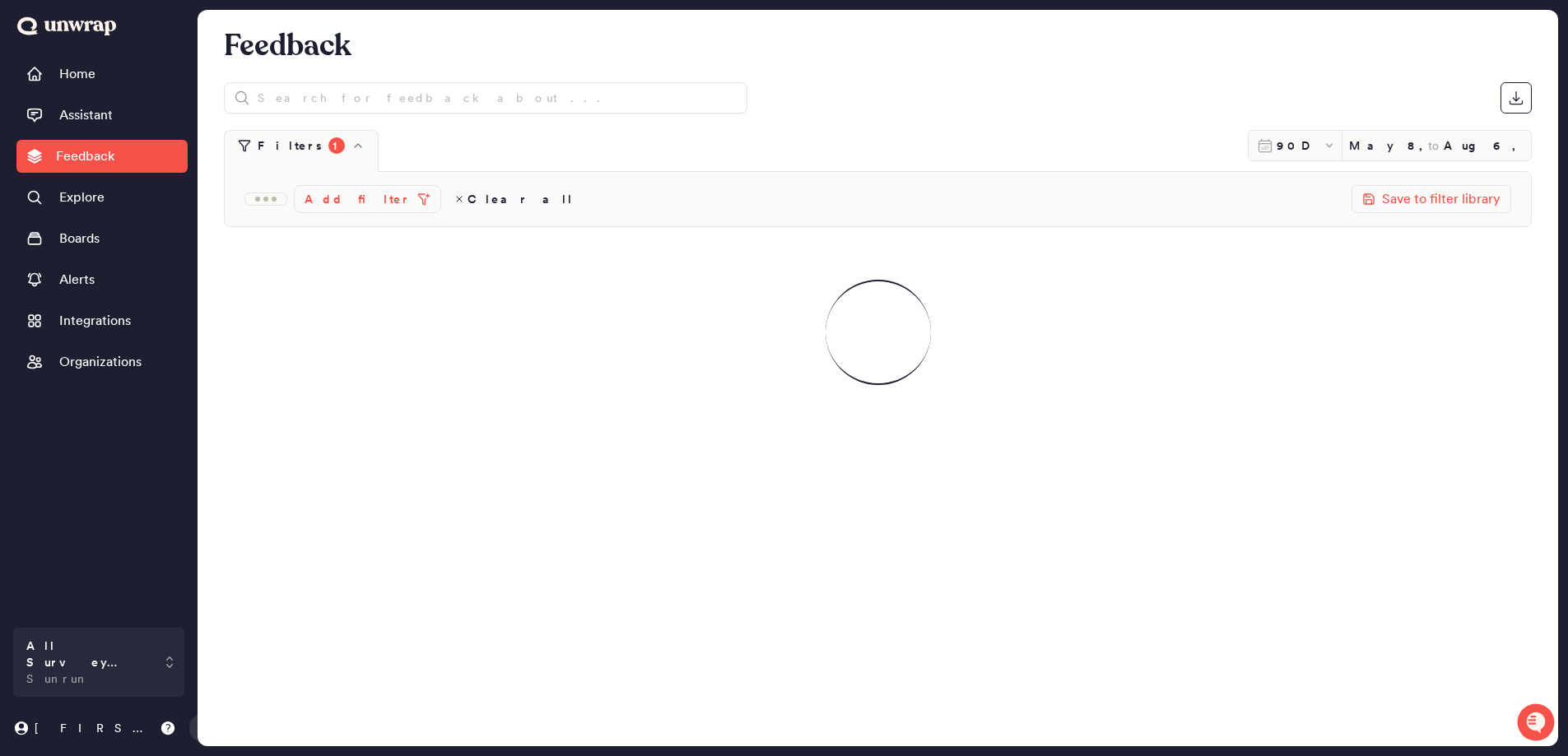 scroll, scrollTop: 0, scrollLeft: 0, axis: both 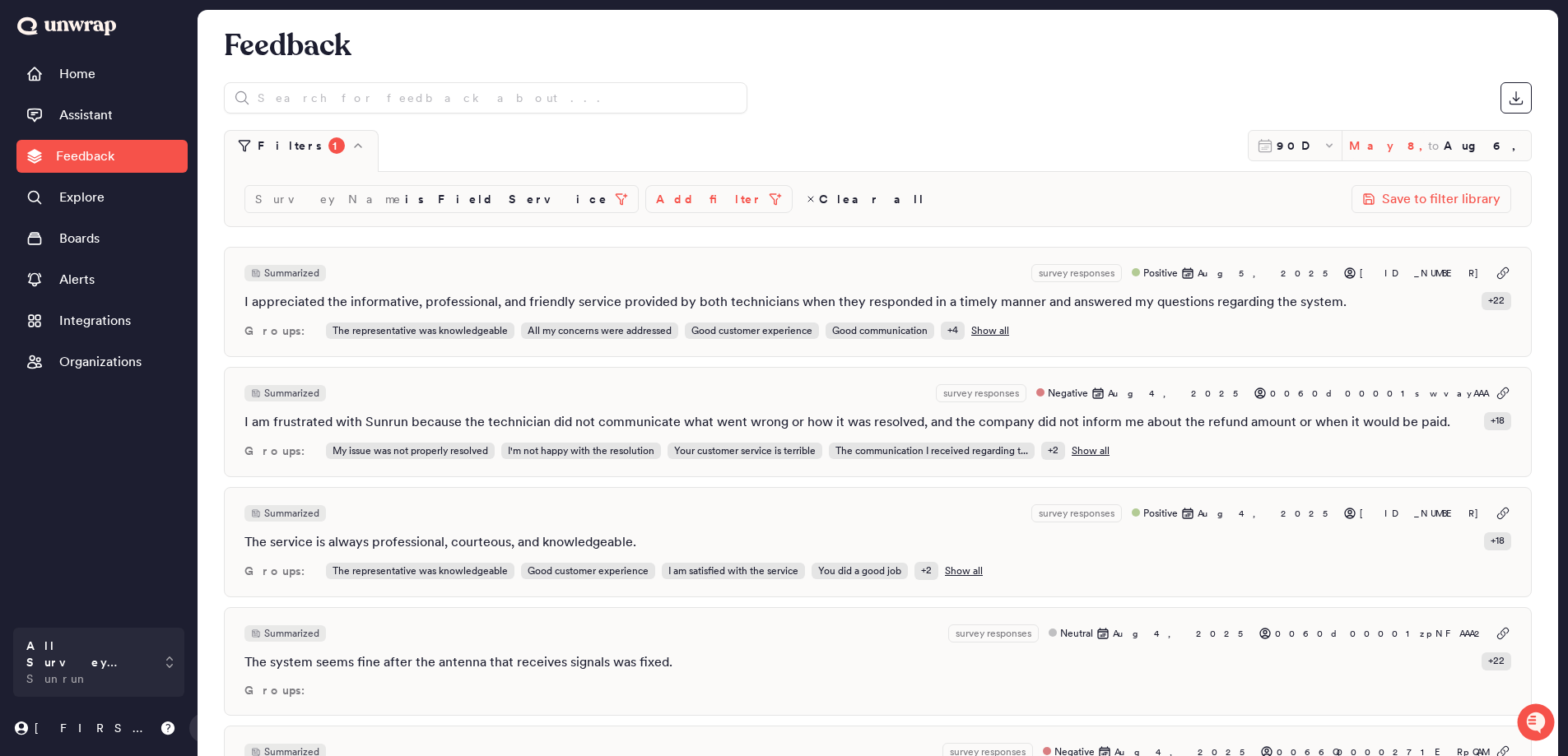 click on "May 8, 2025" at bounding box center (1389, 146) 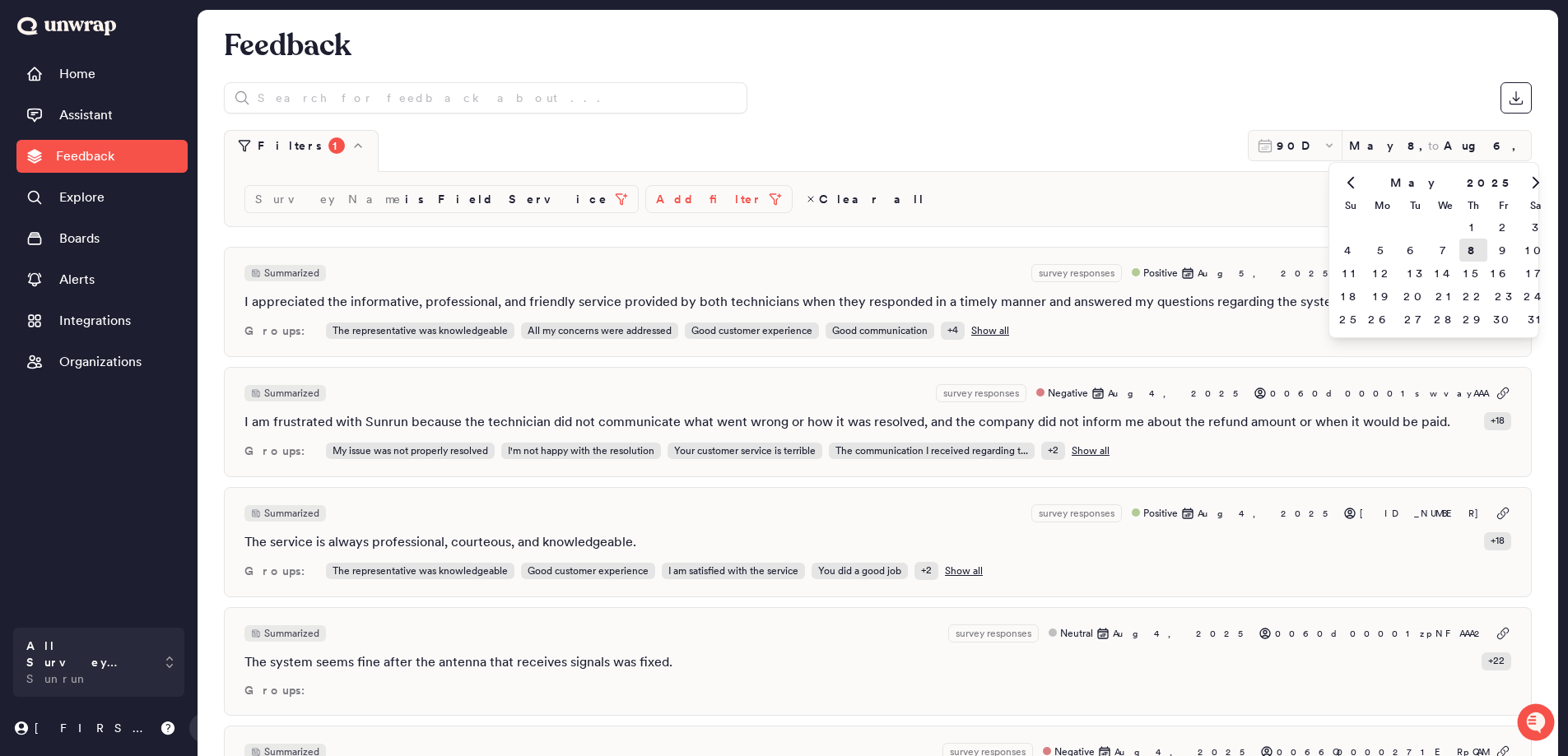 click 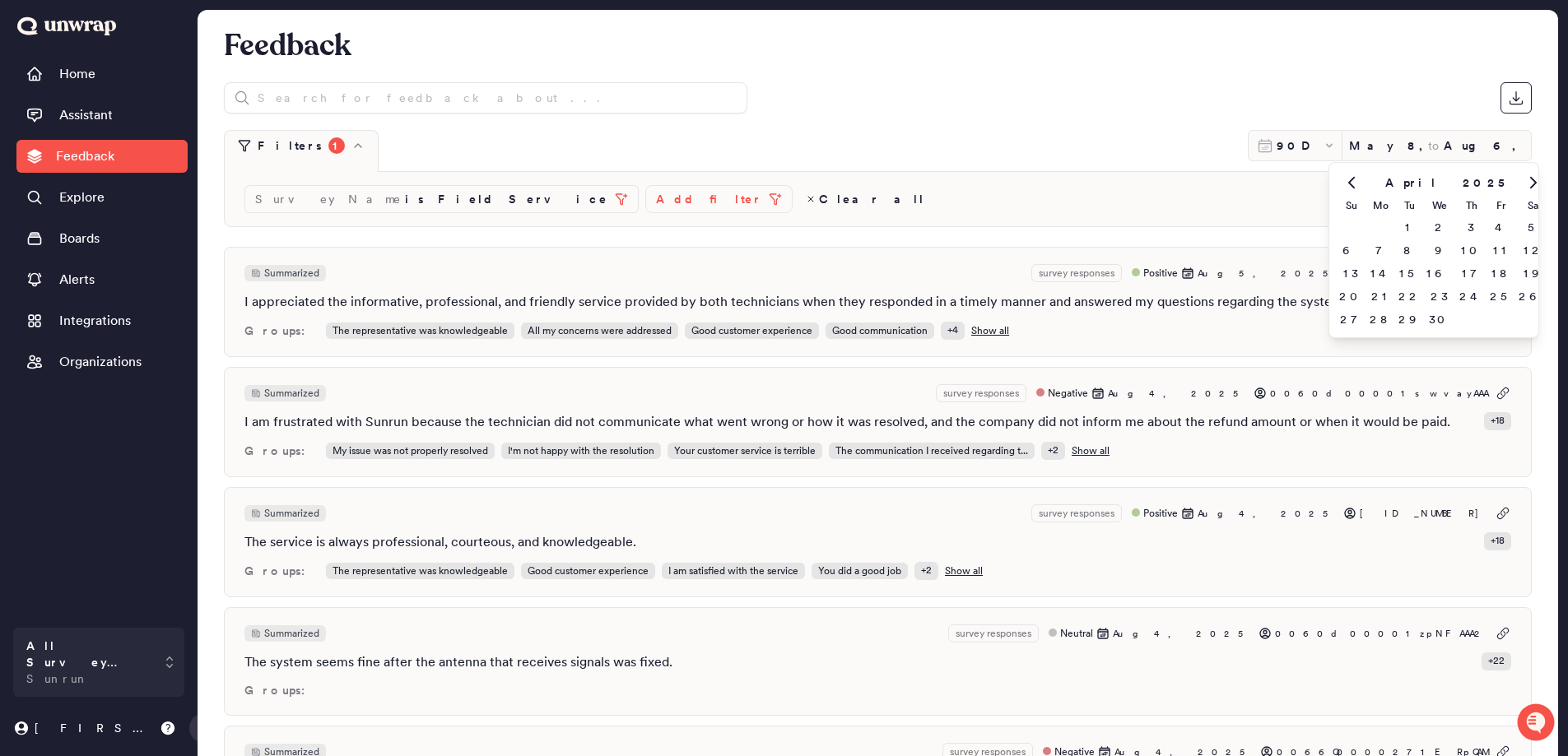 click 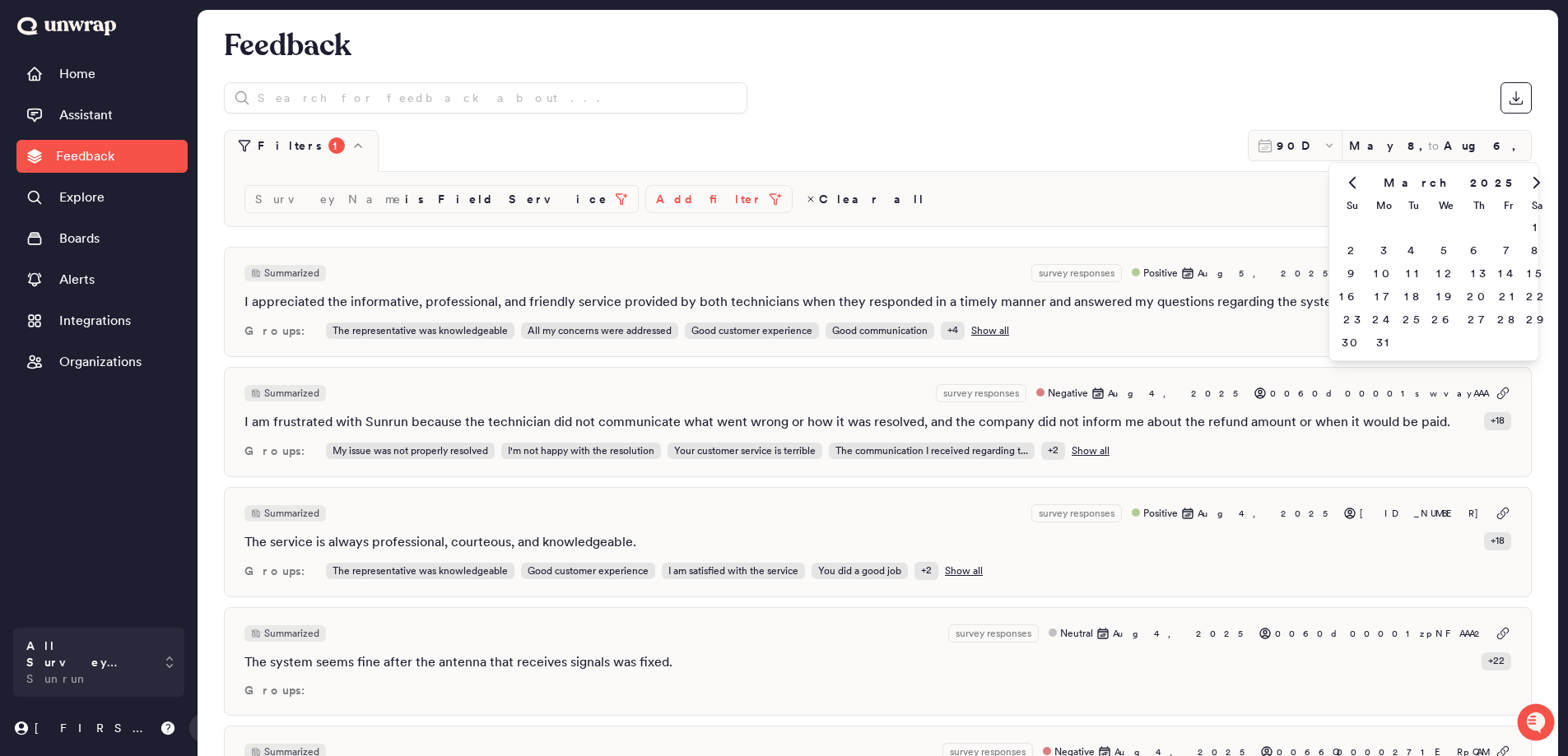 click 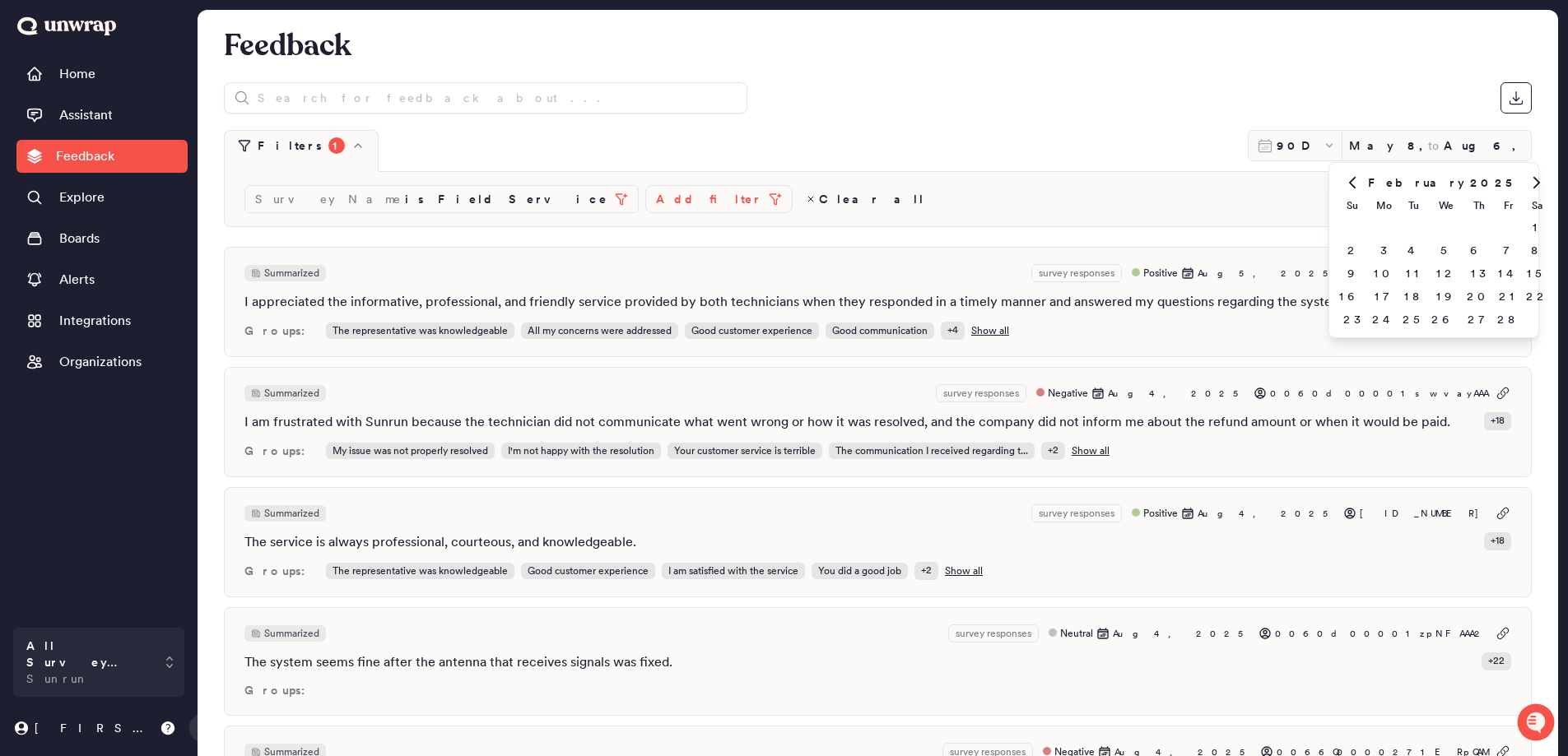 click 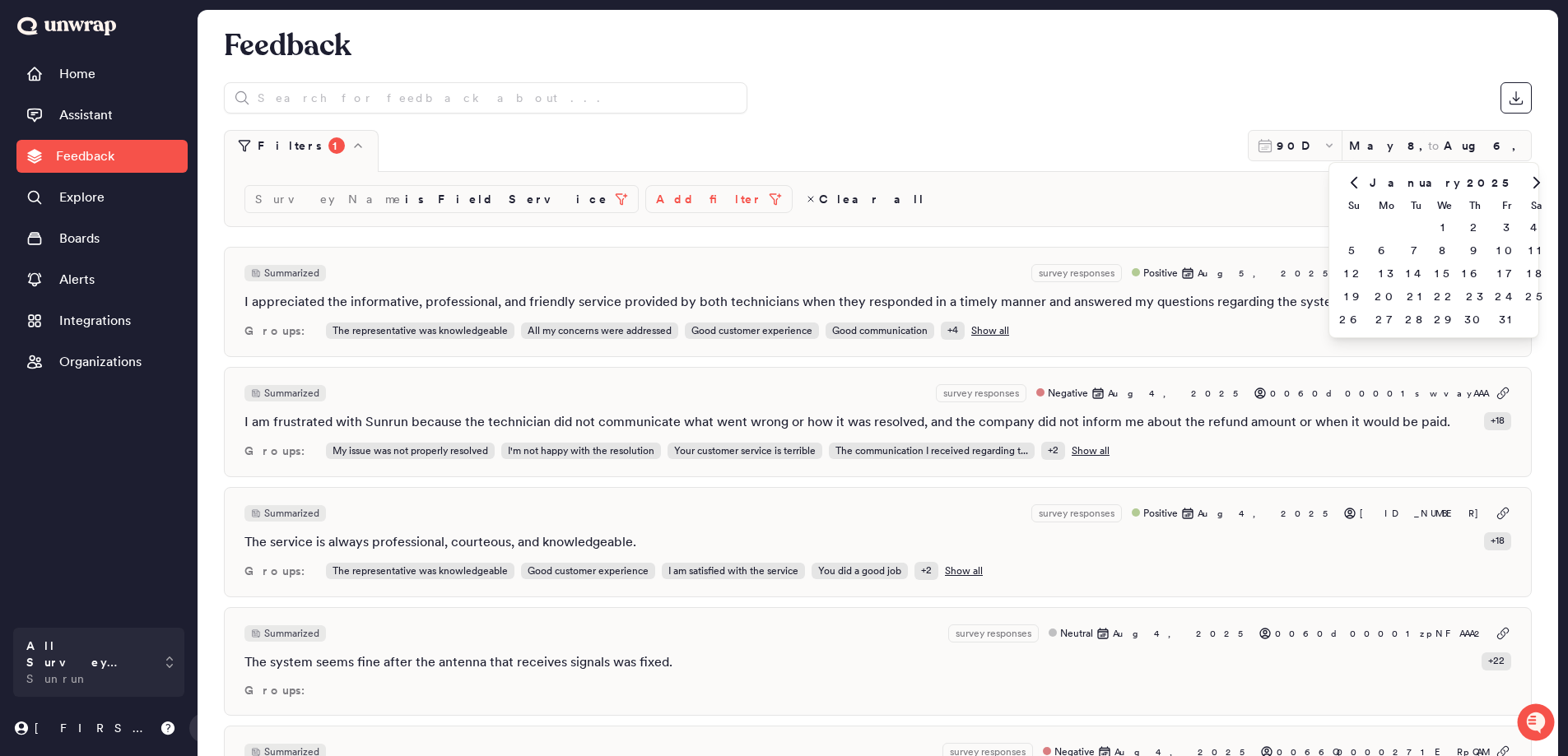 click at bounding box center [1536, 183] 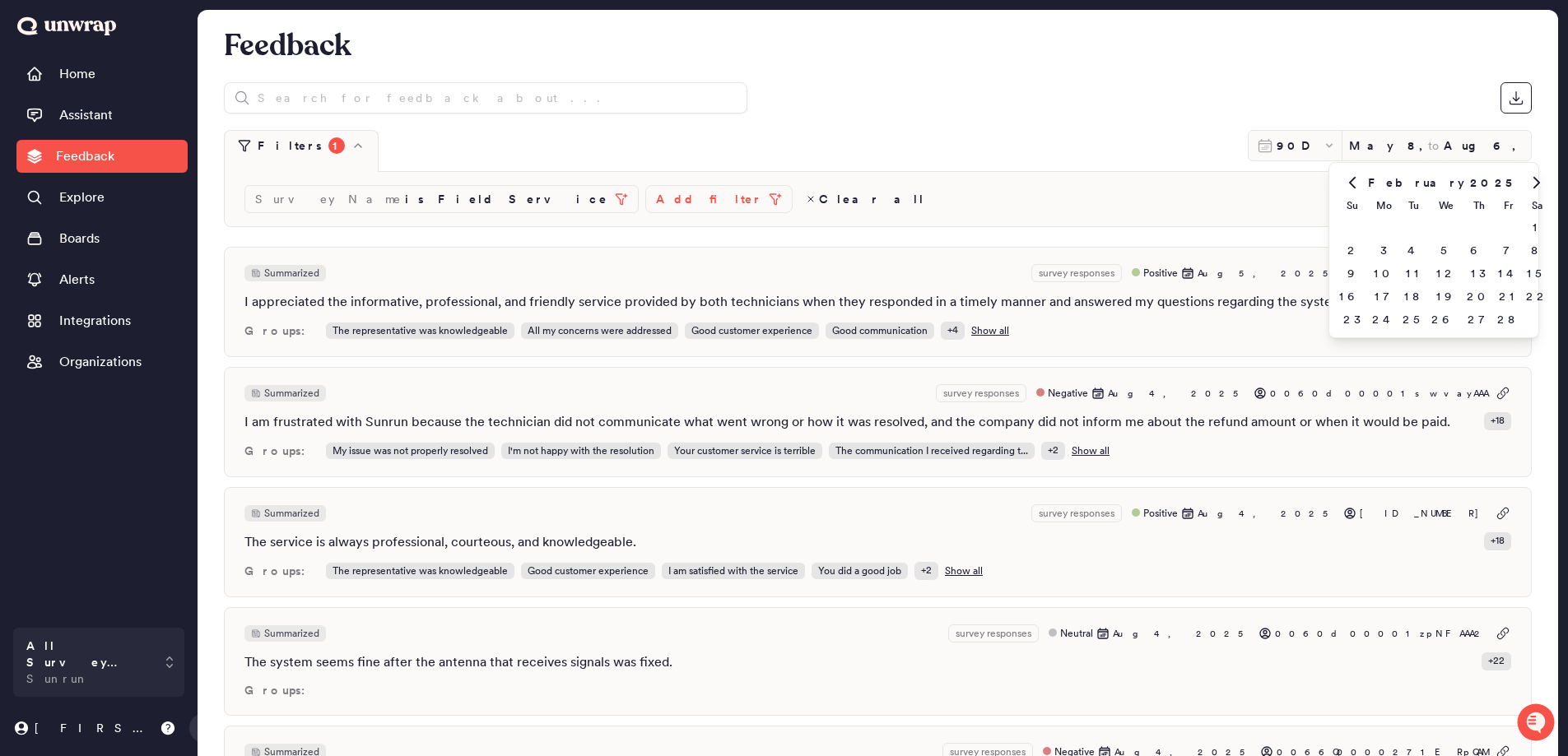 click at bounding box center [1537, 183] 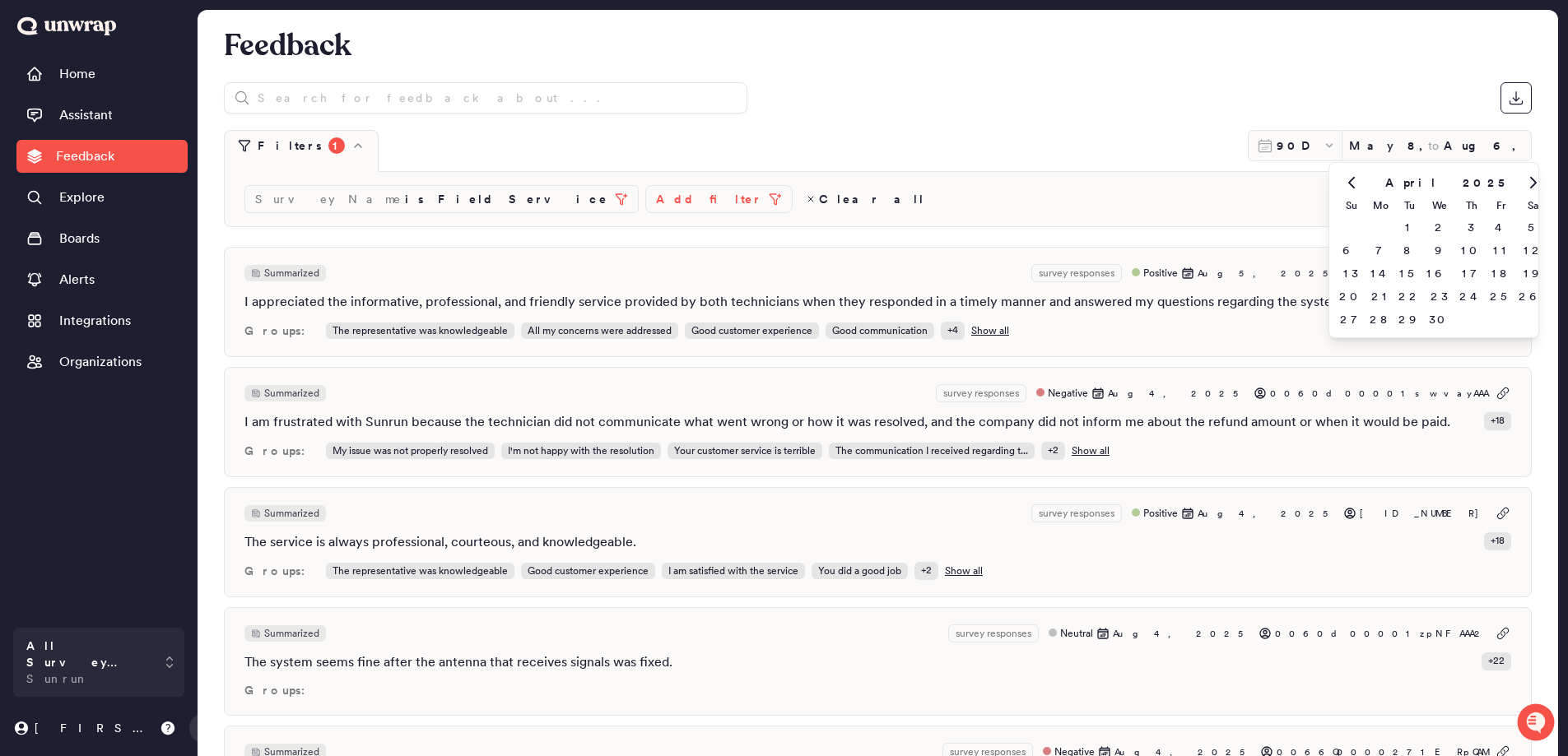 click at bounding box center [1533, 183] 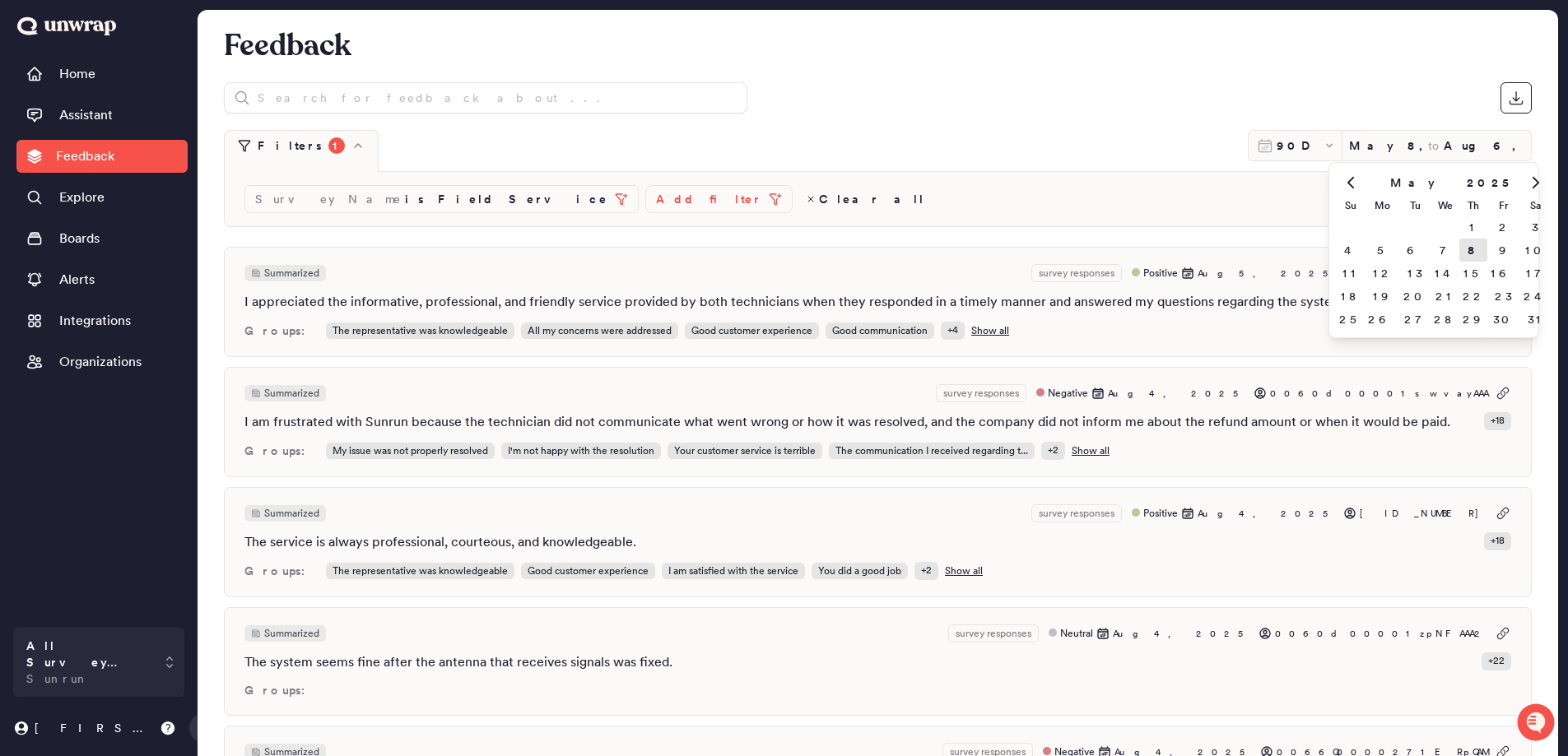 click at bounding box center [1535, 183] 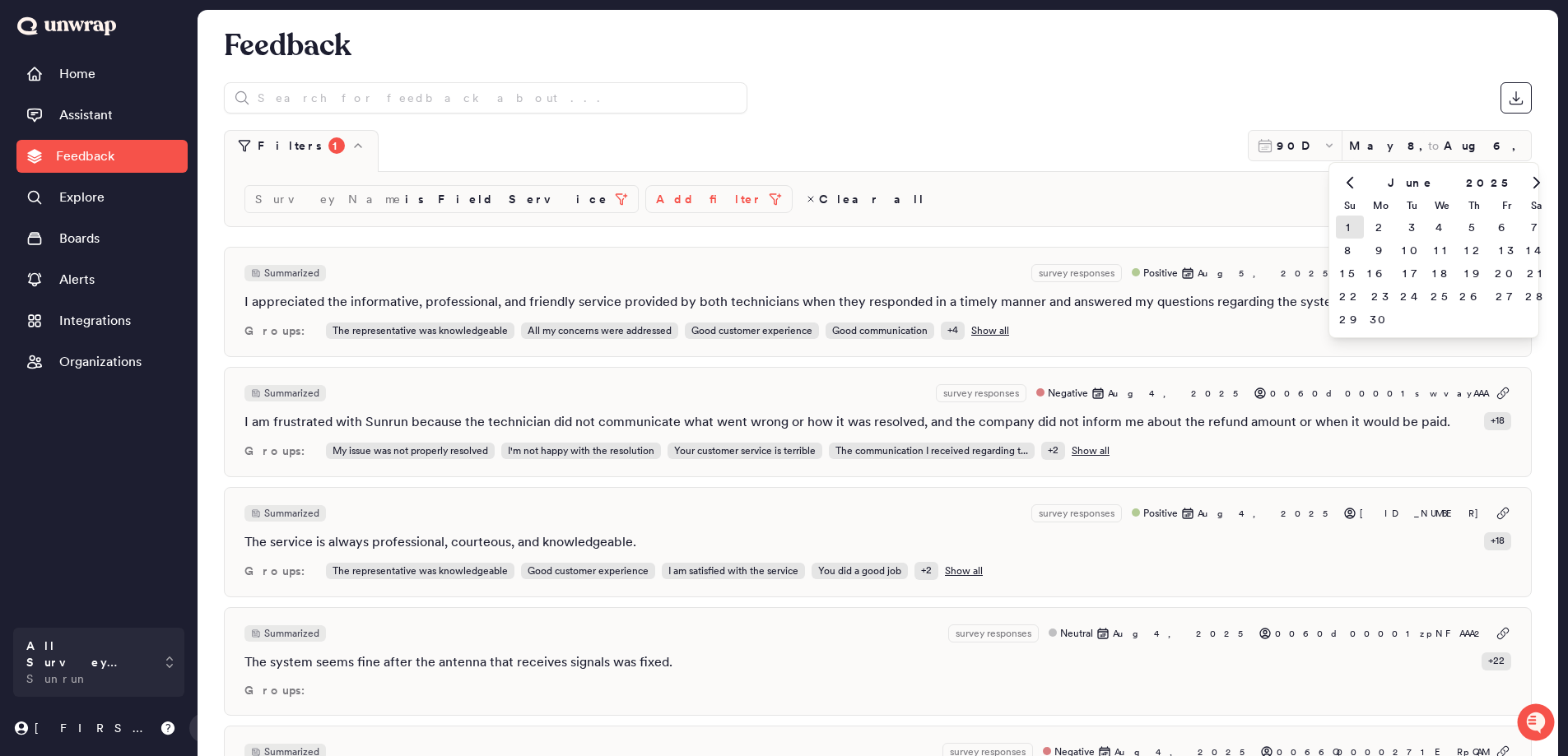 click on "1" at bounding box center [1350, 227] 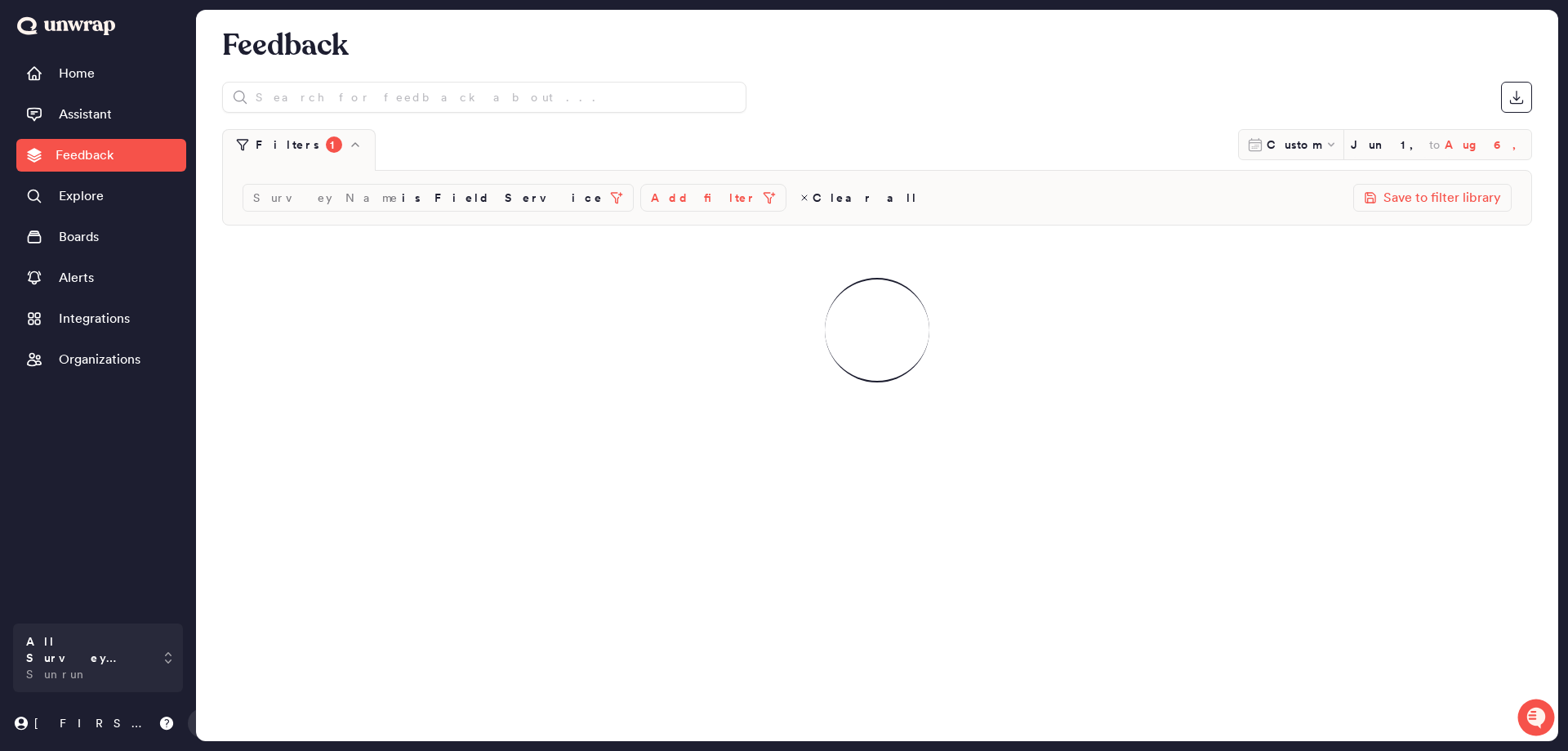click on "Aug 6, 2025" at bounding box center [1484, 145] 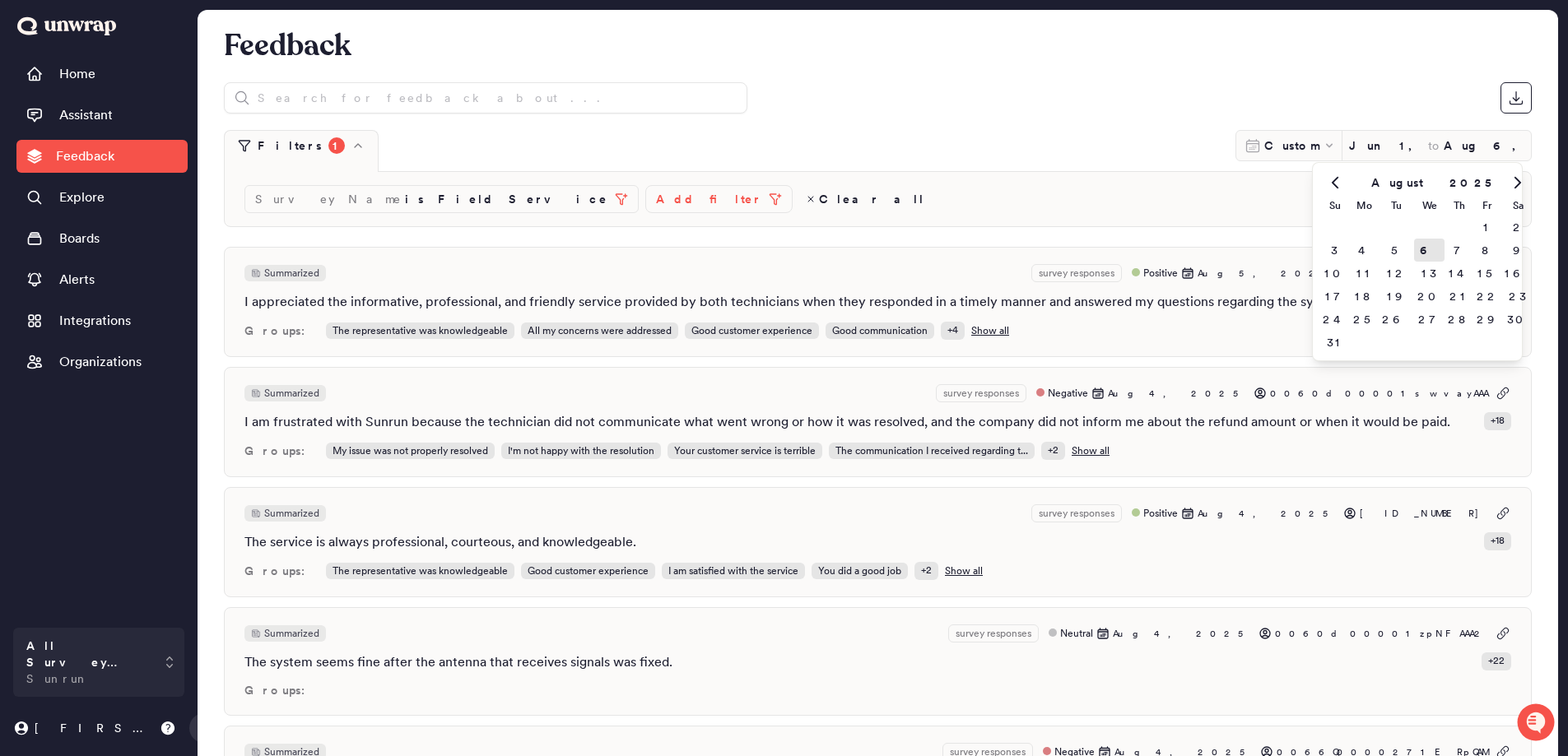 click at bounding box center [1334, 183] 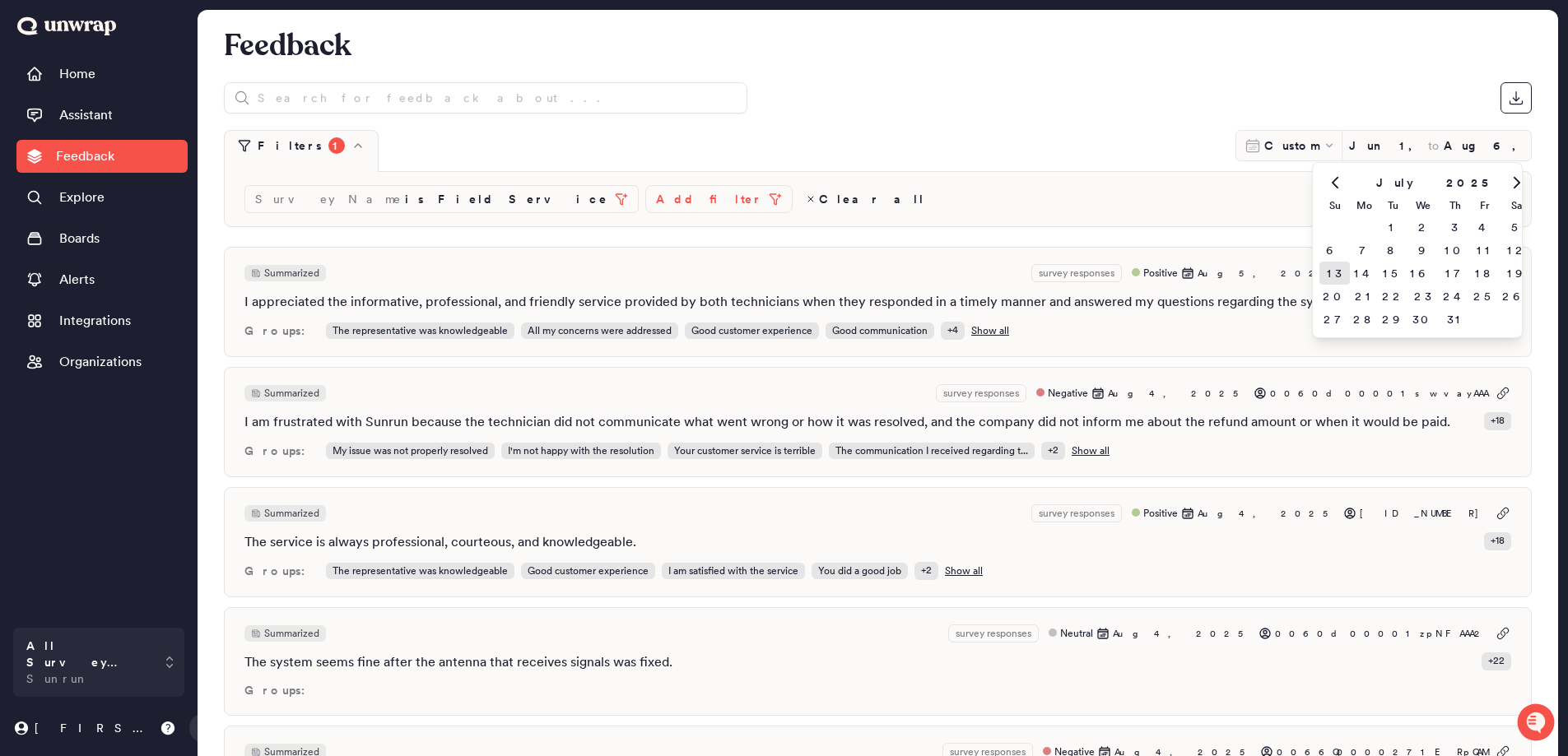 click on "13" at bounding box center (1334, 273) 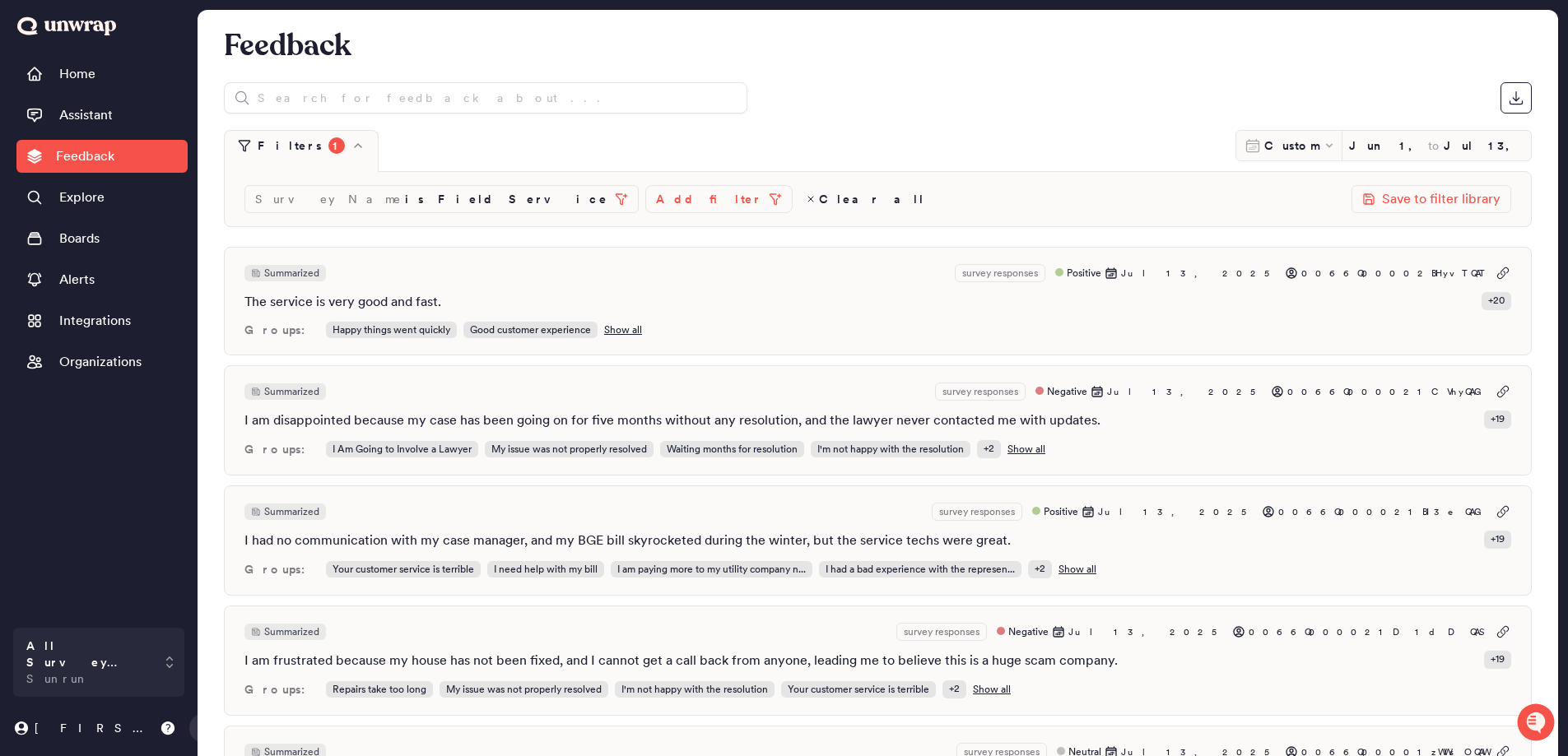 click on "Add filter" at bounding box center [709, 199] 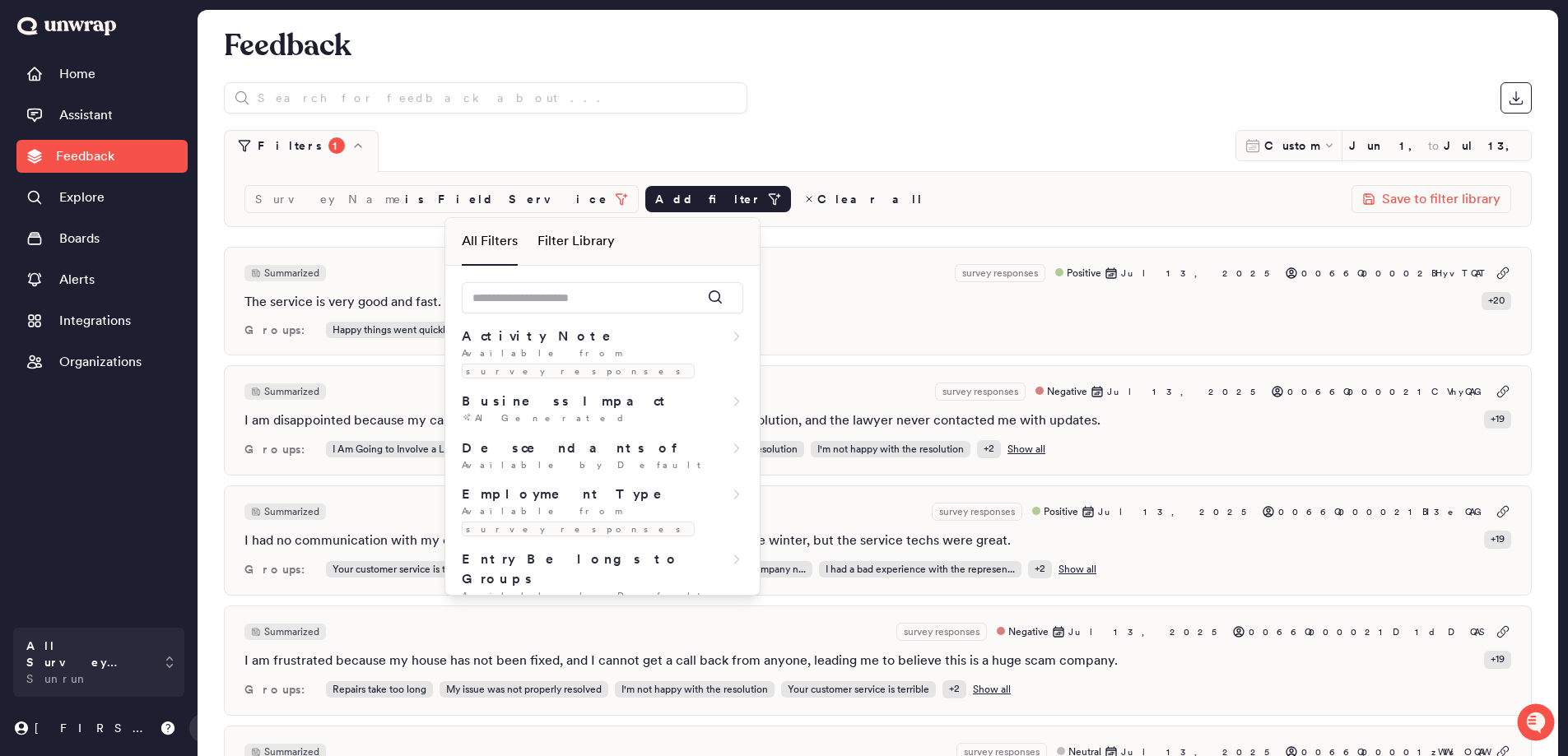 click on "Filter Library" at bounding box center (576, 241) 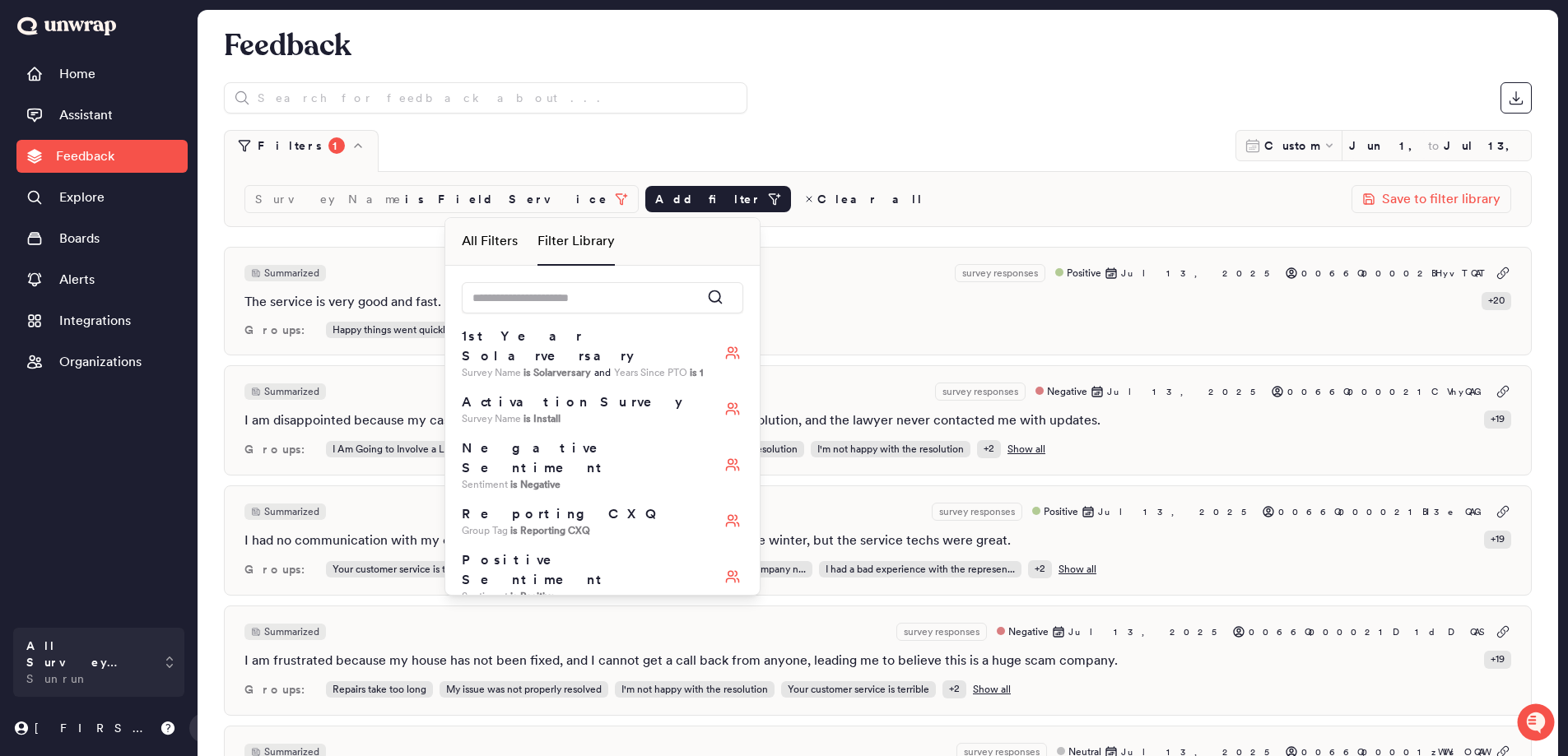 click on "Filters 1 Custom Jun 1, 2025 to Jul 13, 2025 Survey Name is   Field Service Add filter Clear all Save to filter library" at bounding box center (877, 155) 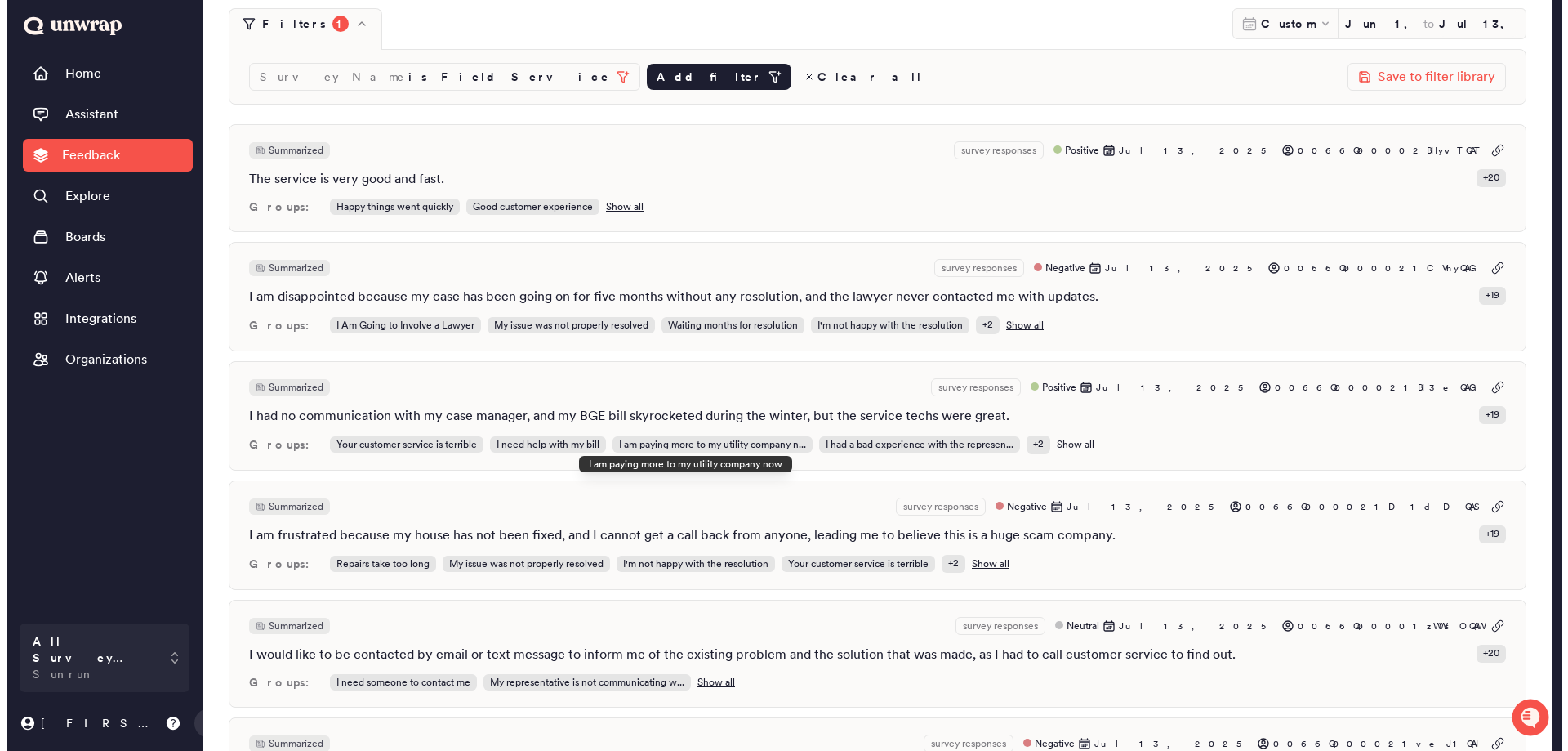 scroll, scrollTop: 0, scrollLeft: 0, axis: both 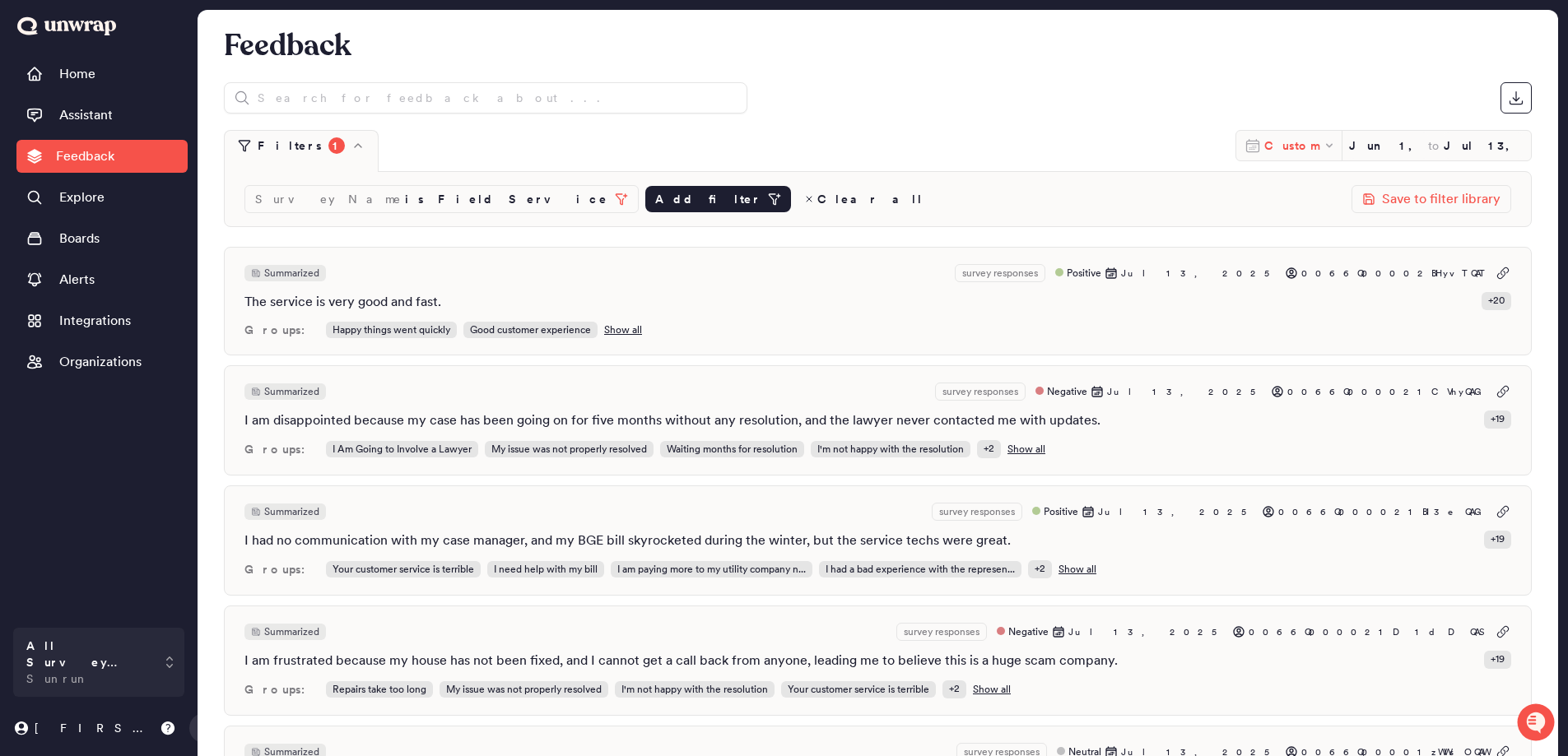 click on "Custom" at bounding box center (1291, 146) 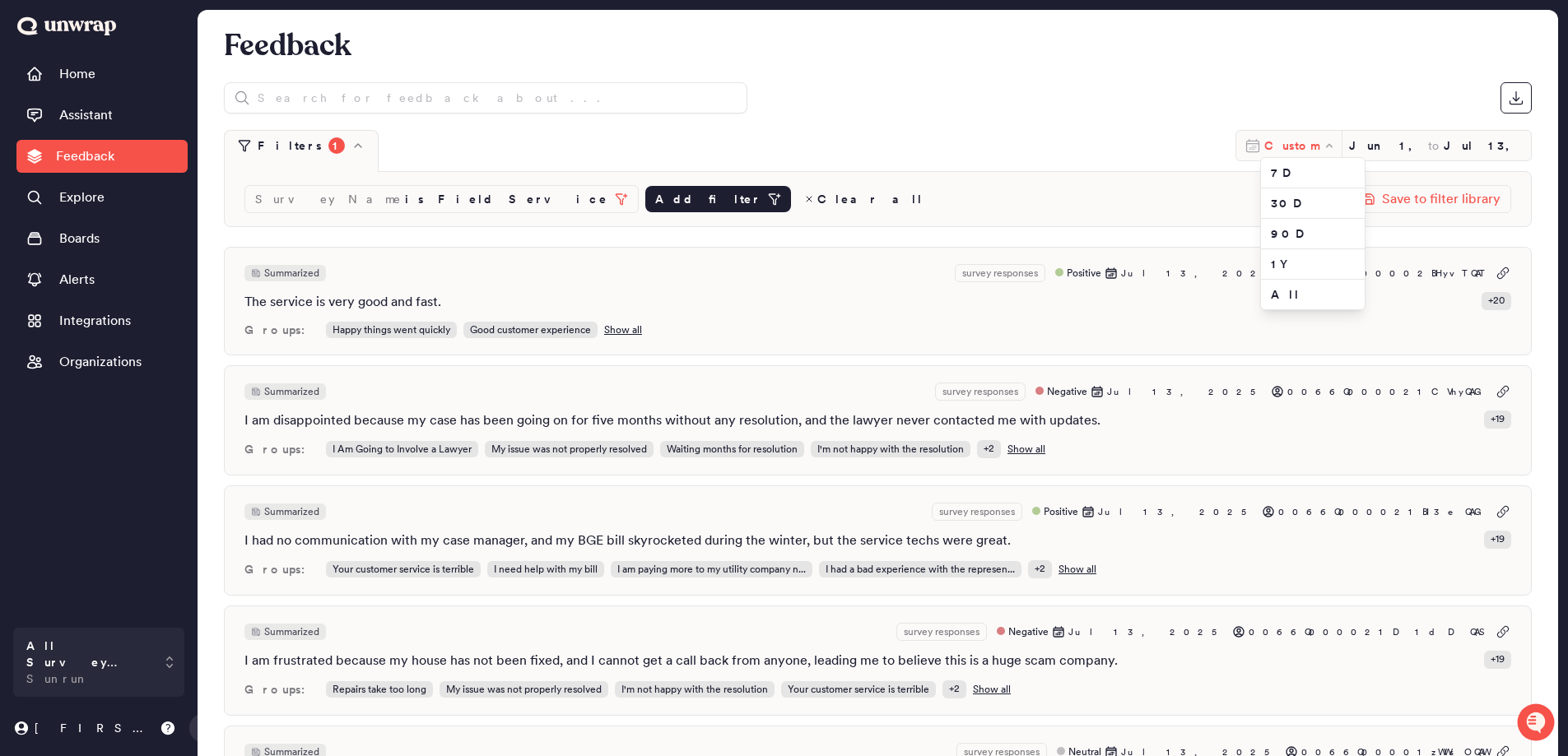 click on "Custom" at bounding box center [1291, 146] 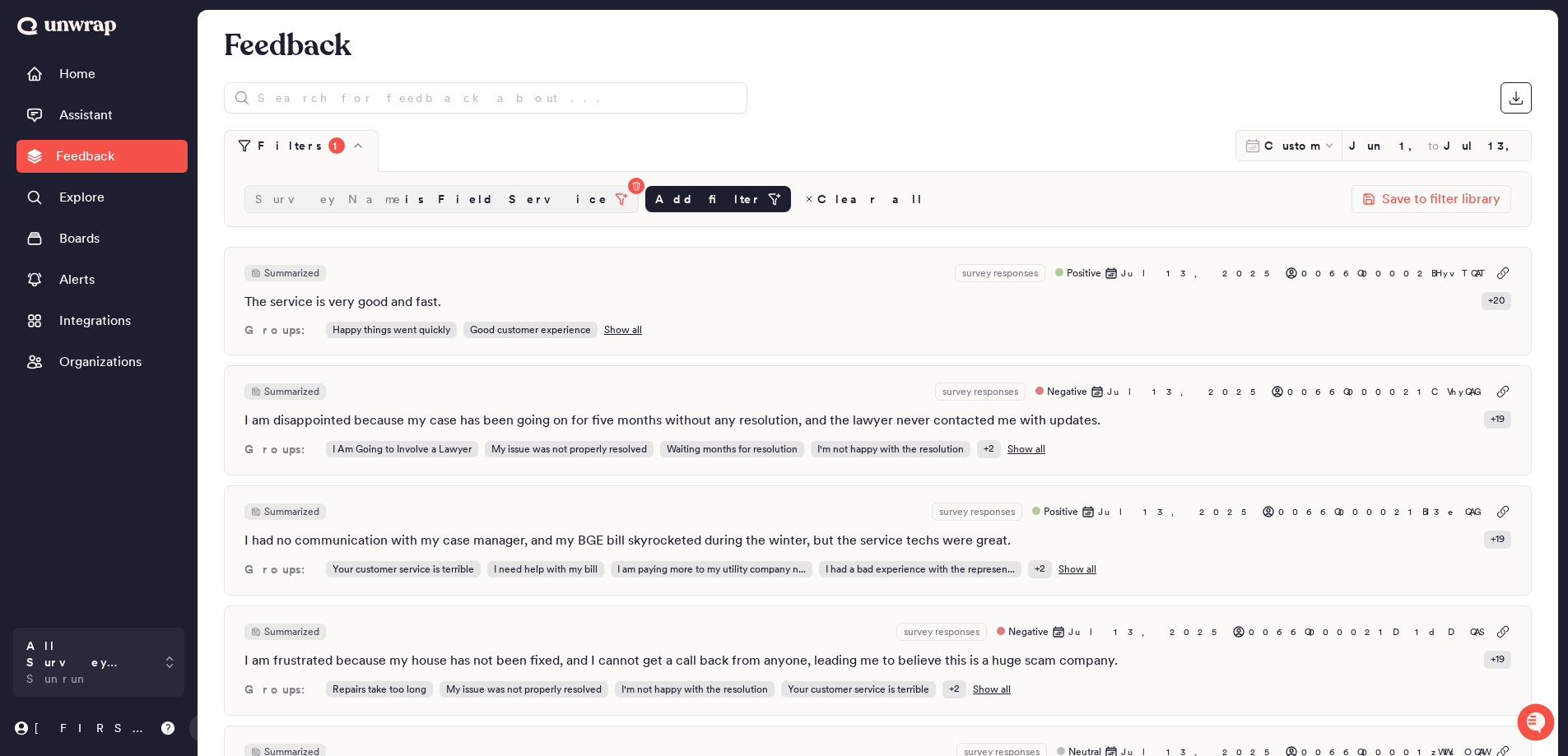click on "is Field Service" at bounding box center (506, 199) 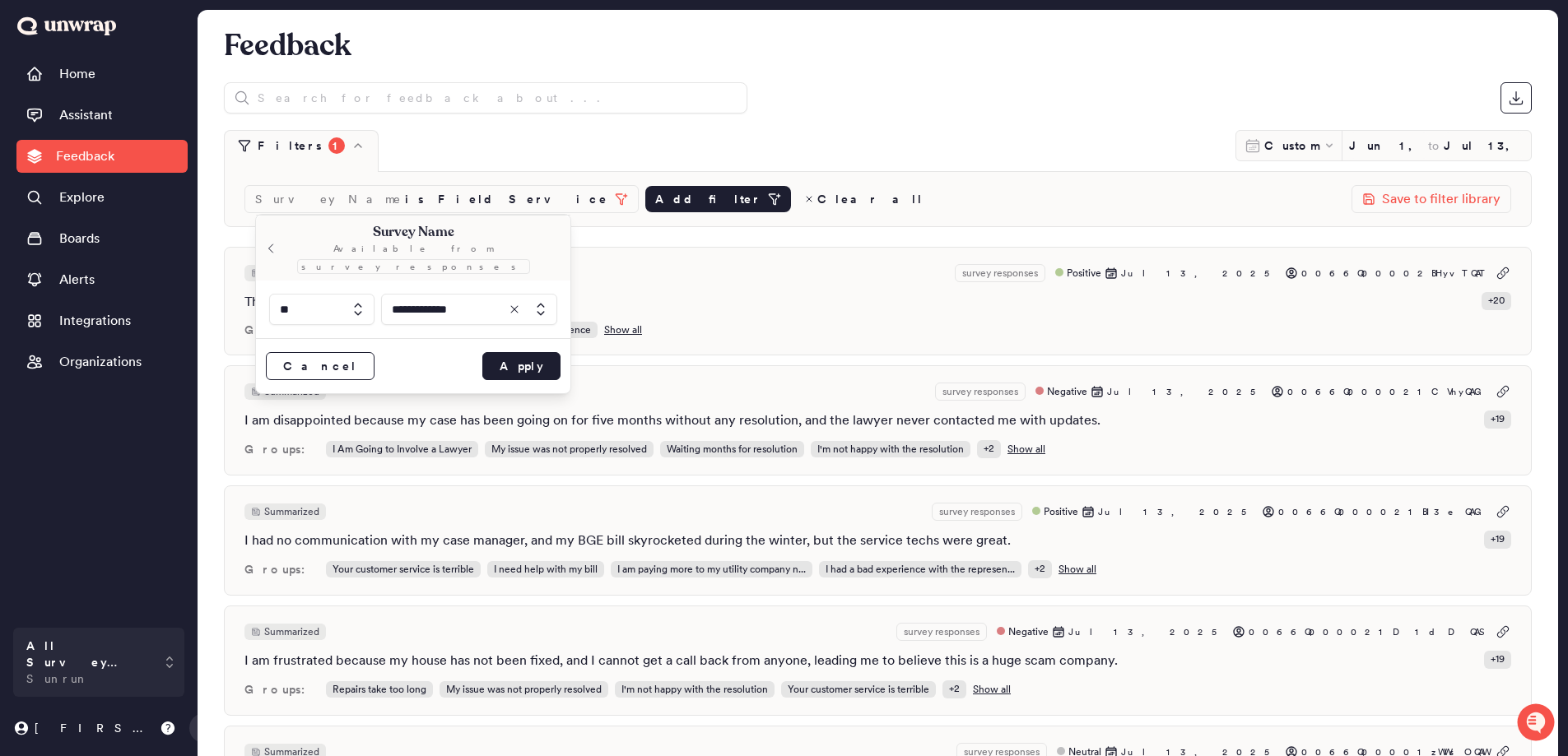 click on "Add filter" at bounding box center [708, 199] 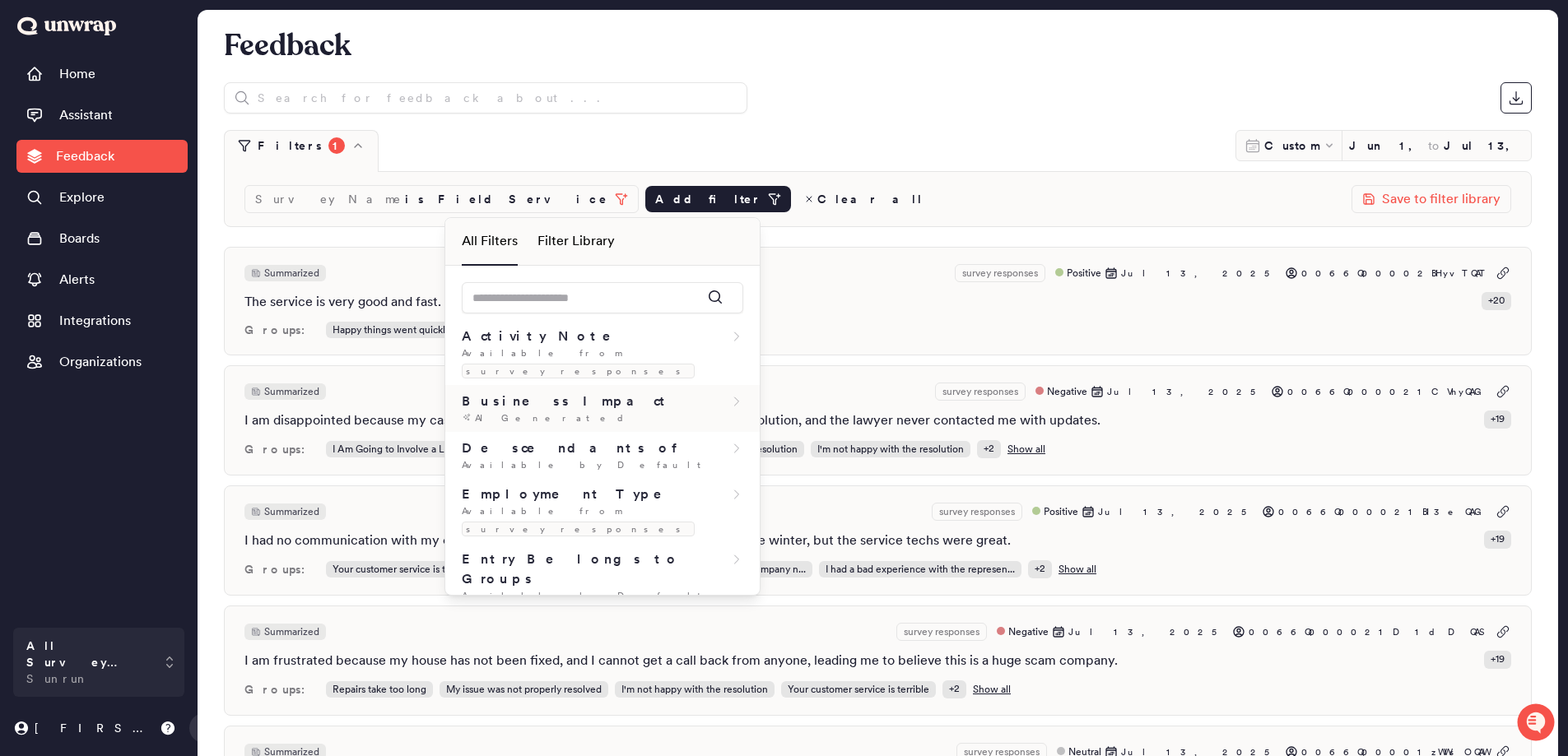 click on "Business Impact" at bounding box center (566, 401) 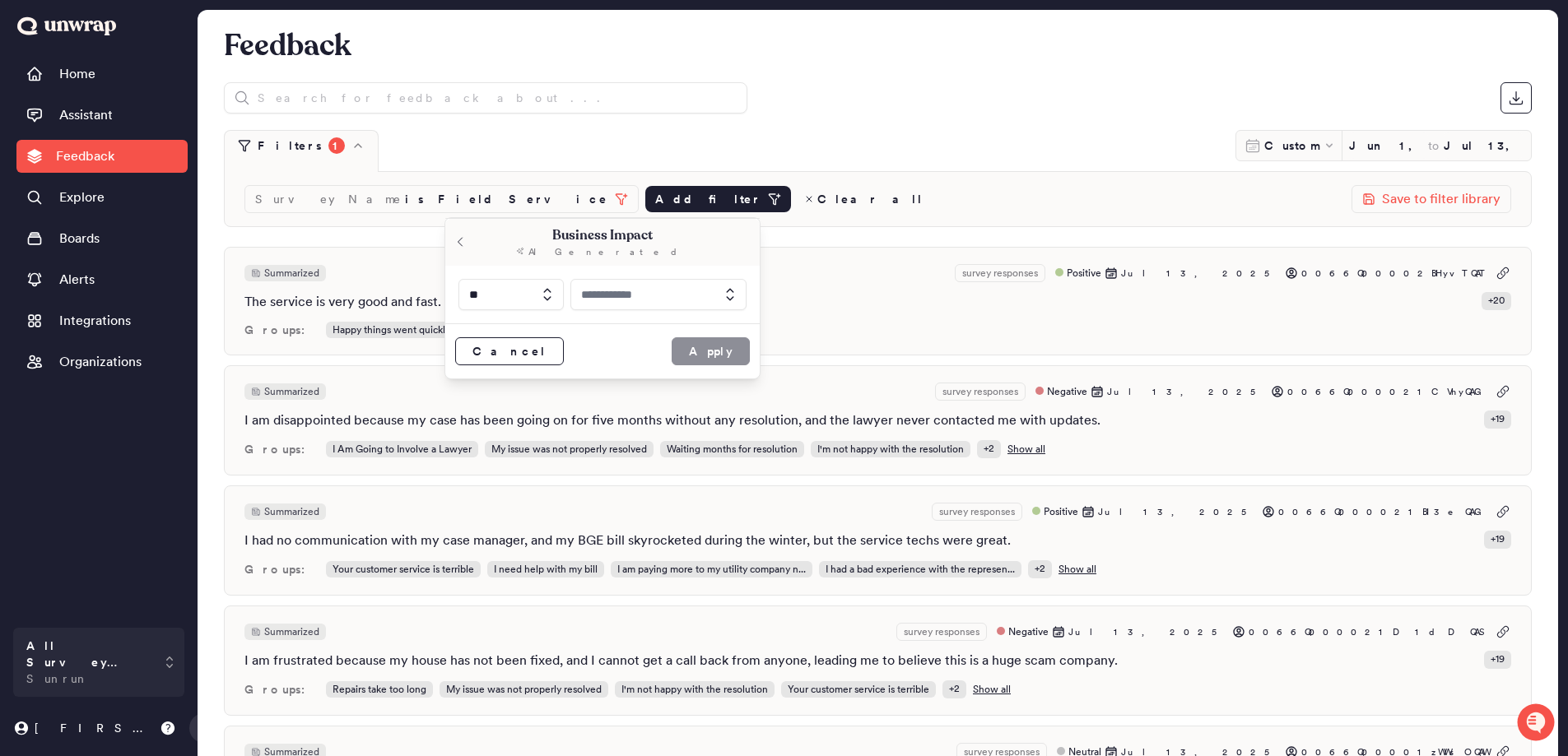 click at bounding box center (658, 295) 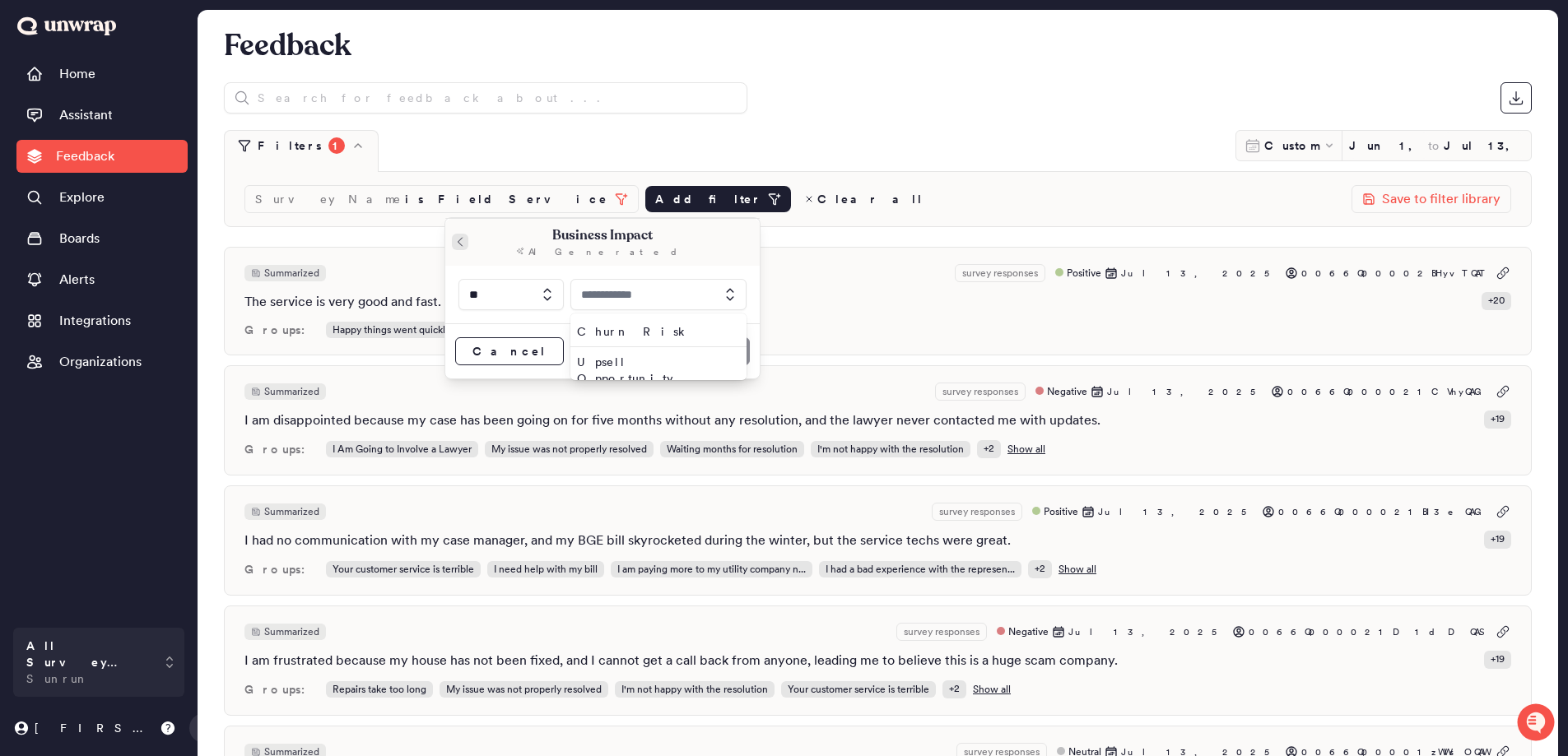 click at bounding box center (460, 242) 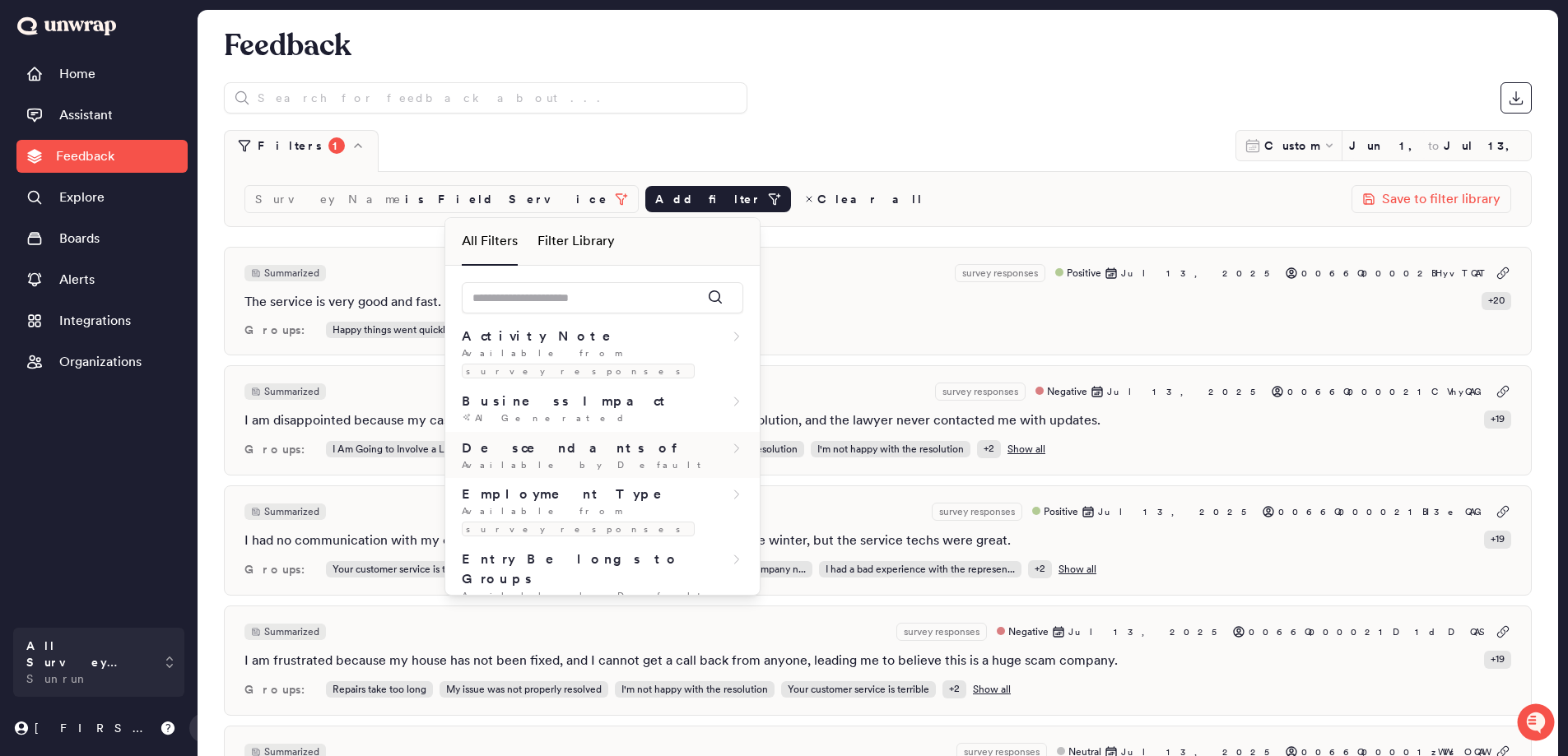 click on "Descendants of" at bounding box center [582, 448] 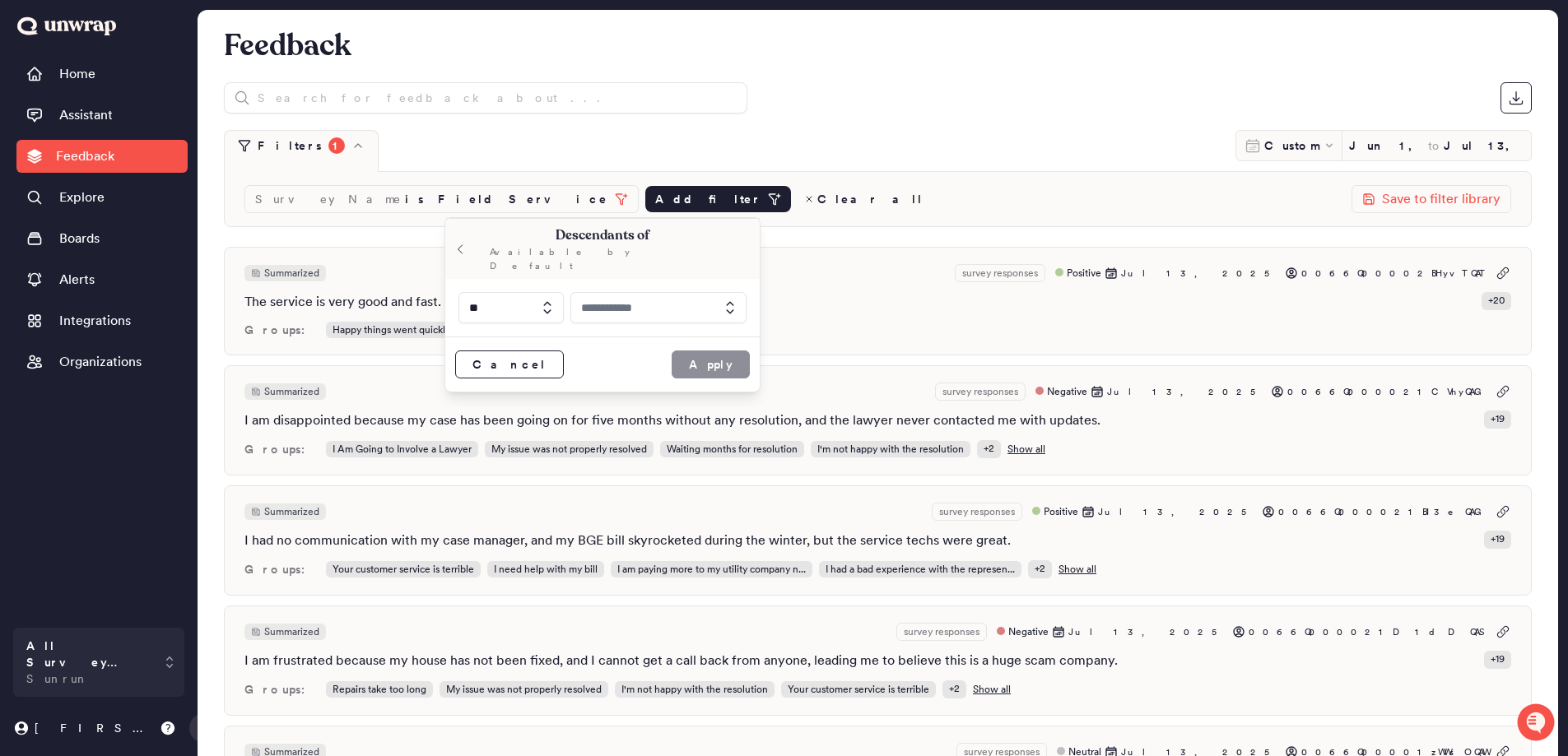 click at bounding box center [658, 308] 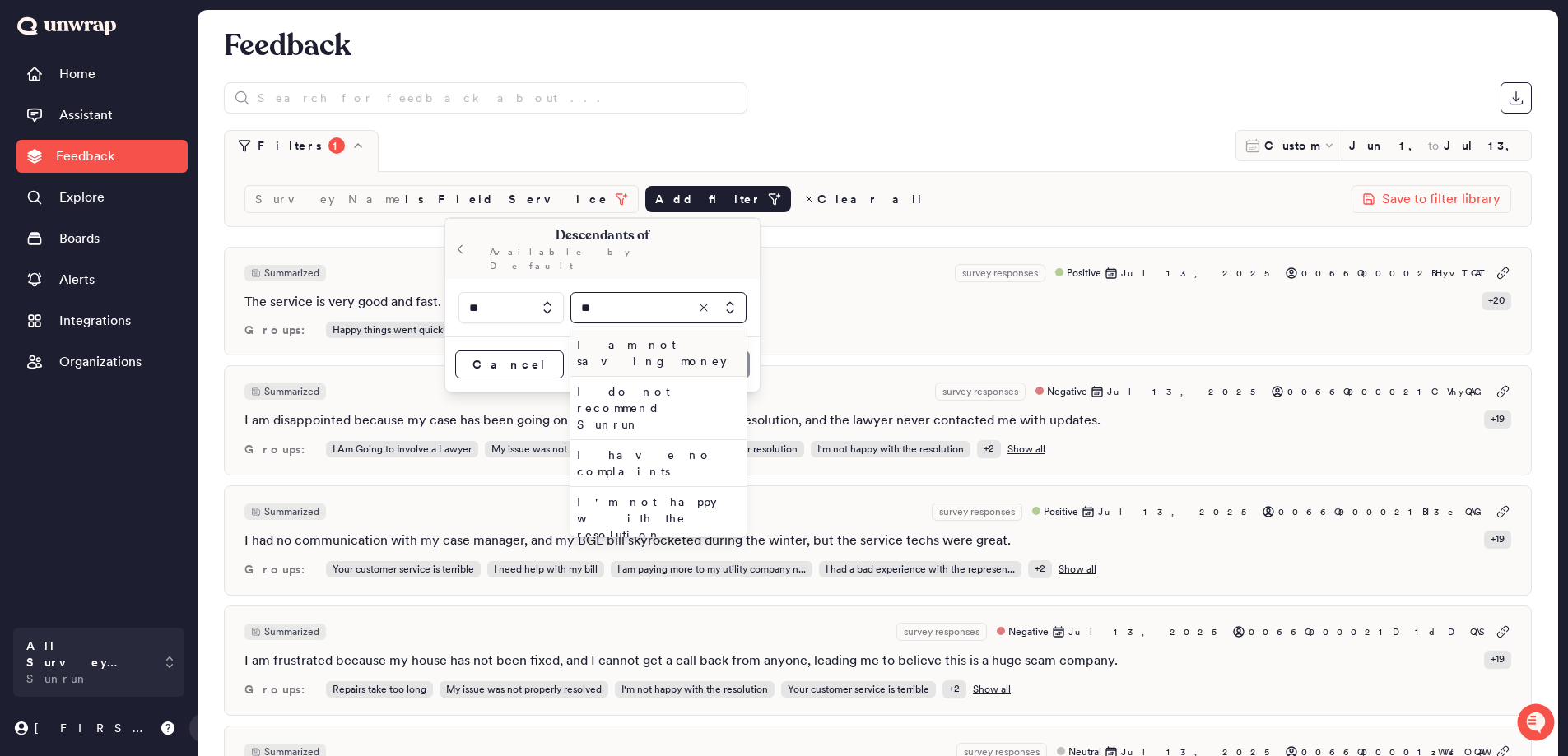 type on "*" 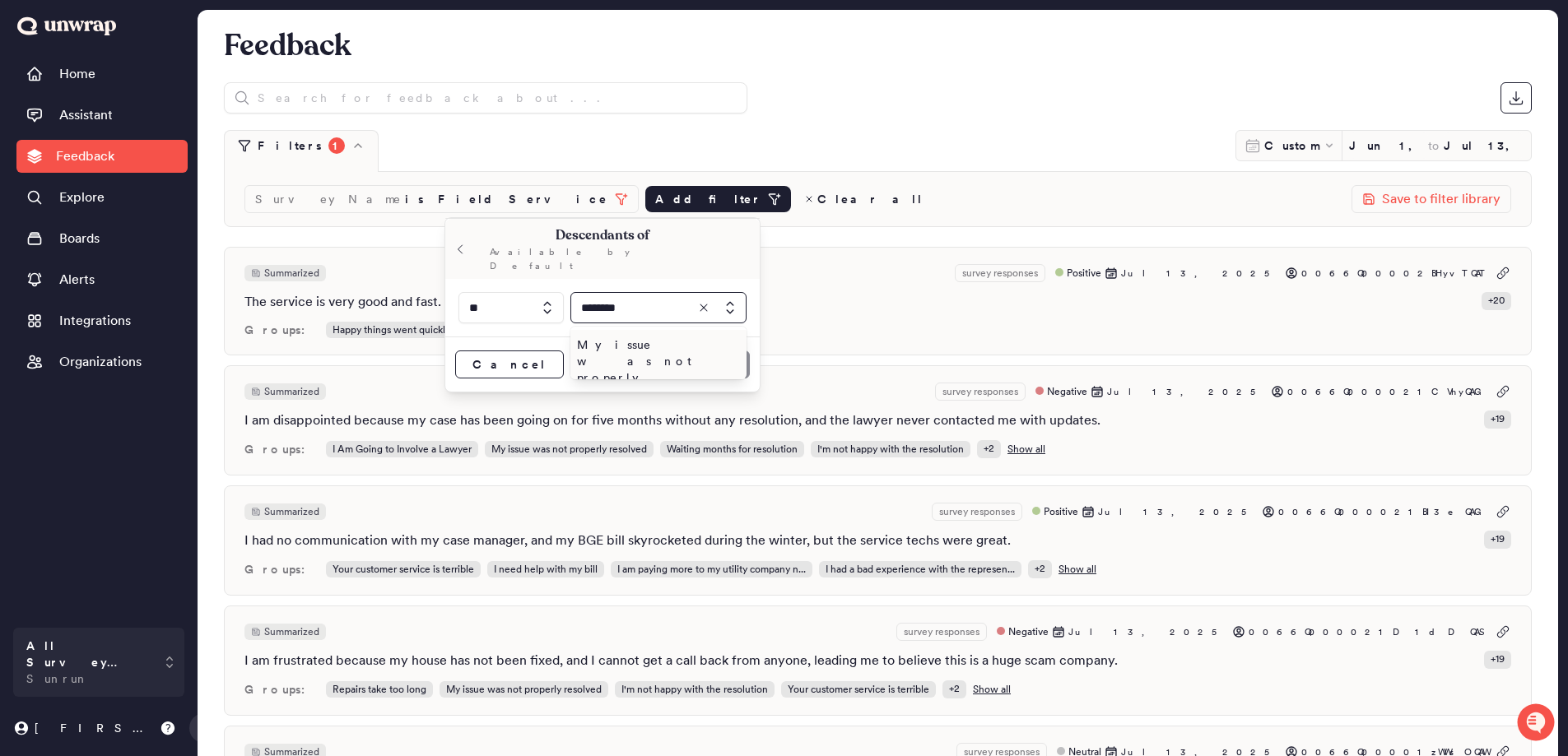 type on "********" 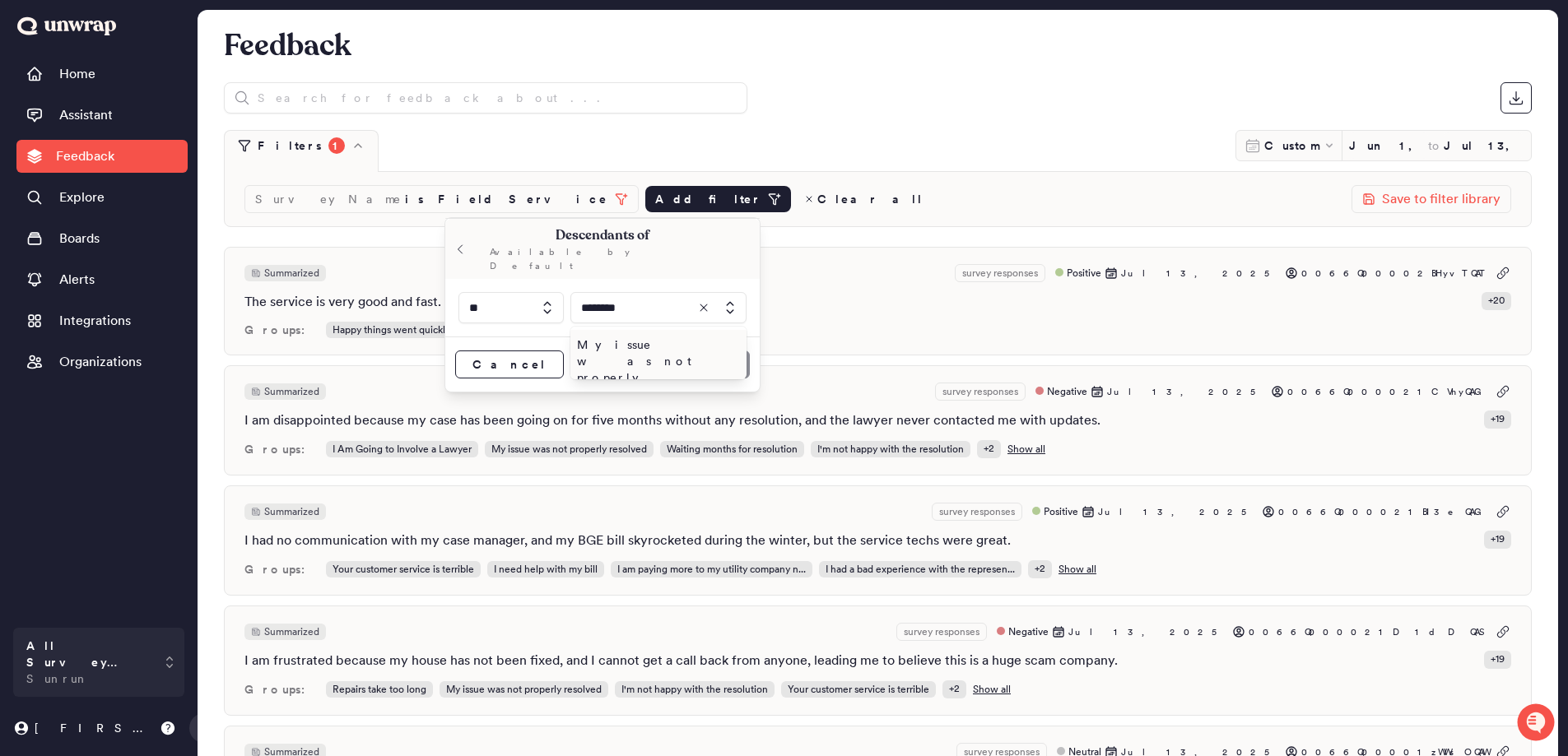 click on "My issue was not properly resolved" at bounding box center (655, 369) 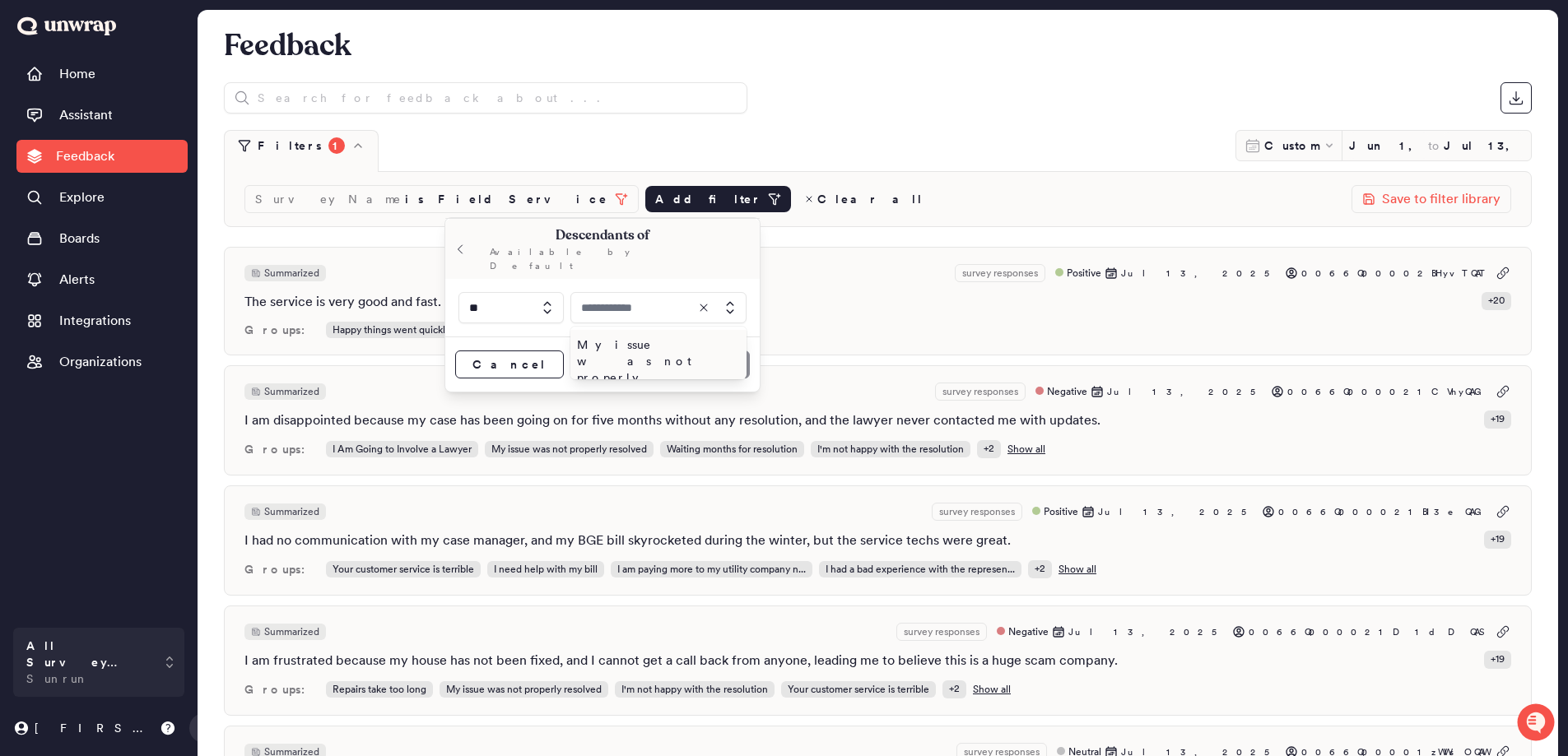 type on "**********" 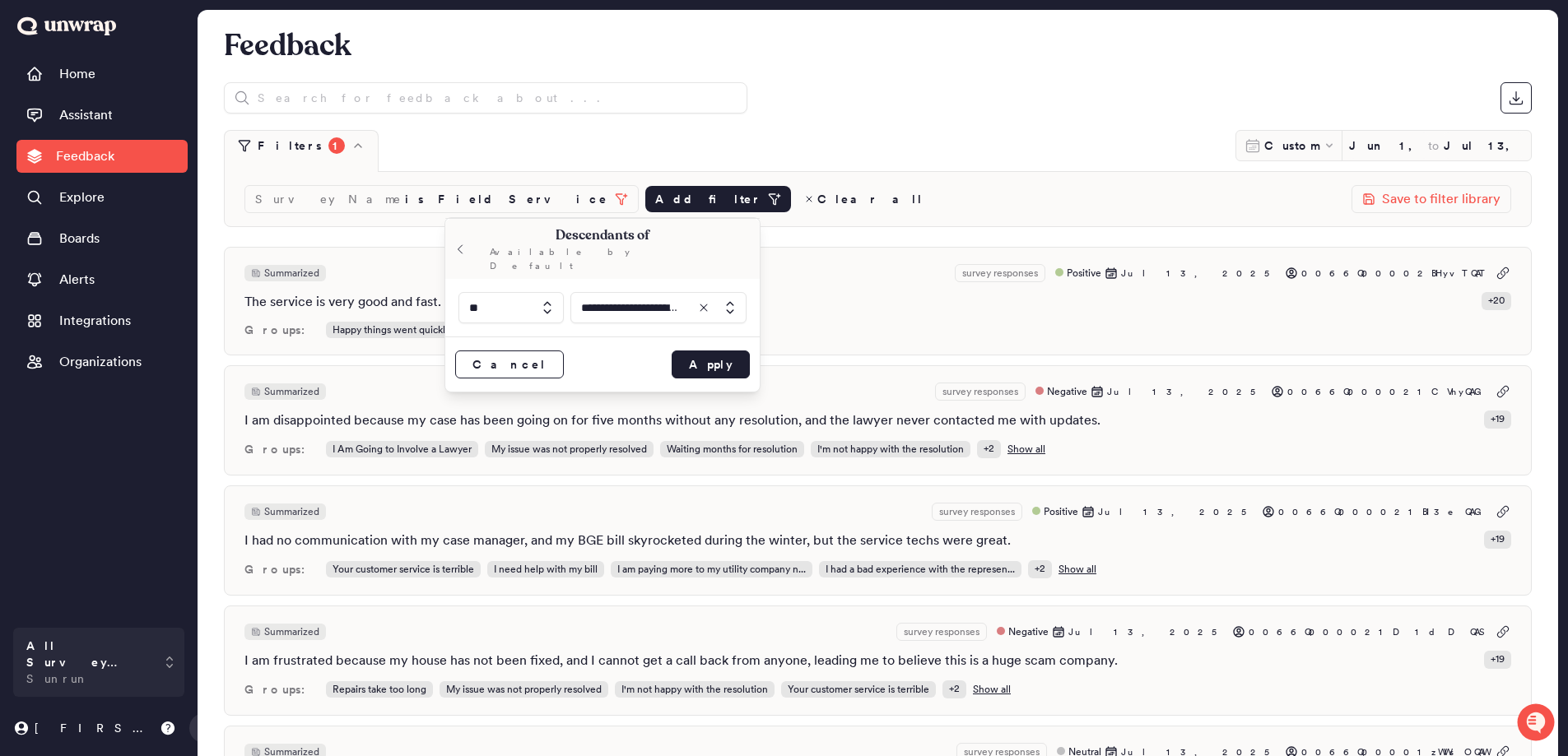 click at bounding box center [511, 308] 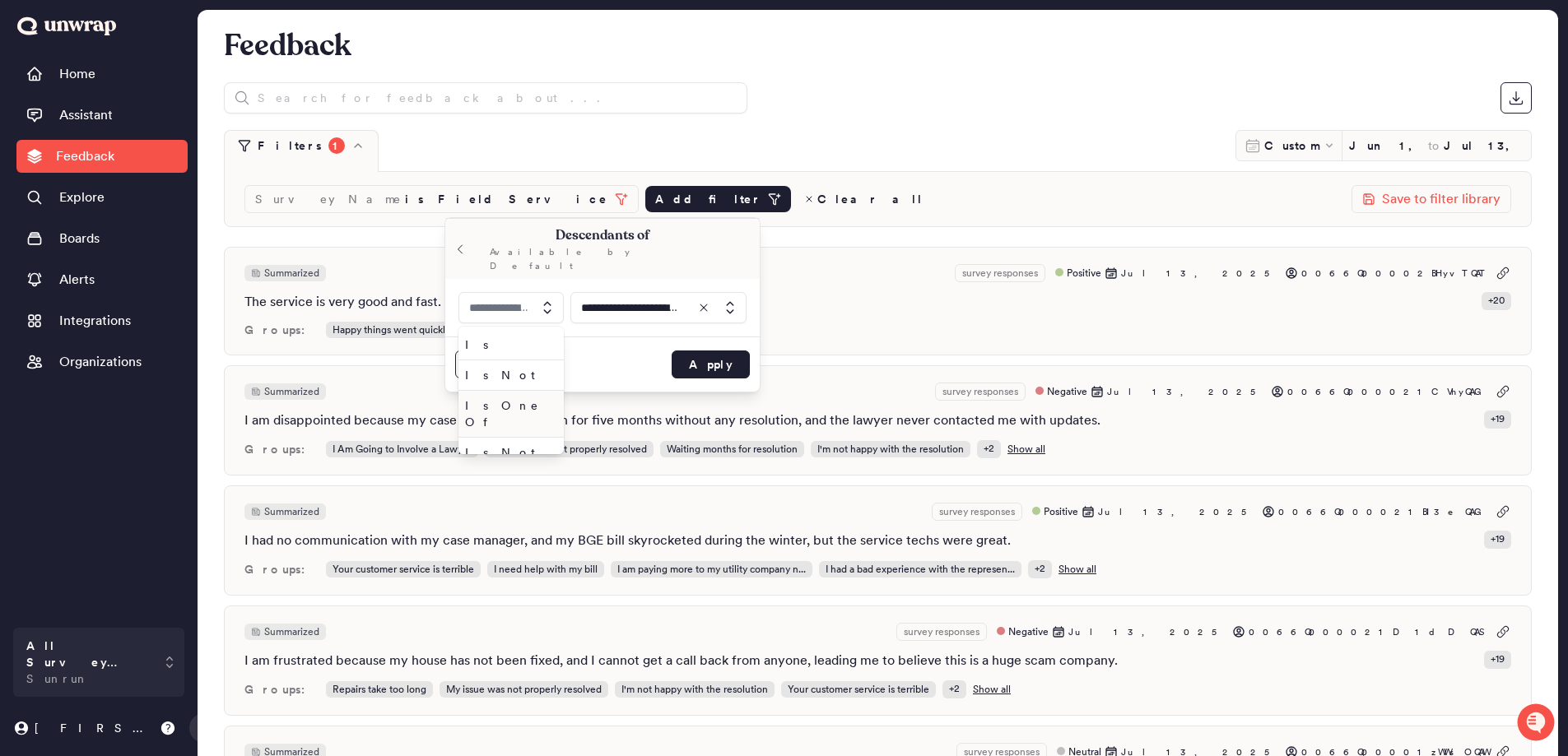 type on "**" 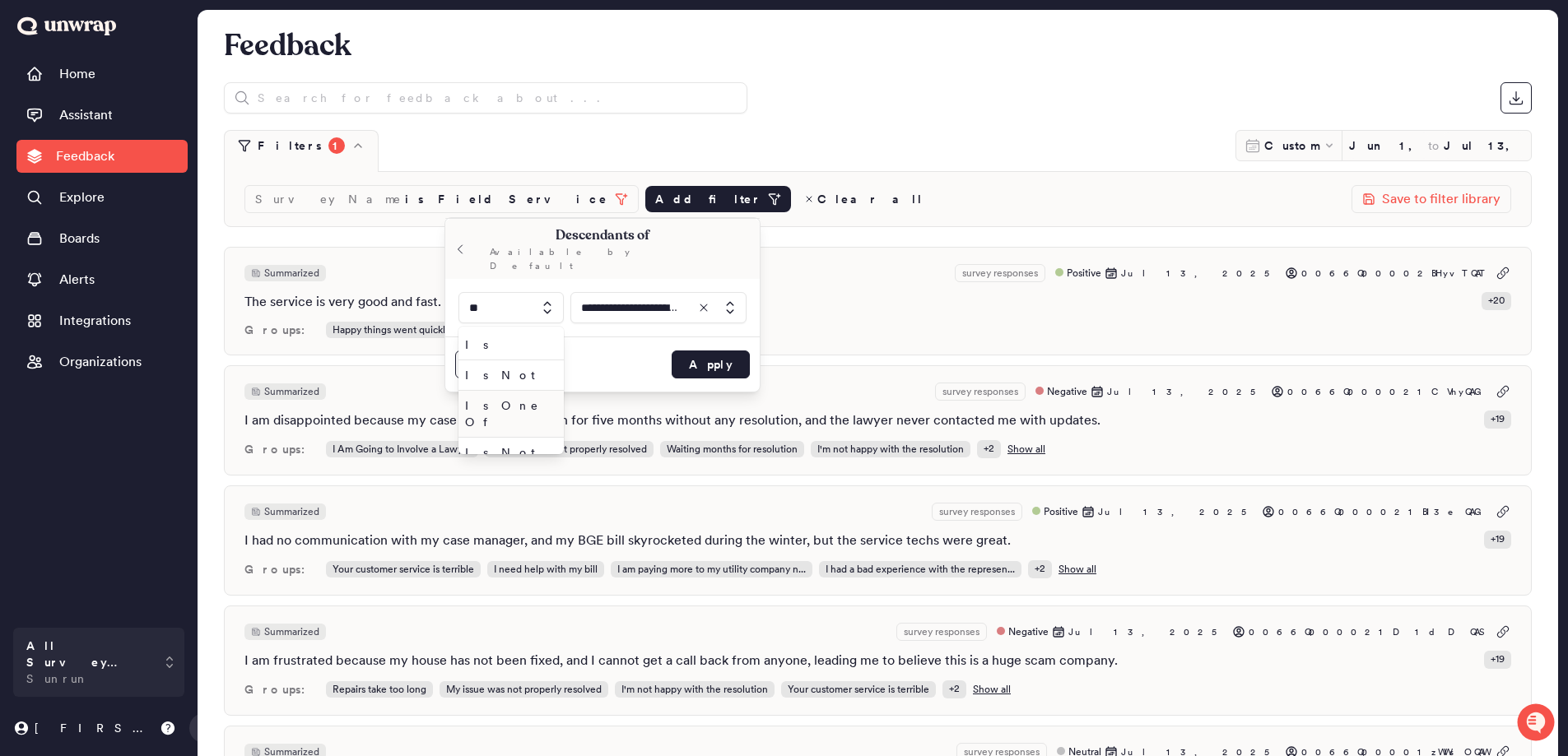 click on "Is One Of" at bounding box center (508, 414) 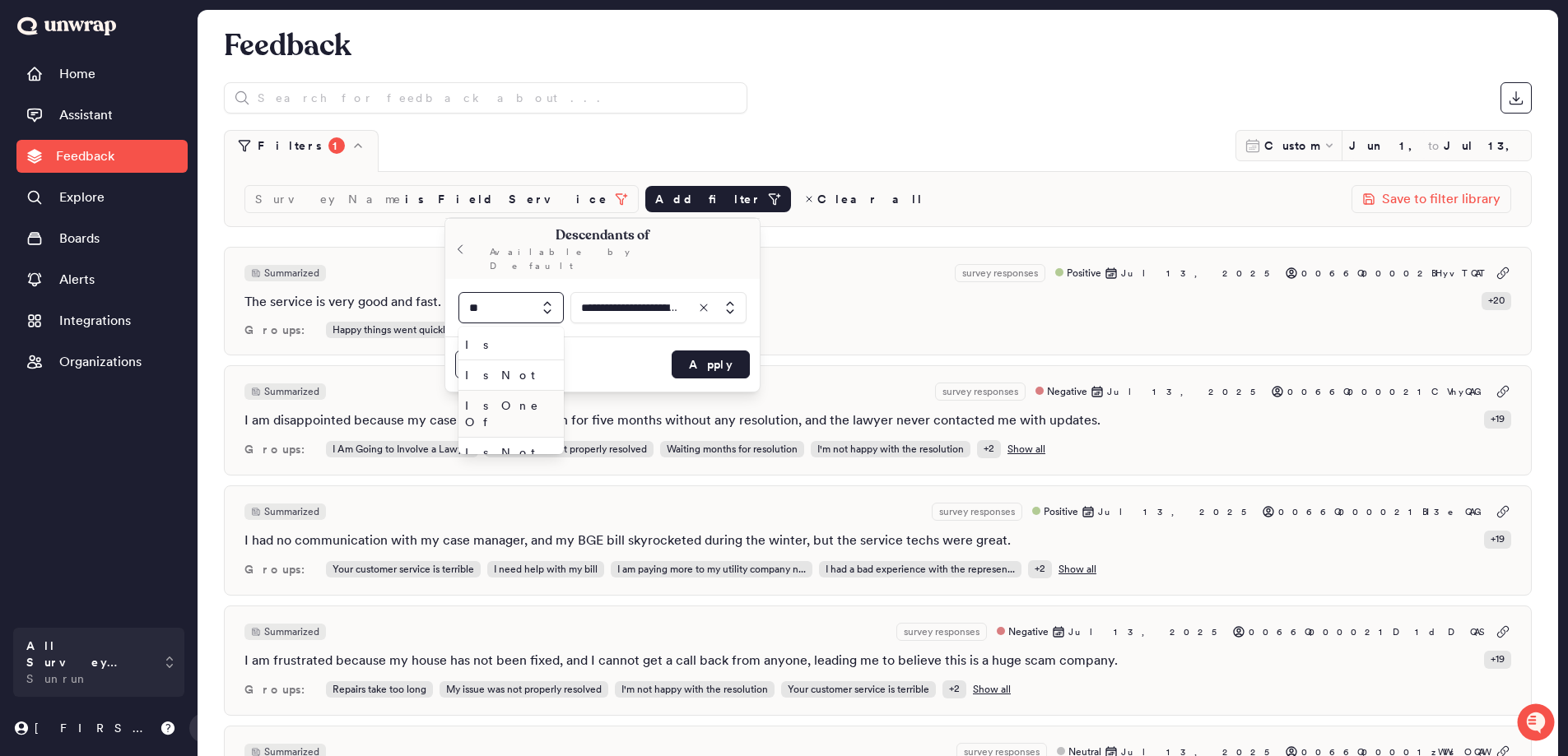 type 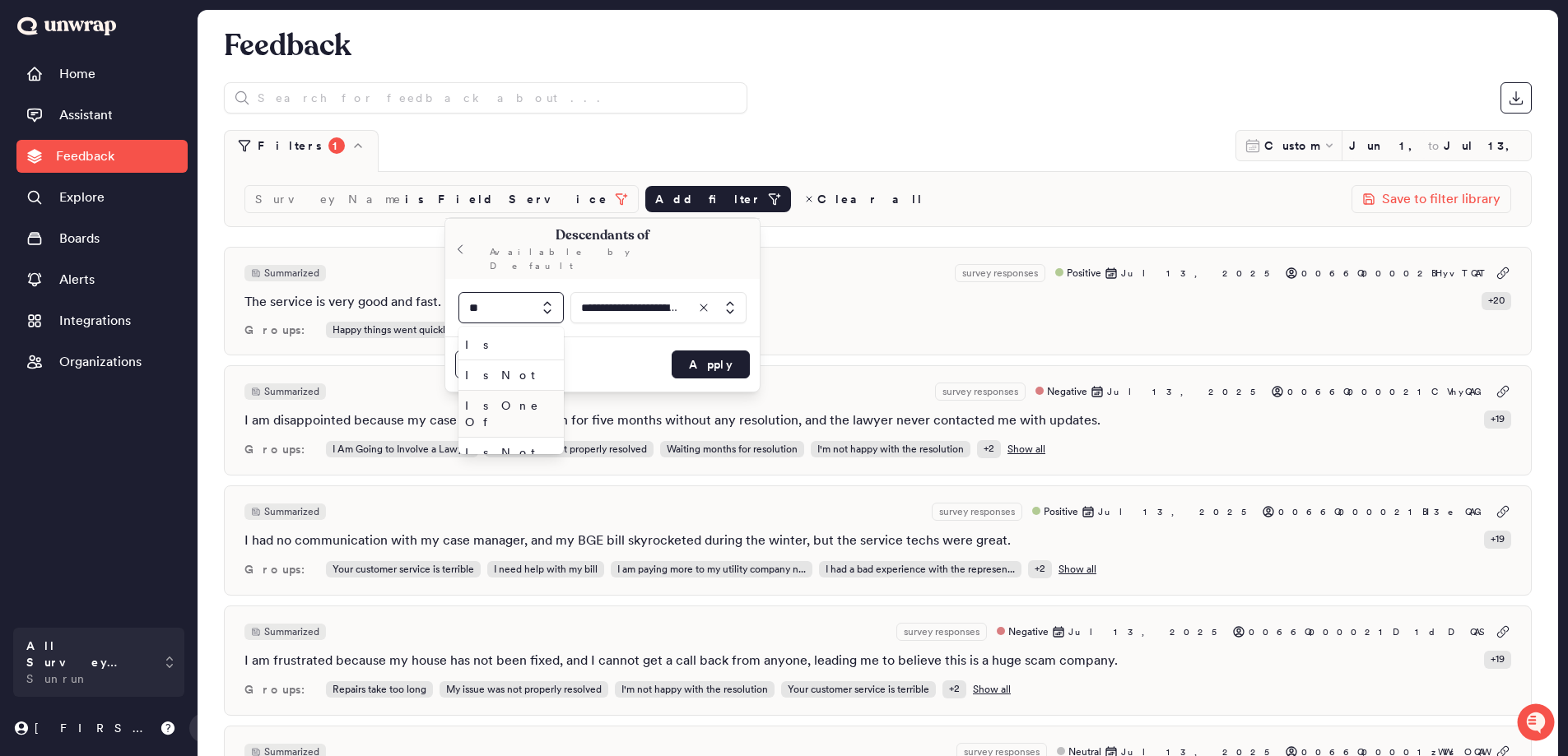 type 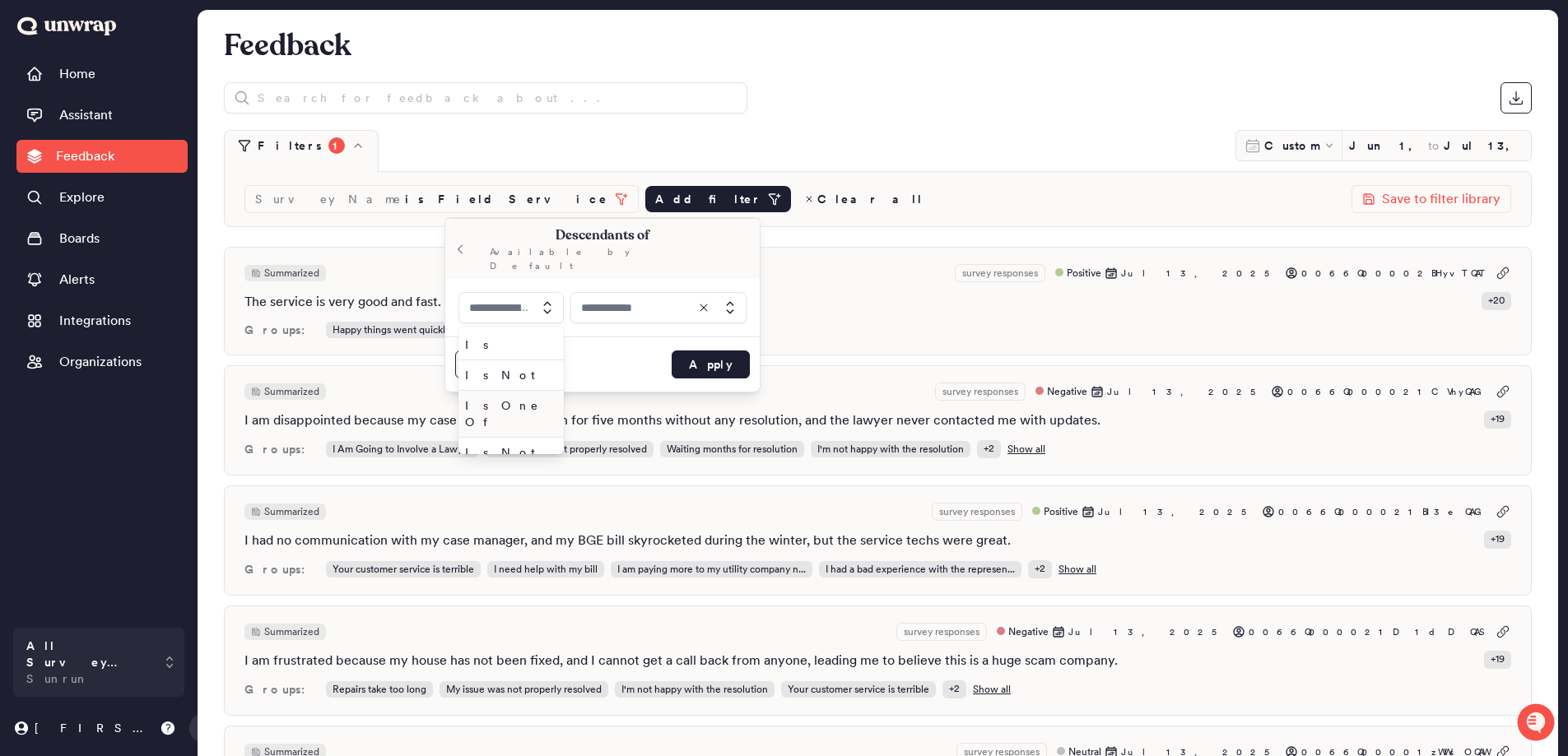 type on "*********" 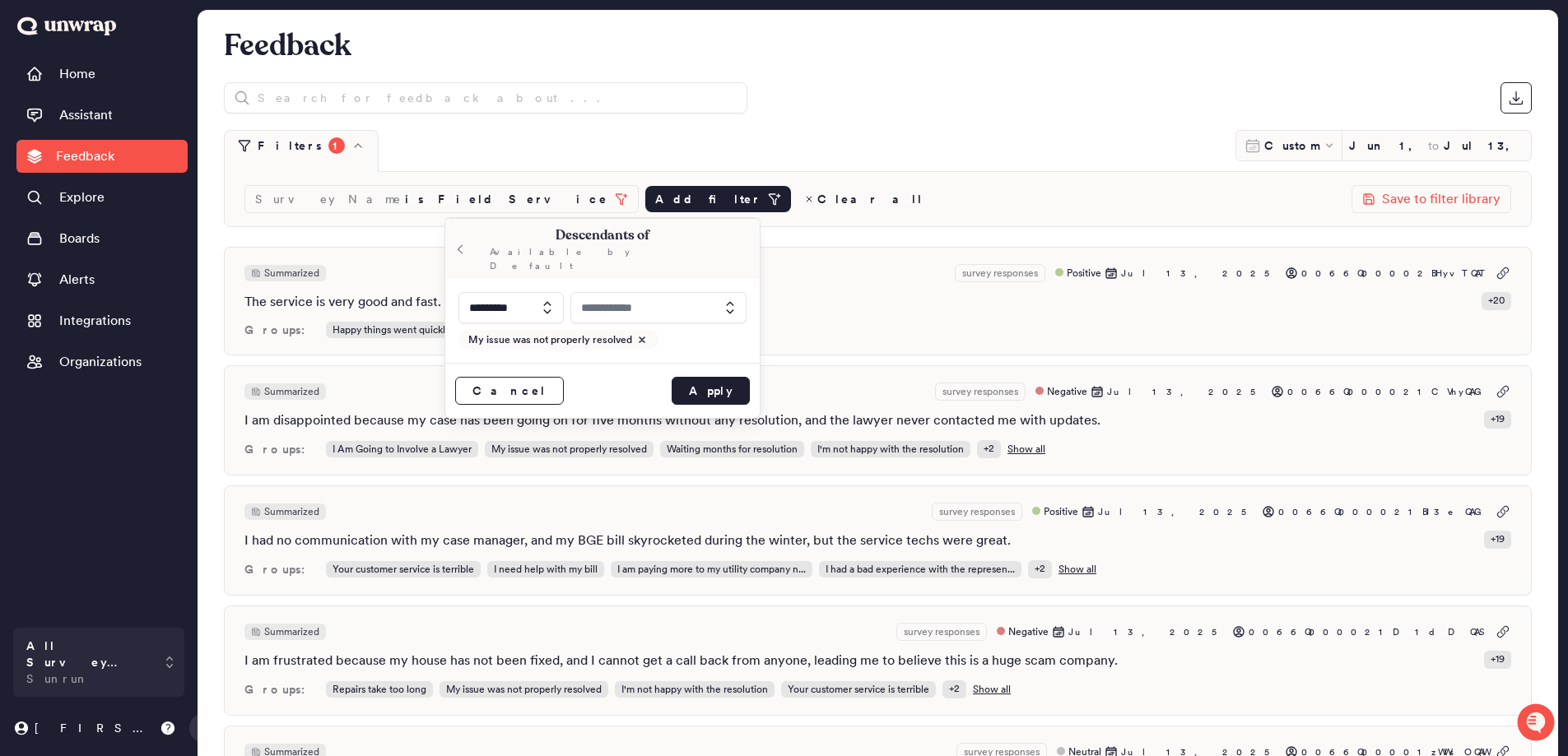 click at bounding box center (658, 308) 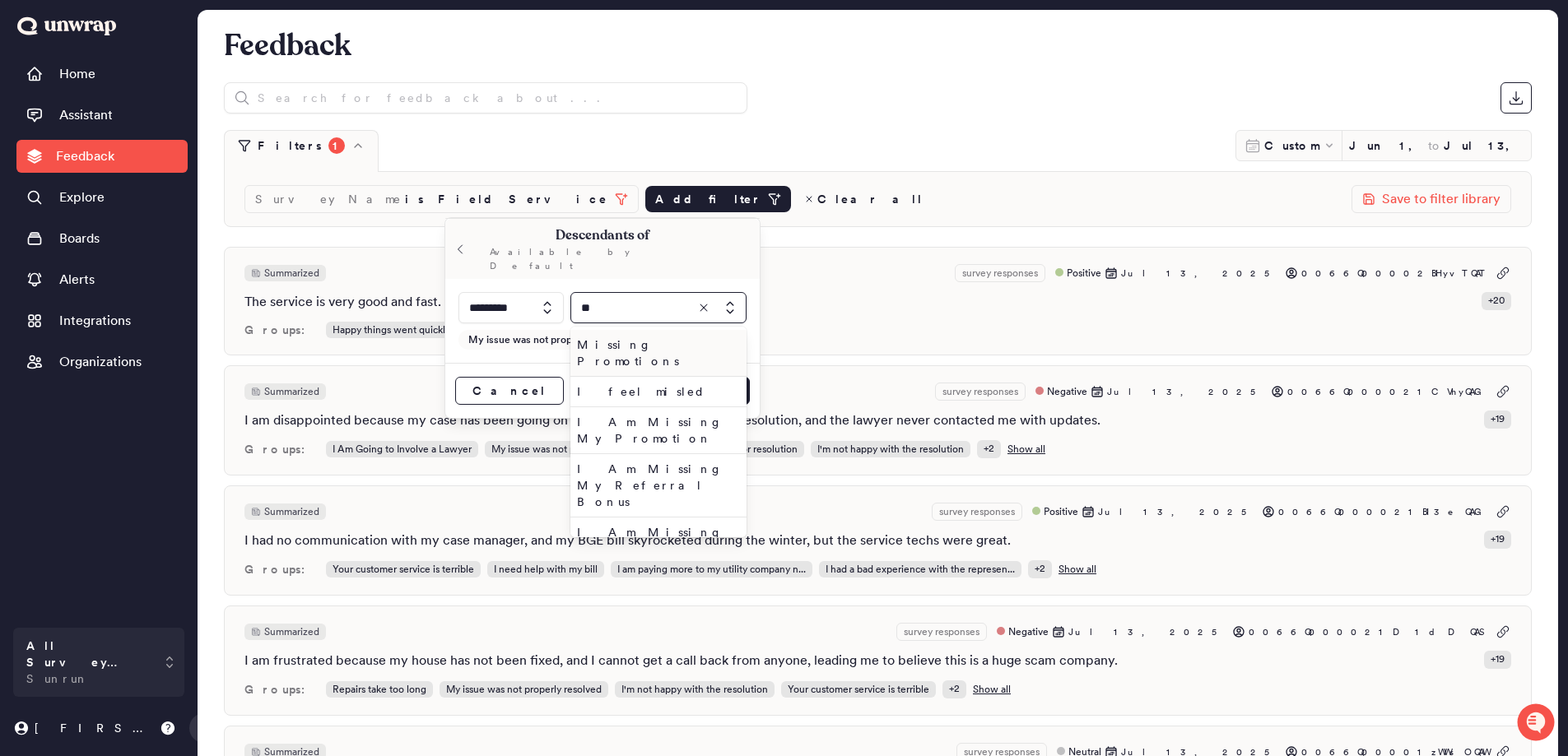 type on "*" 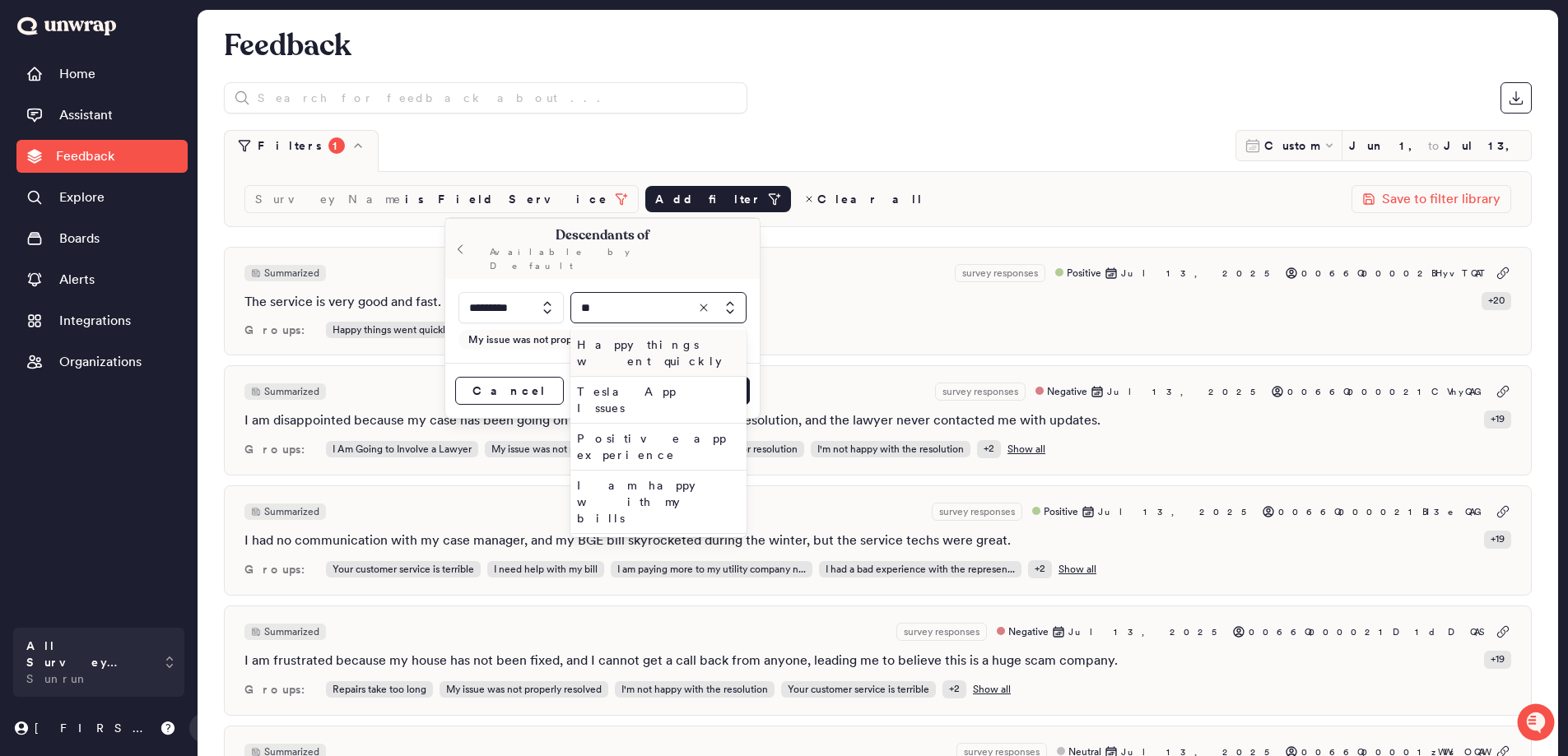 type on "*" 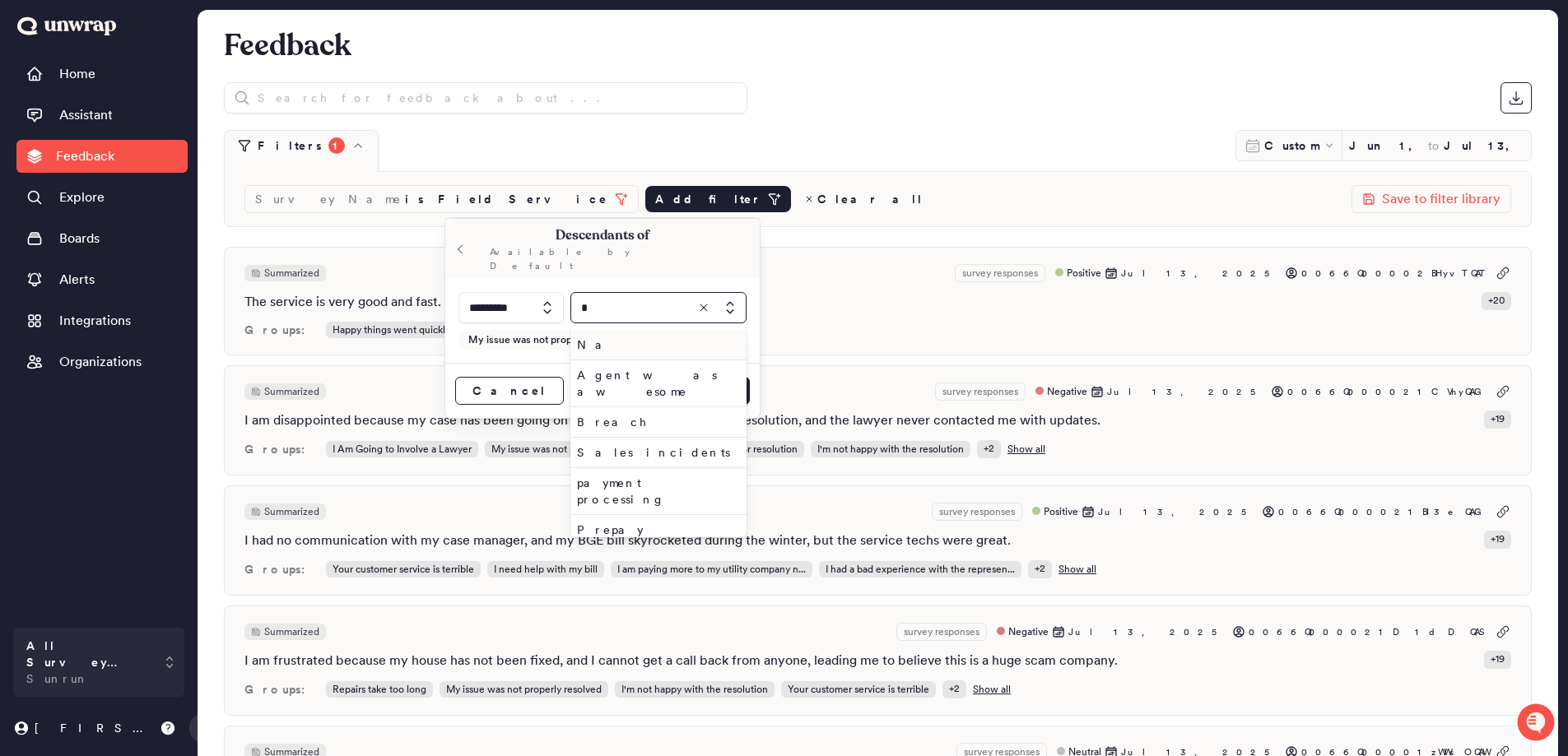 type 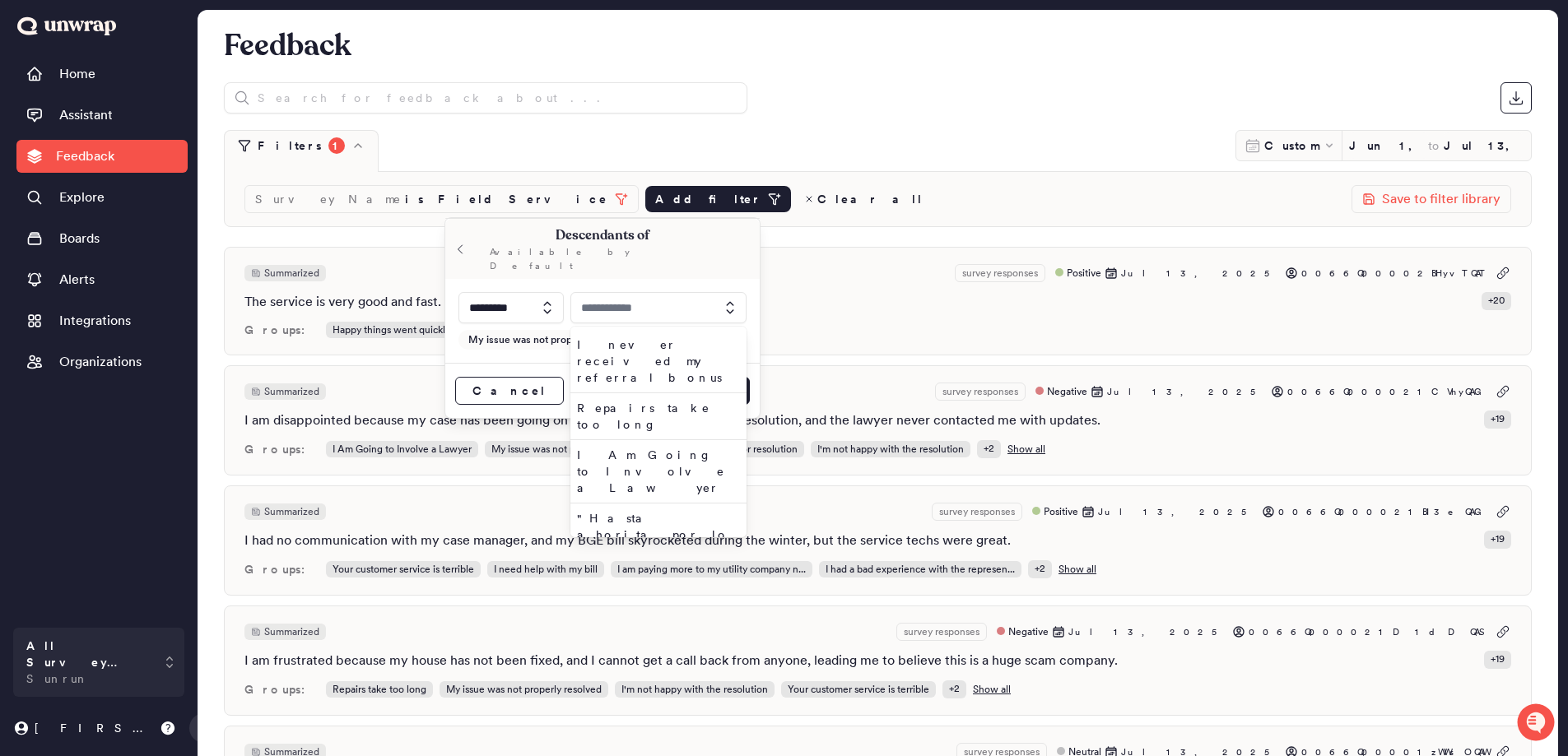 click on "Cancel Apply" at bounding box center (603, 390) 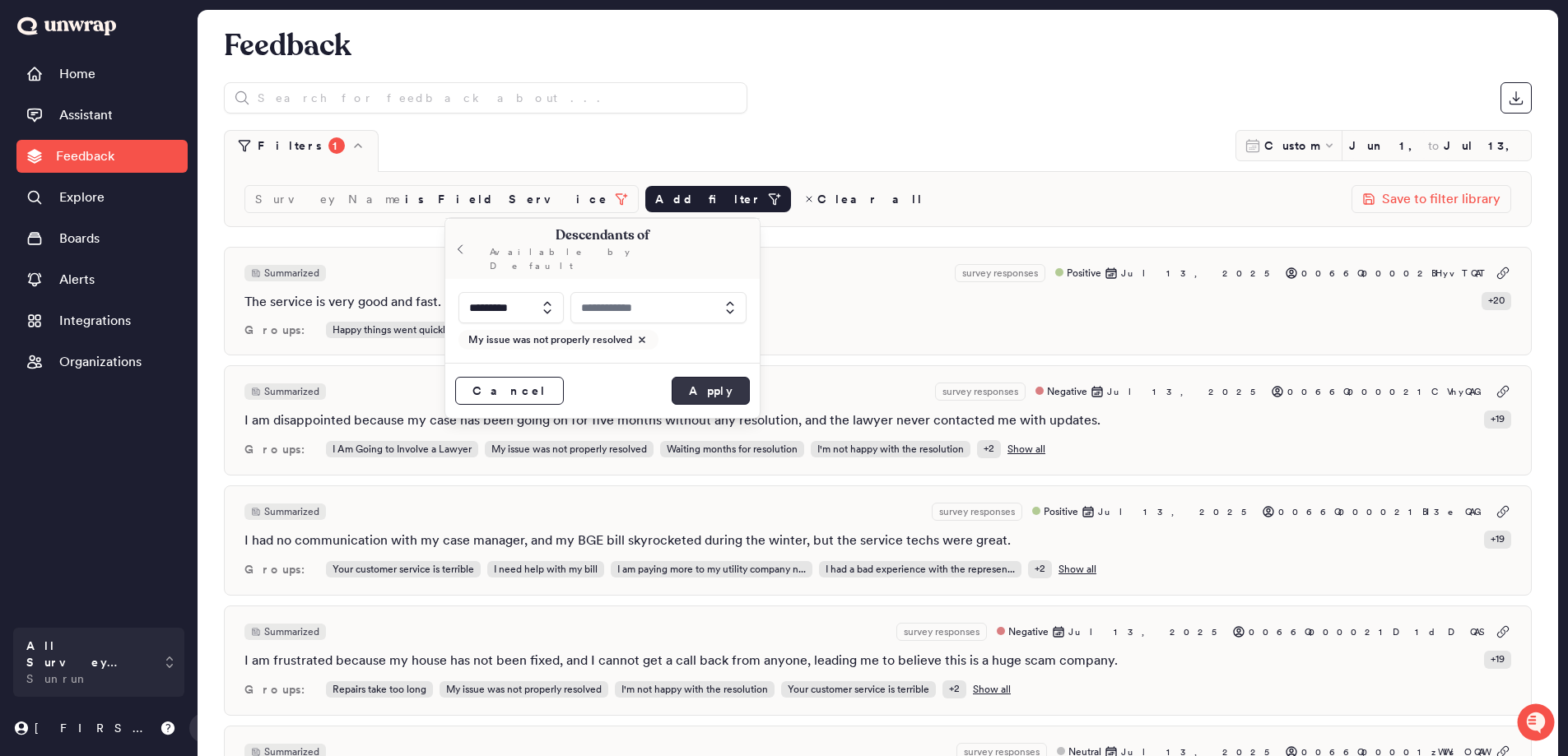 click on "Apply" at bounding box center [710, 391] 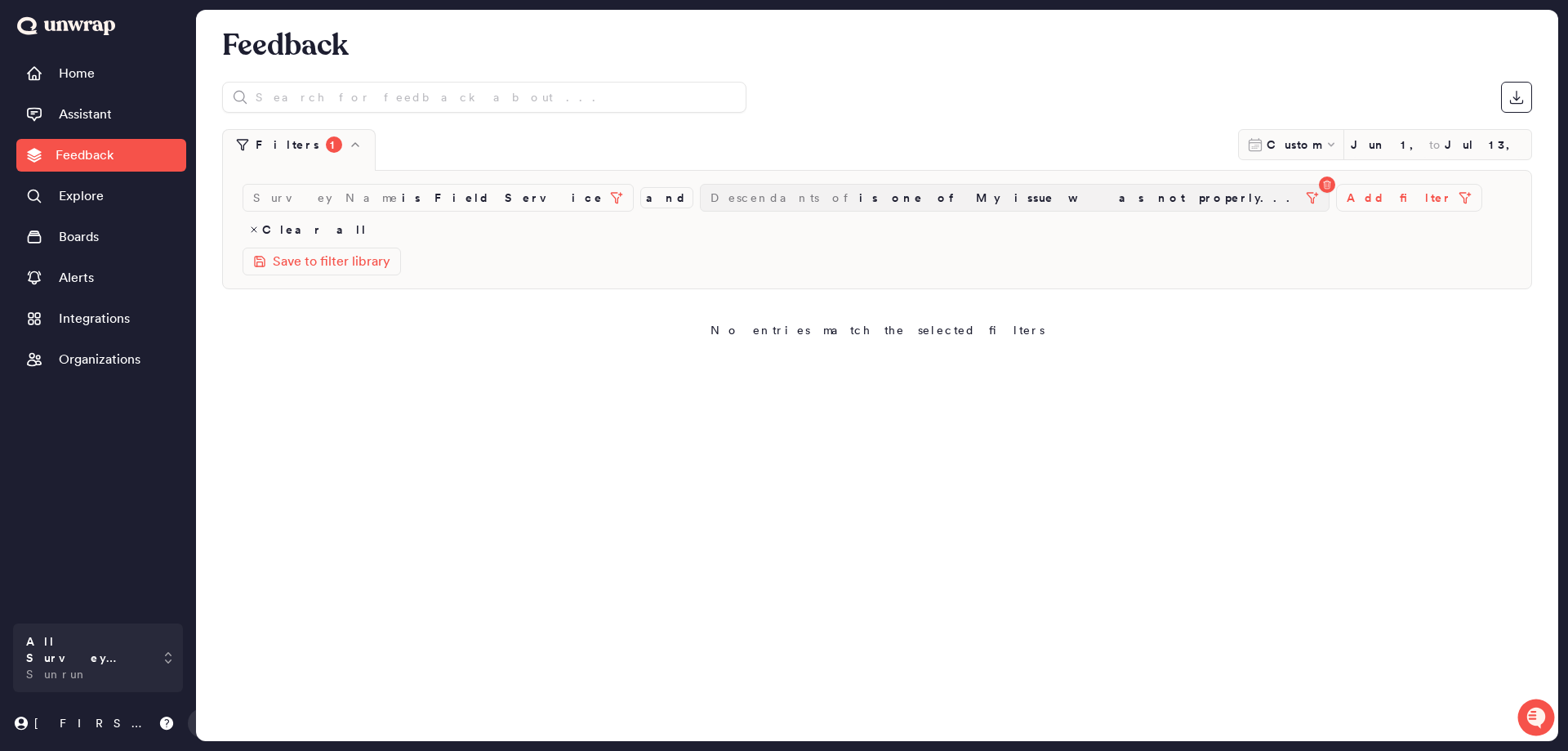 click on "Descendants of is one of My issue was not properly..." at bounding box center (1004, 198) 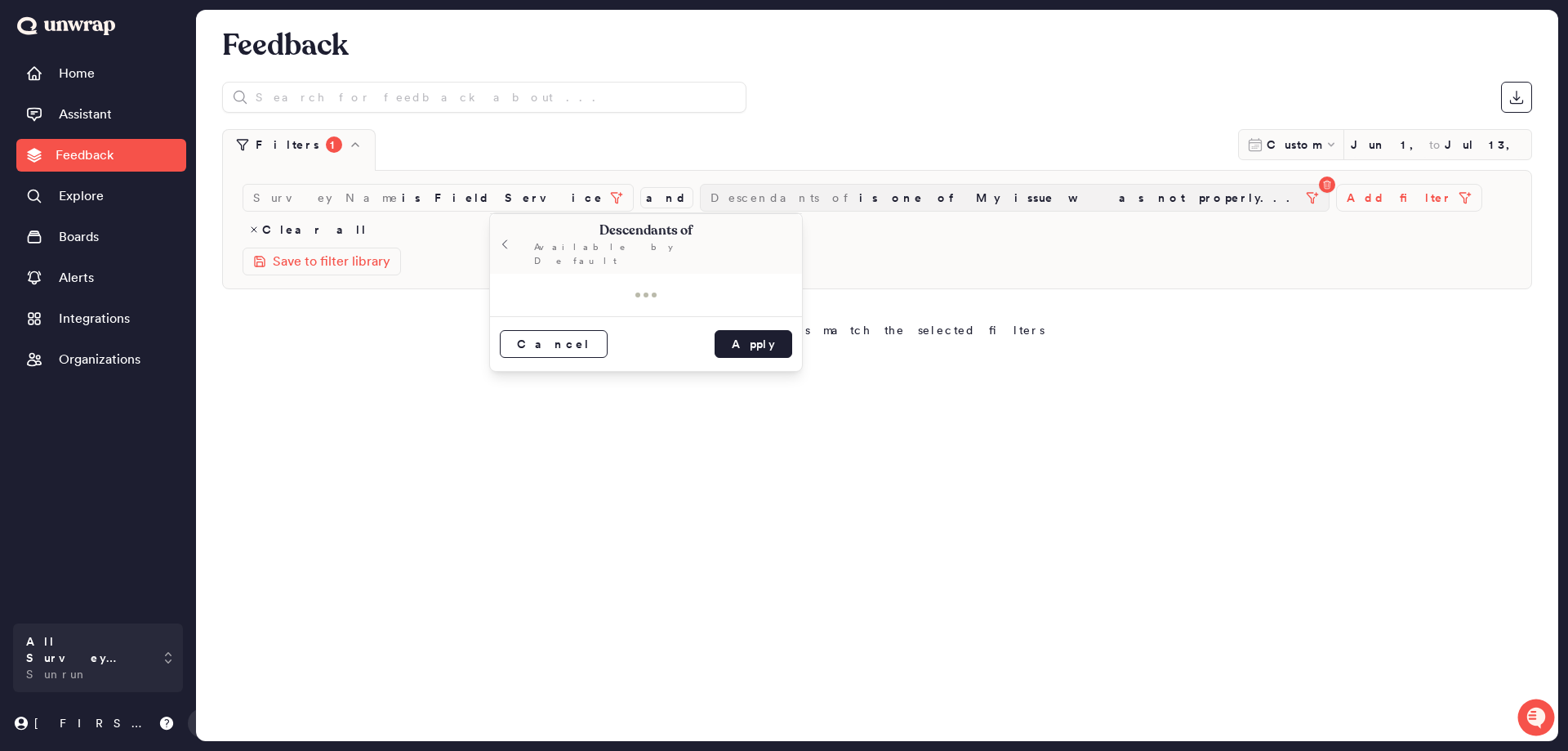 click on "is one of   My issue was not properly..." at bounding box center [1079, 198] 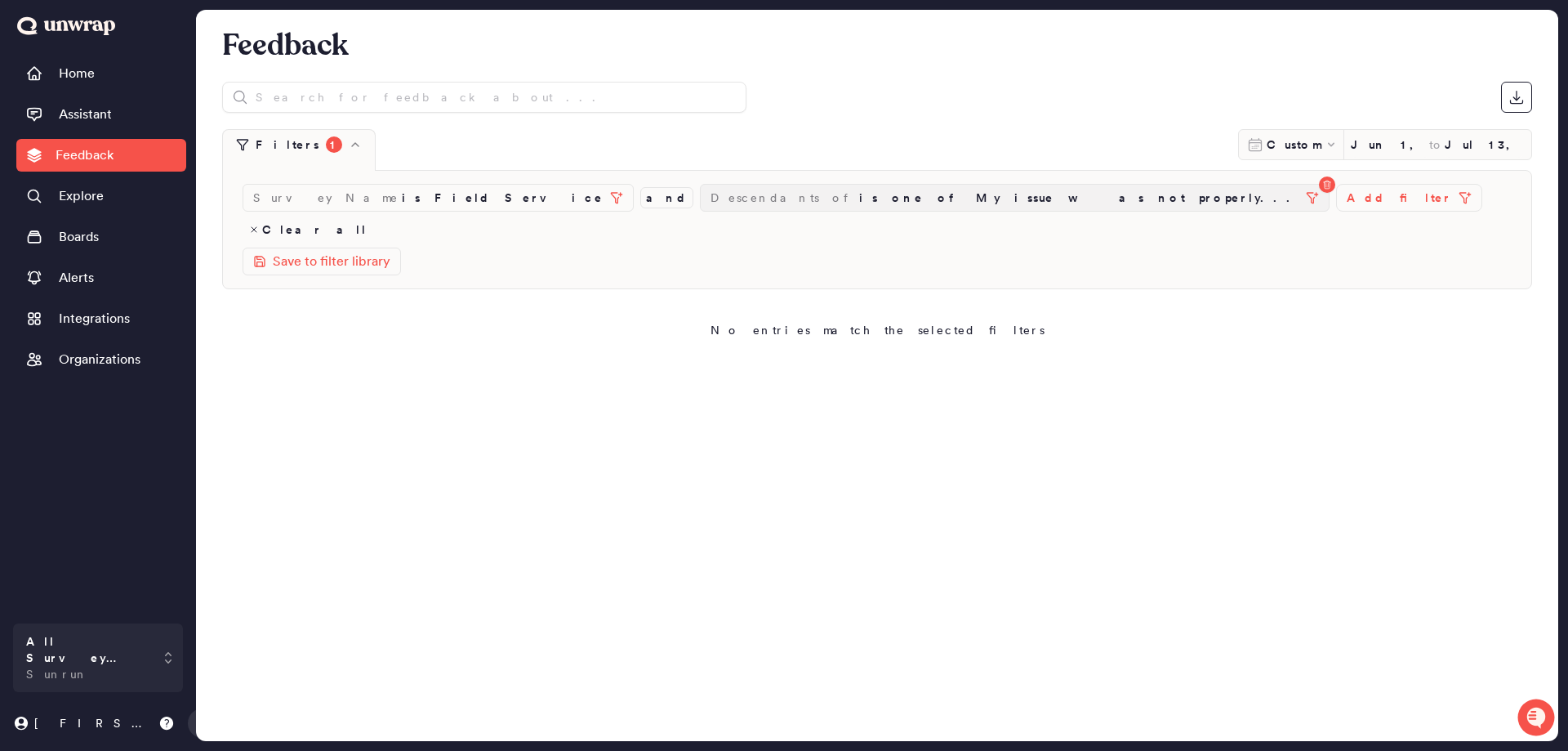 click on "is one of   My issue was not properly..." at bounding box center [1079, 198] 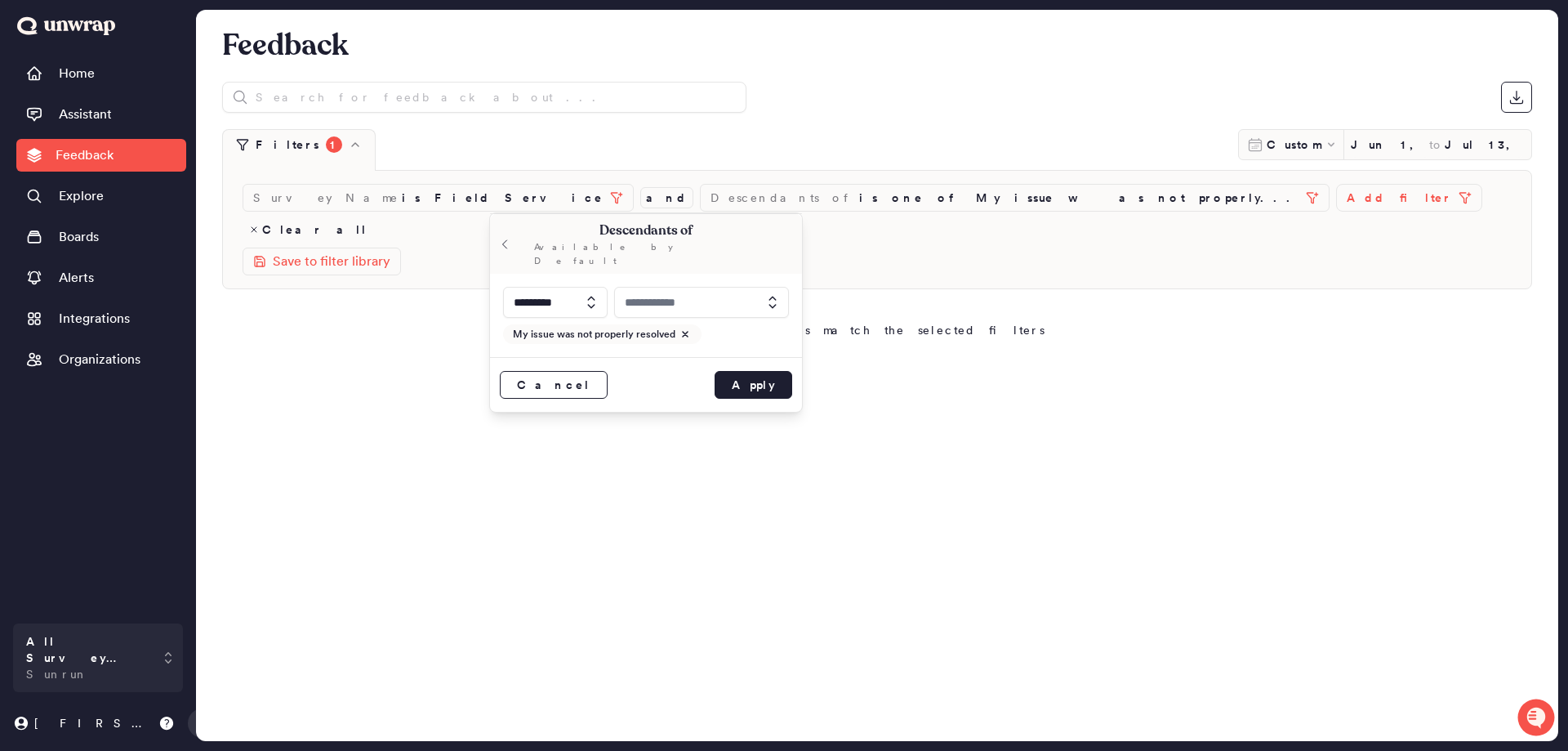 drag, startPoint x: 543, startPoint y: 379, endPoint x: 629, endPoint y: 338, distance: 95.273291 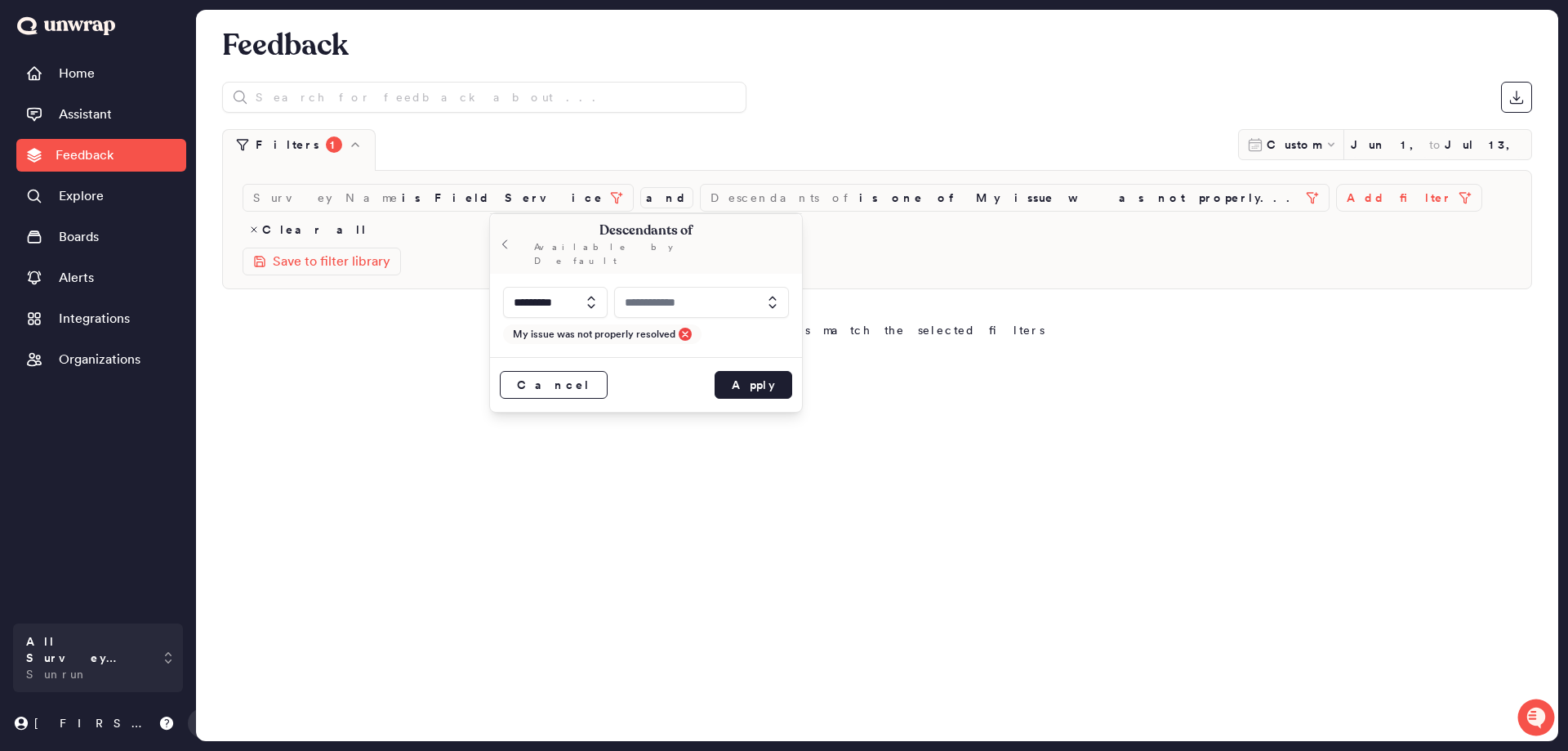 click 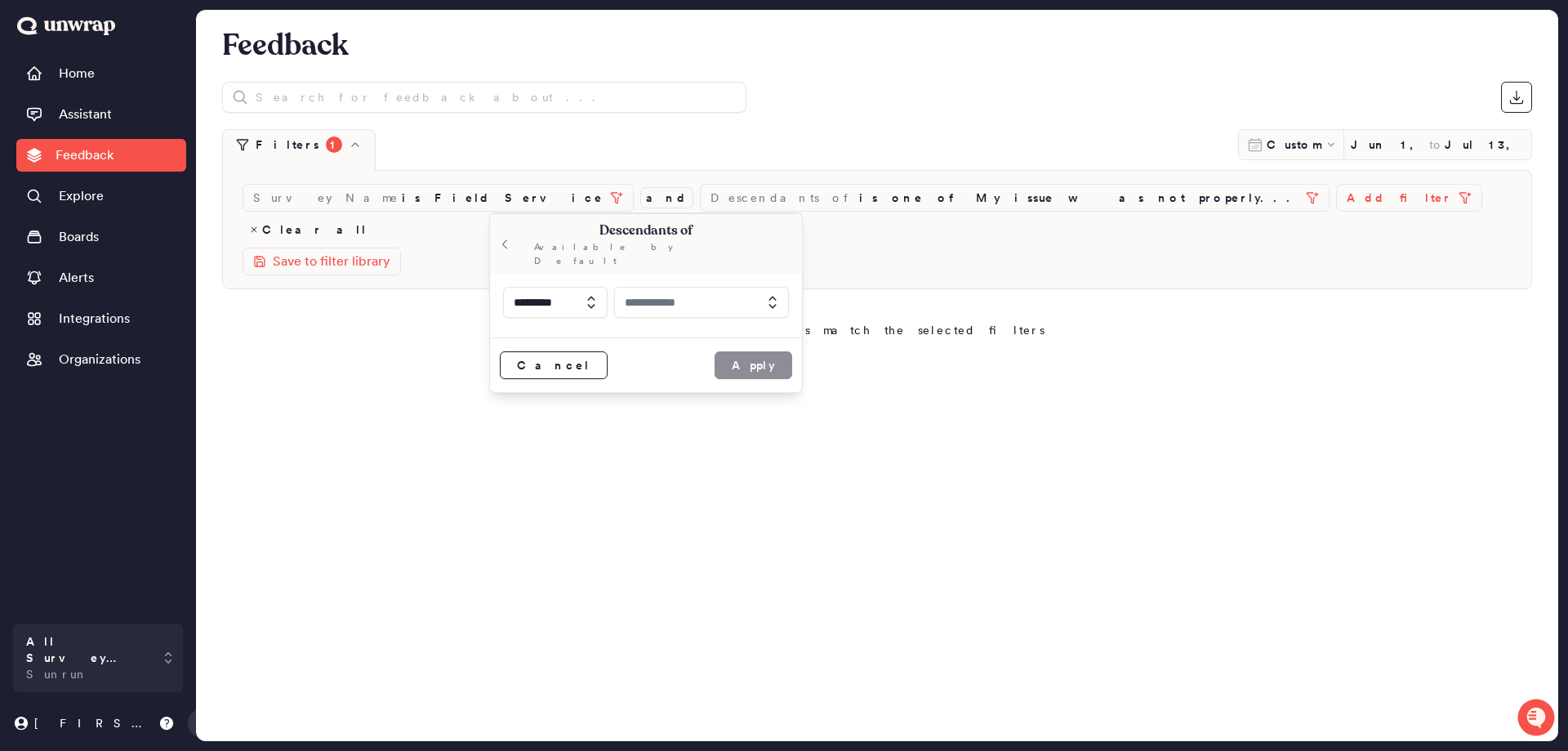 click at bounding box center [555, 302] 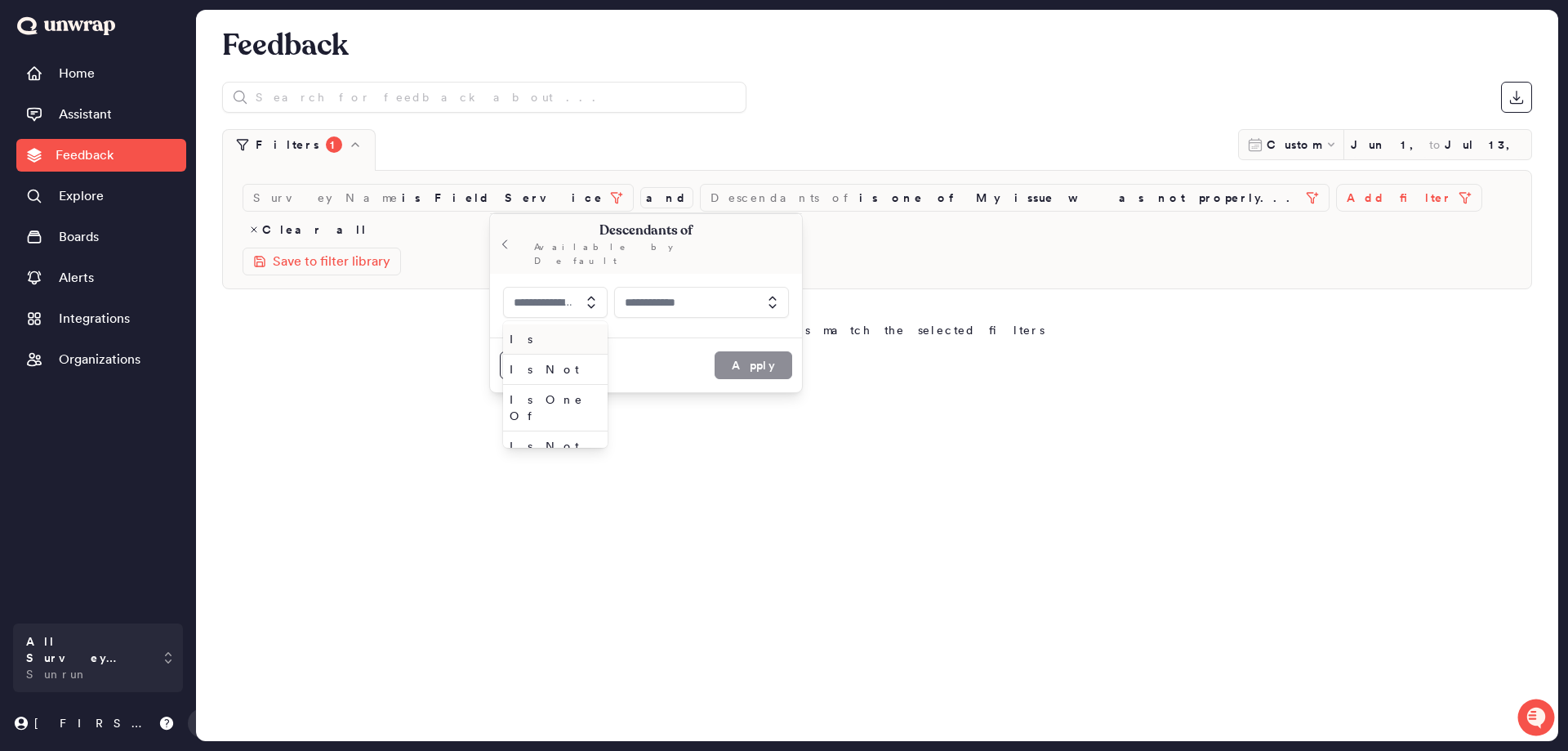 type on "*********" 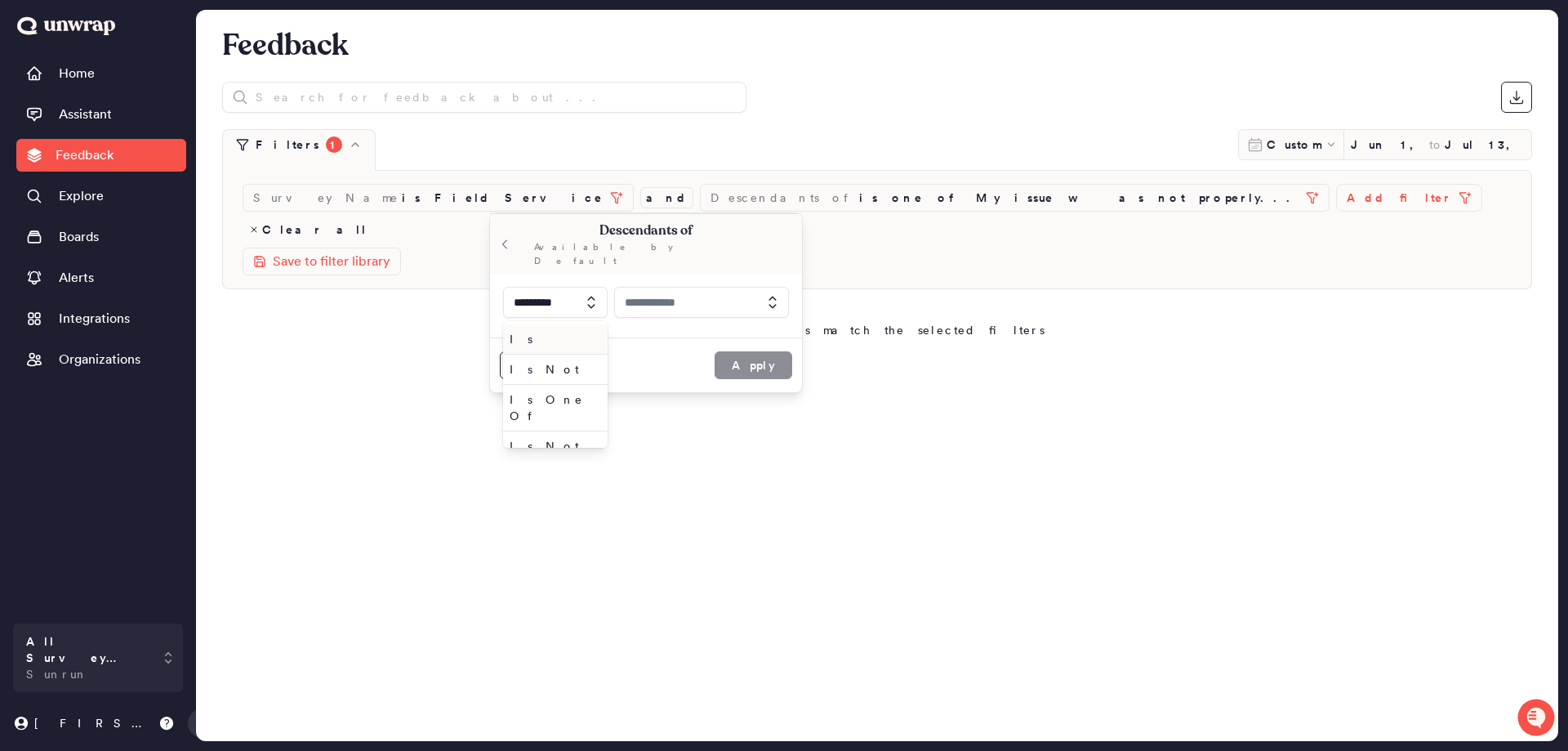 click on "Is" at bounding box center [552, 339] 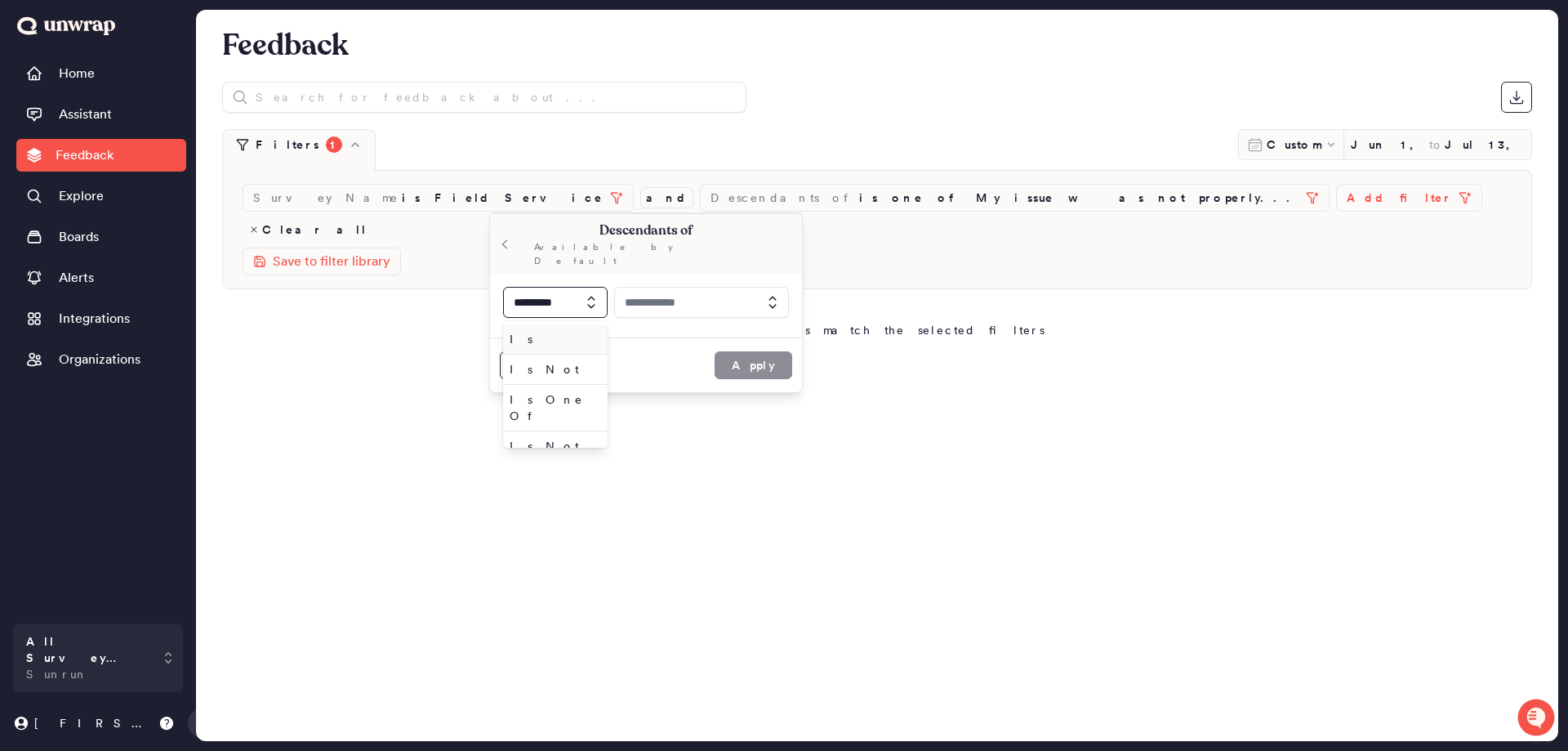 type on "**" 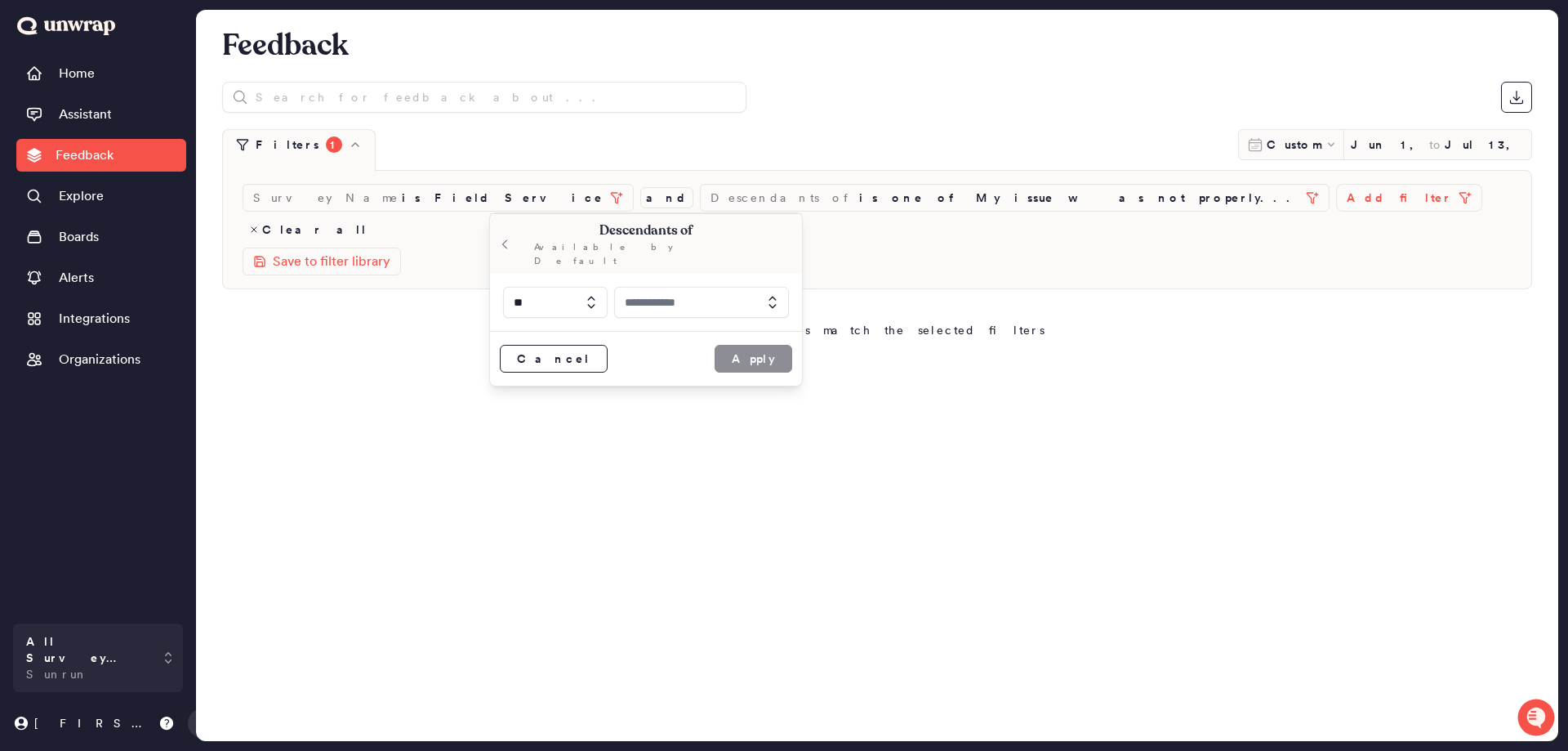 click on "Descendants of Available by Default" at bounding box center (646, 244) 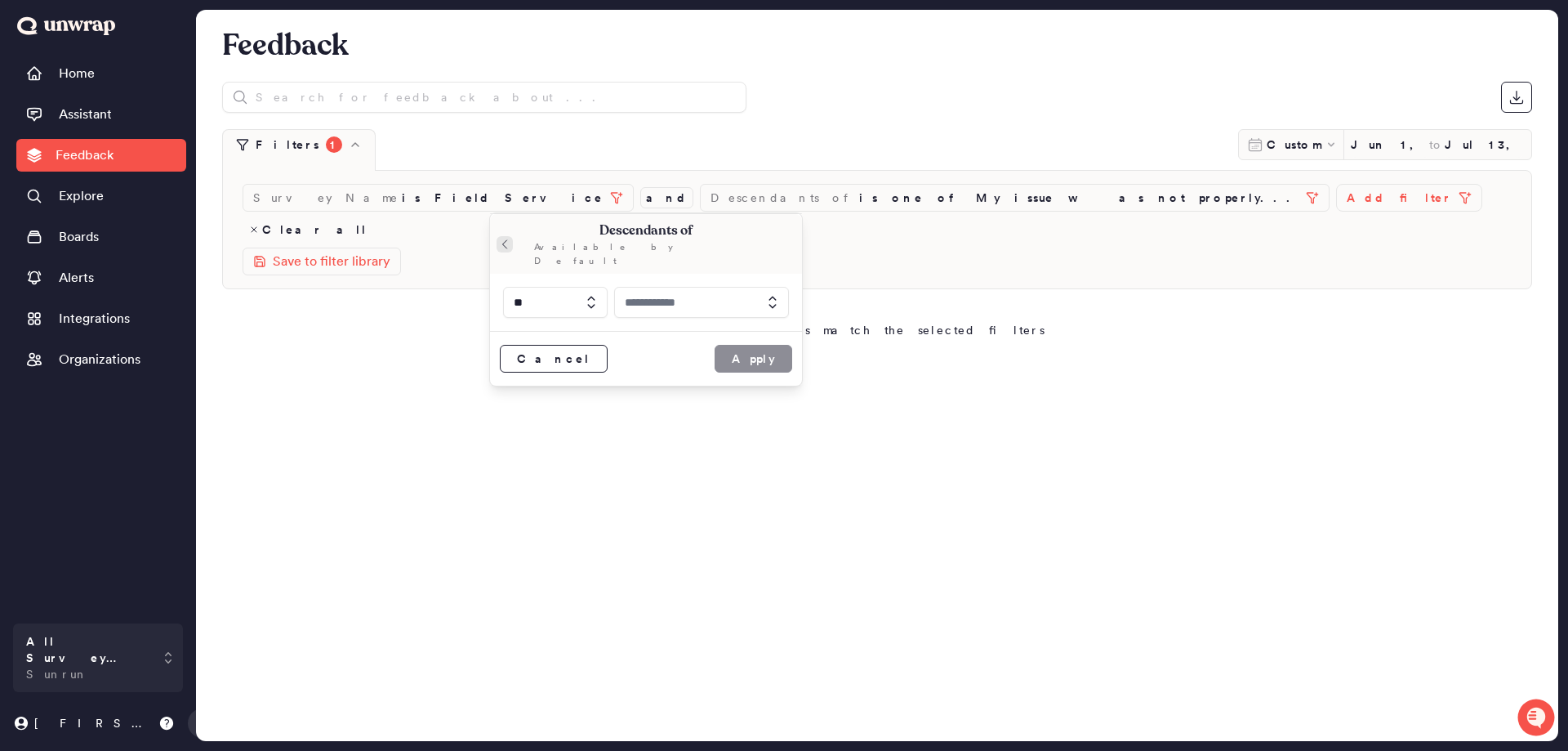 click 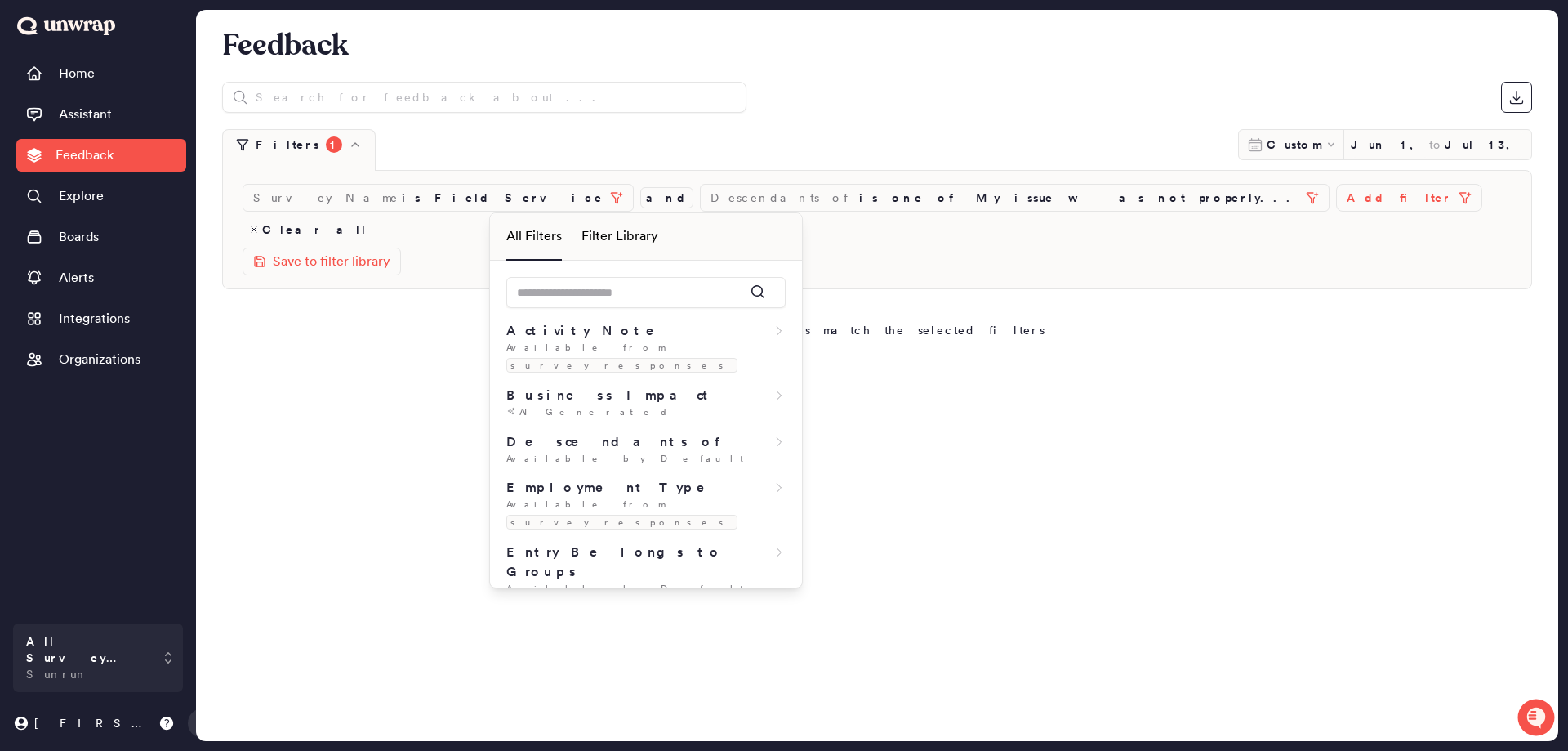 click on "Feedback Filters 1 Custom Jun 1, 2025 to Jul 13, 2025 Survey Name is   Field Service and Descendants of is one of   My issue was not properly... Add filter Clear all Save to filter library No entries match the selected filters" at bounding box center (877, 375) 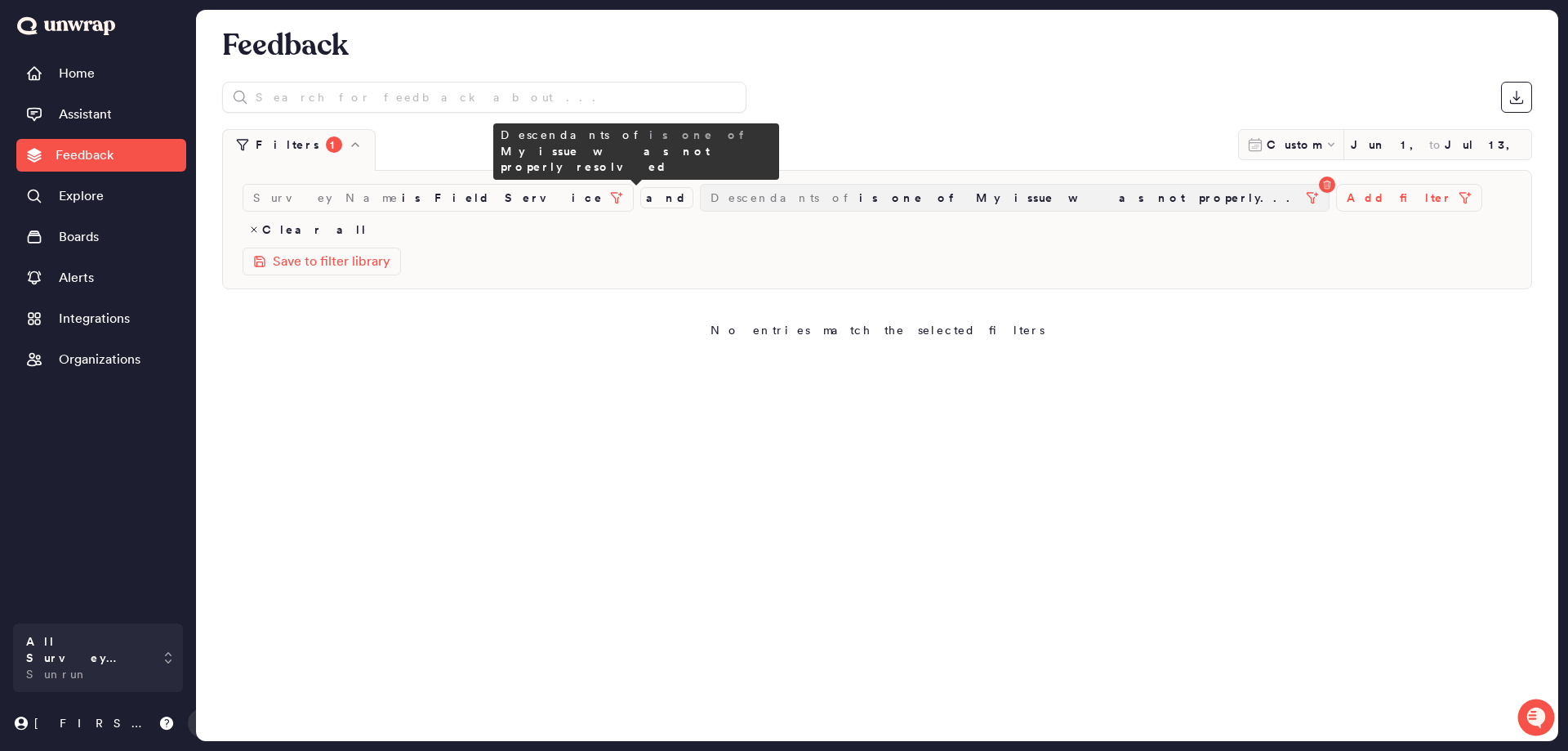 click on "is one of   My issue was not properly..." at bounding box center [1079, 198] 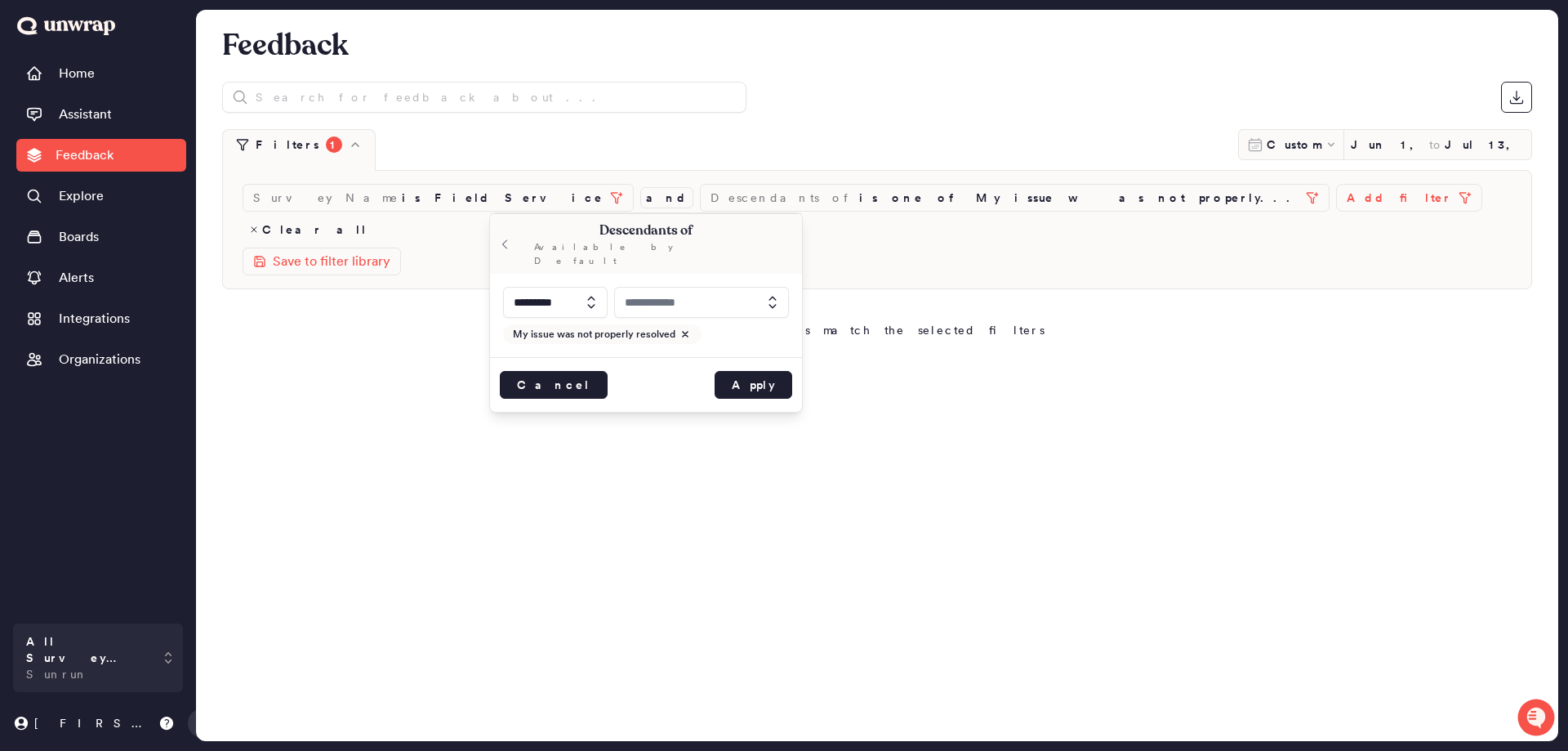 click on "Cancel" at bounding box center (554, 385) 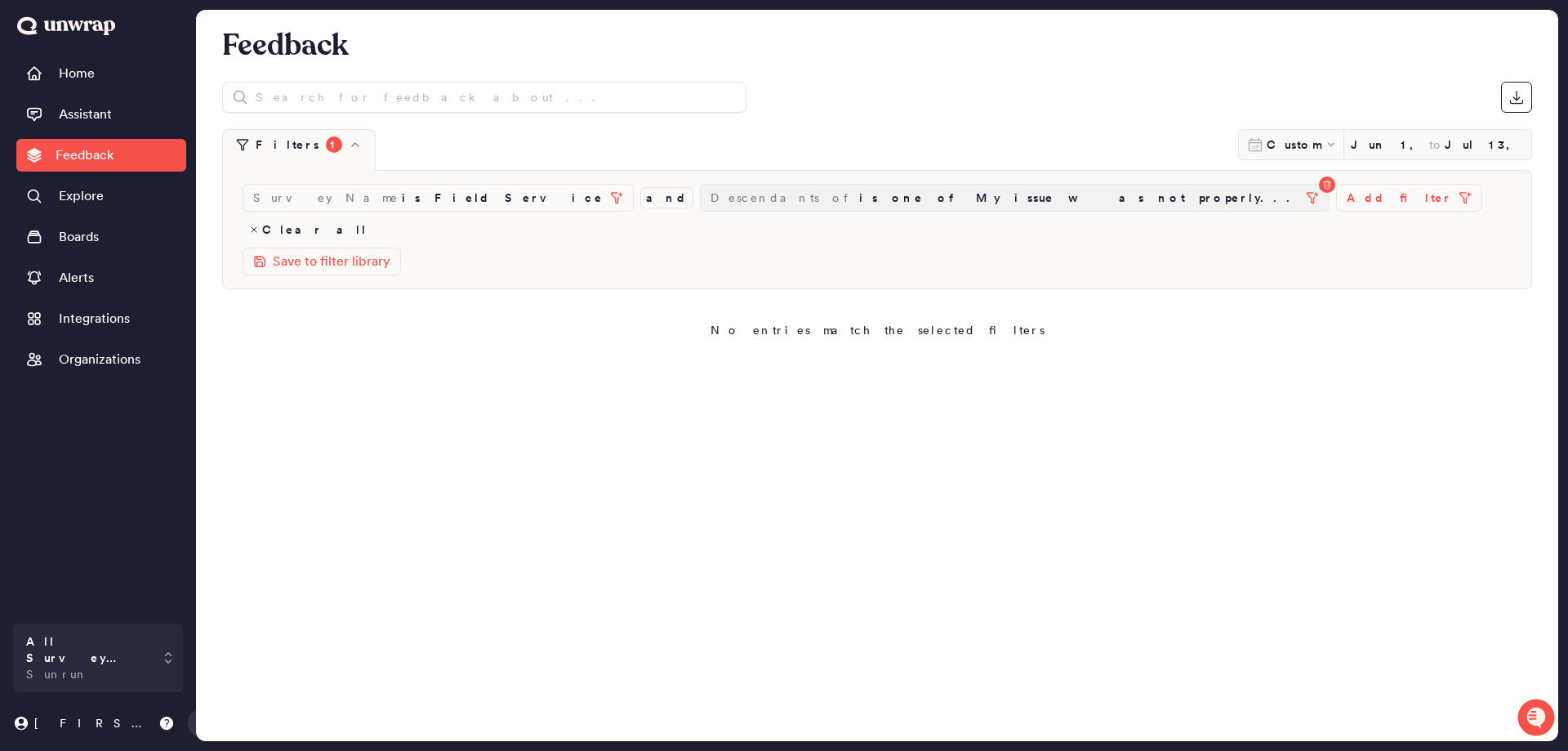 drag, startPoint x: 683, startPoint y: 195, endPoint x: 681, endPoint y: 210, distance: 15.132746 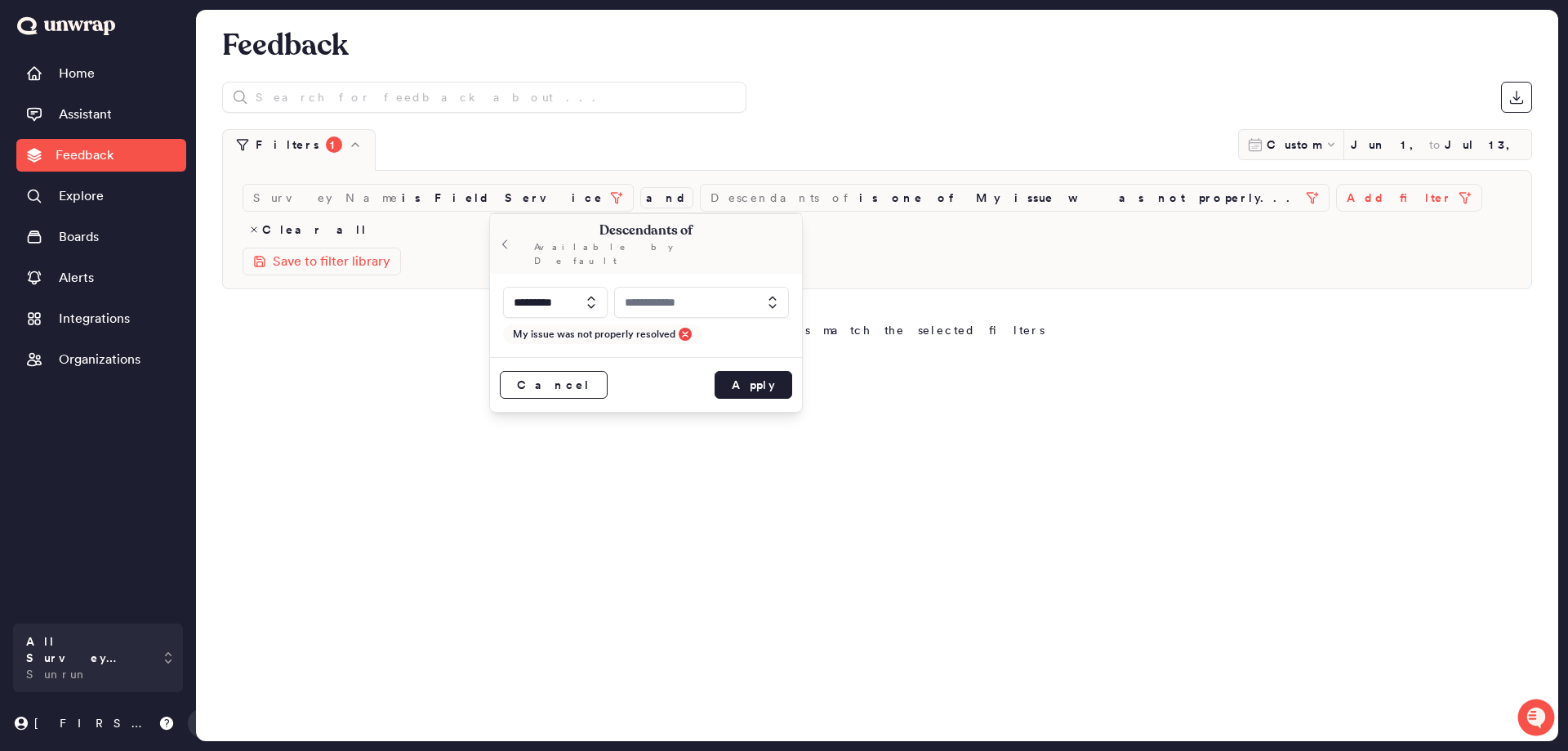 click at bounding box center (685, 334) 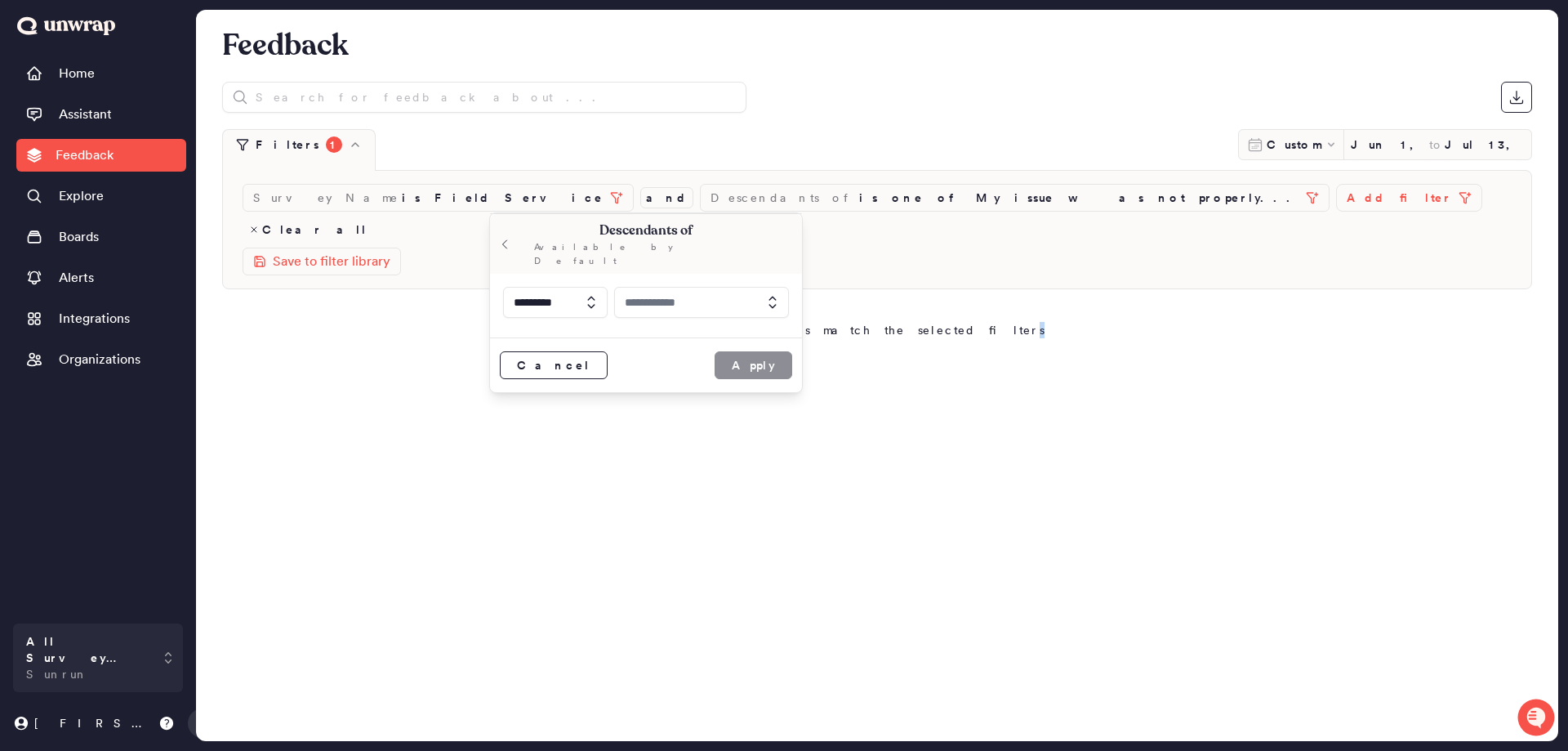 click on "Feedback Filters 1 Custom Jun 1, 2025 to Jul 13, 2025 Survey Name is   Field Service and Descendants of is one of   My issue was not properly... Add filter Clear all Save to filter library No entries match the selected filters" at bounding box center [877, 375] 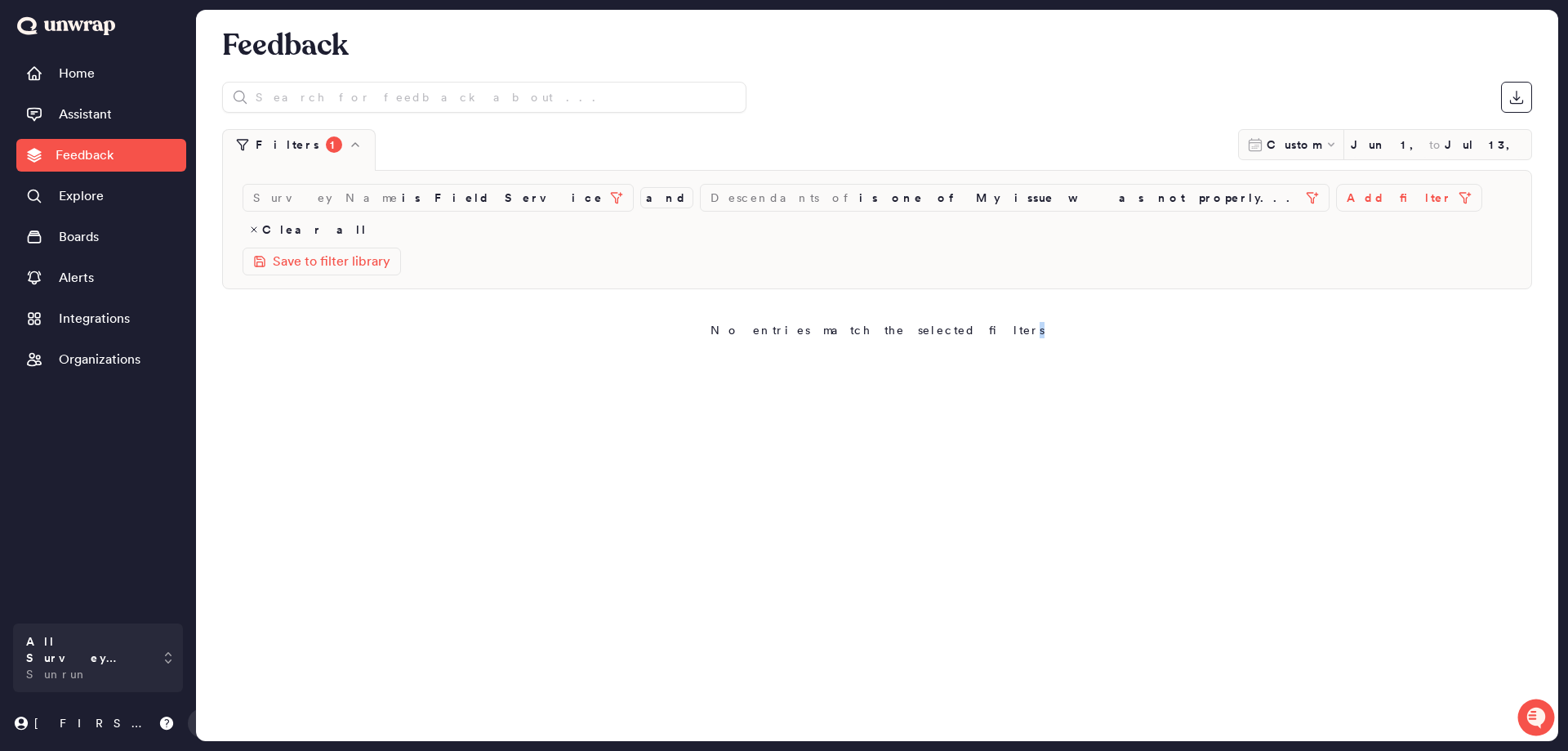 click on "Add filter" at bounding box center [1399, 198] 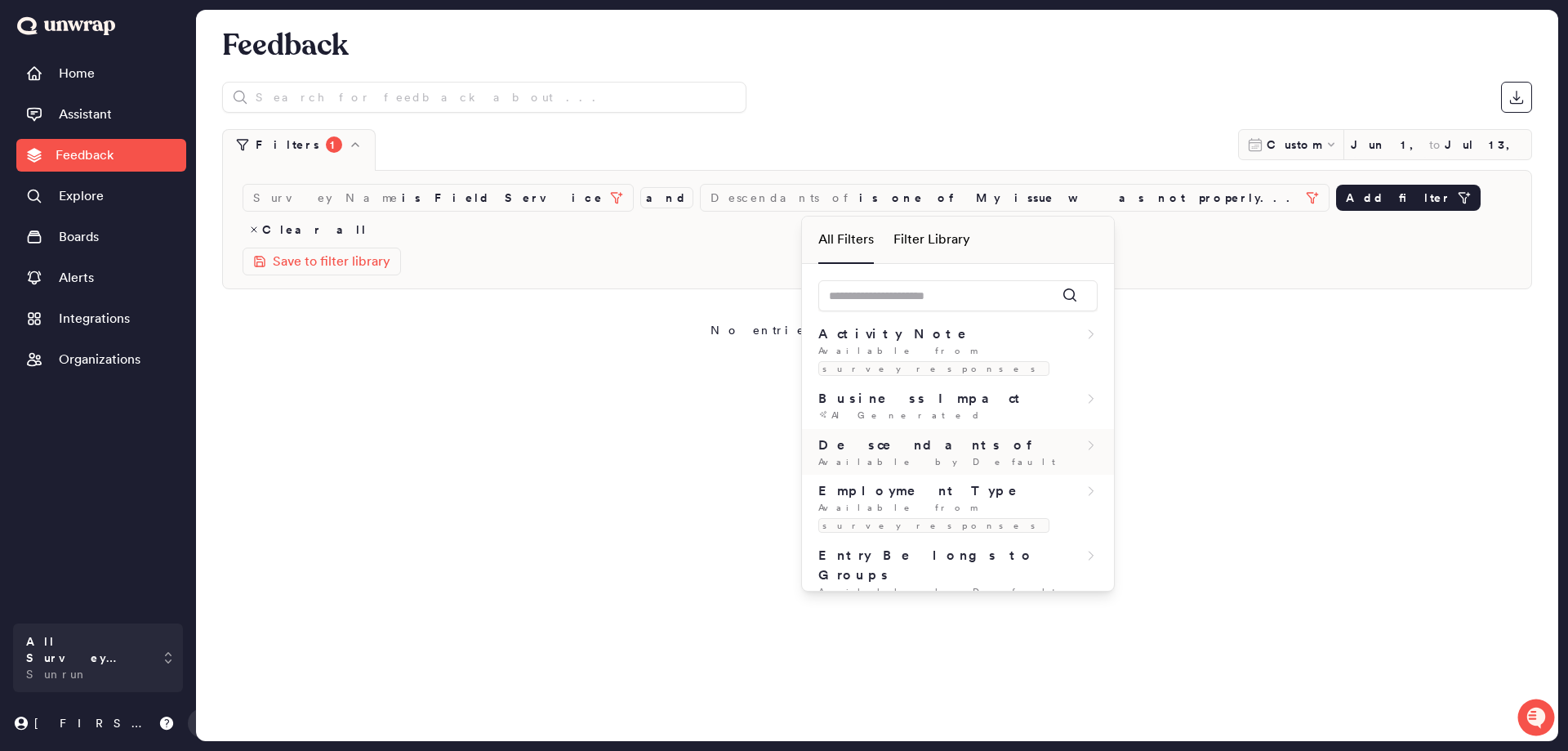 scroll, scrollTop: 82, scrollLeft: 0, axis: vertical 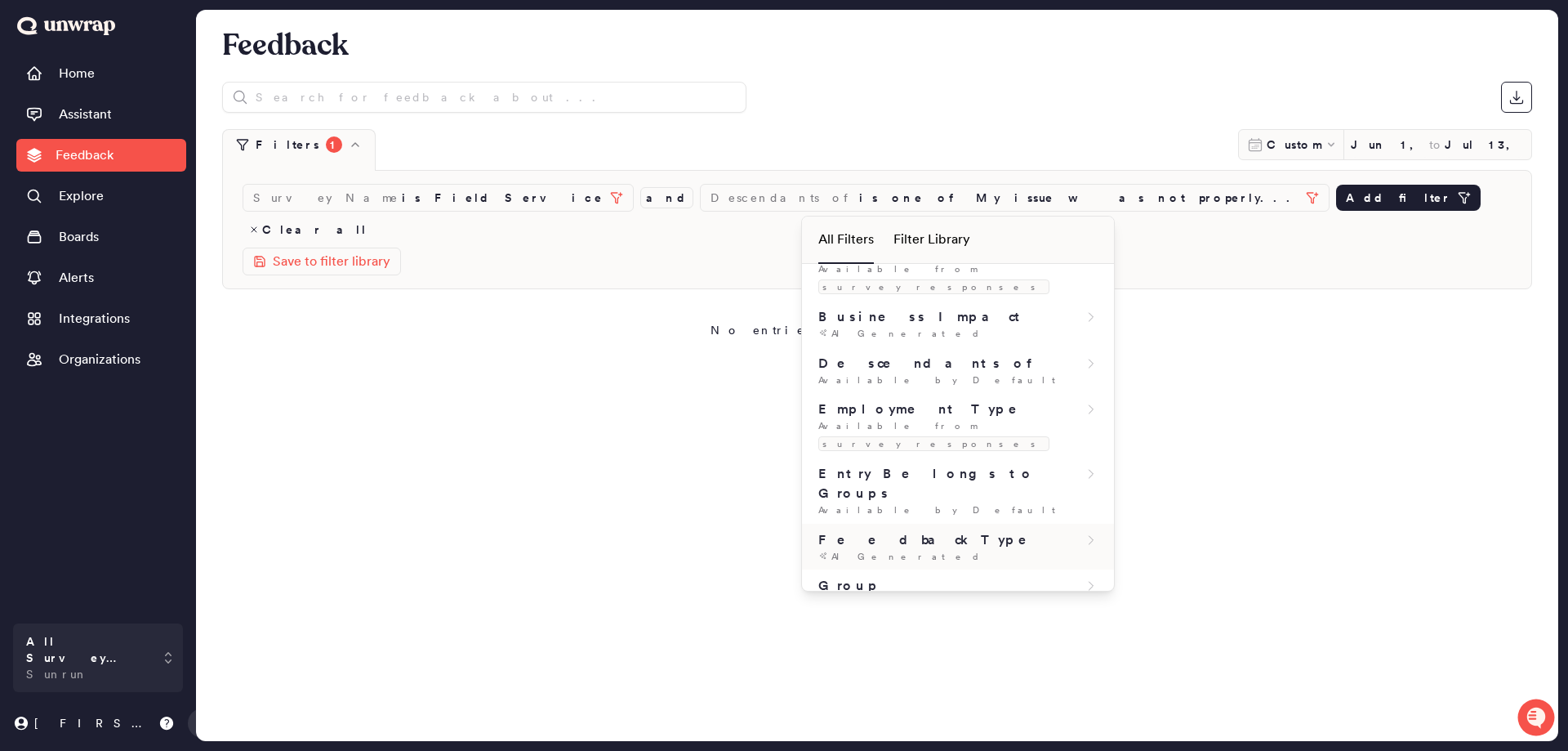 click on "Feedback Type AI Generated" at bounding box center (958, 547) 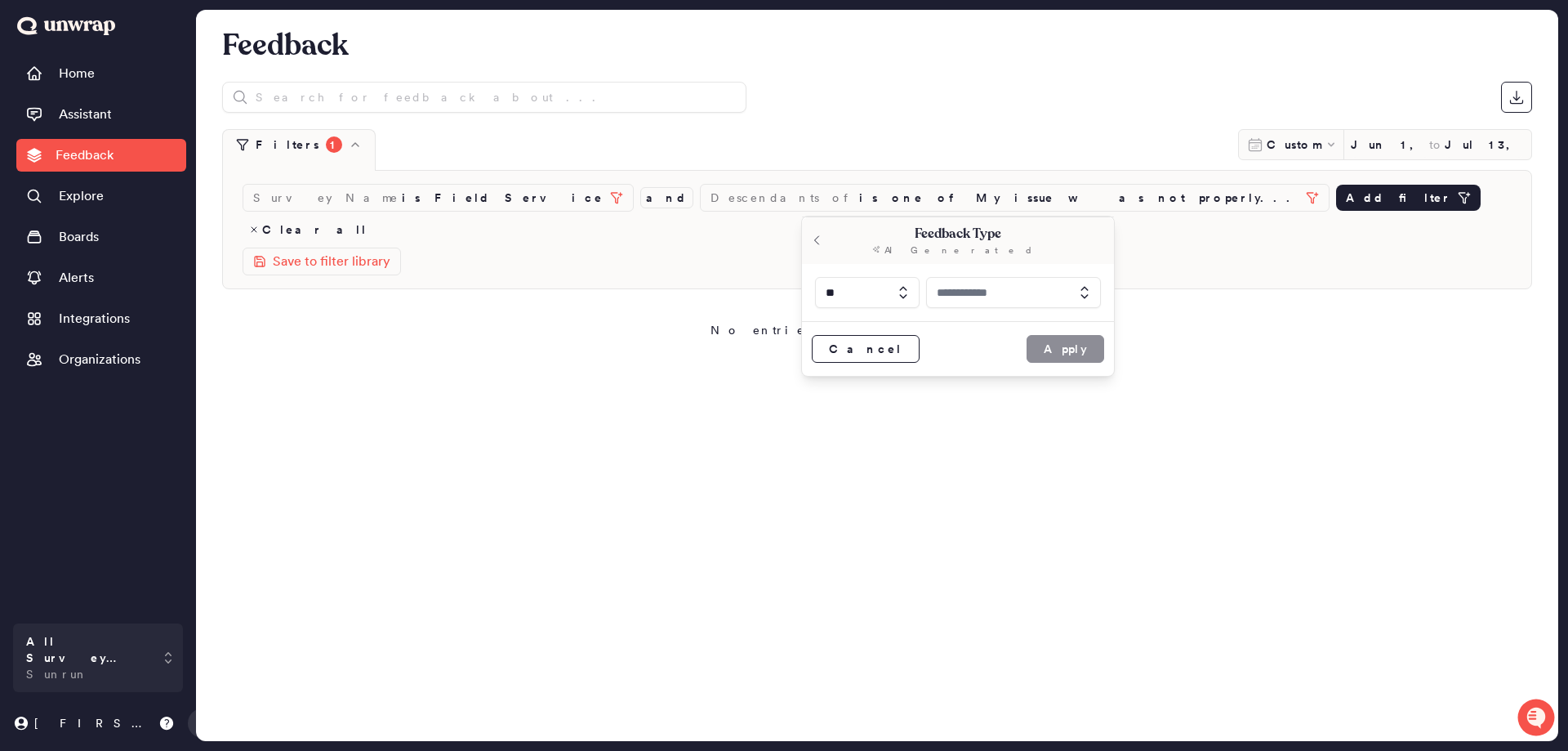 click at bounding box center (1013, 293) 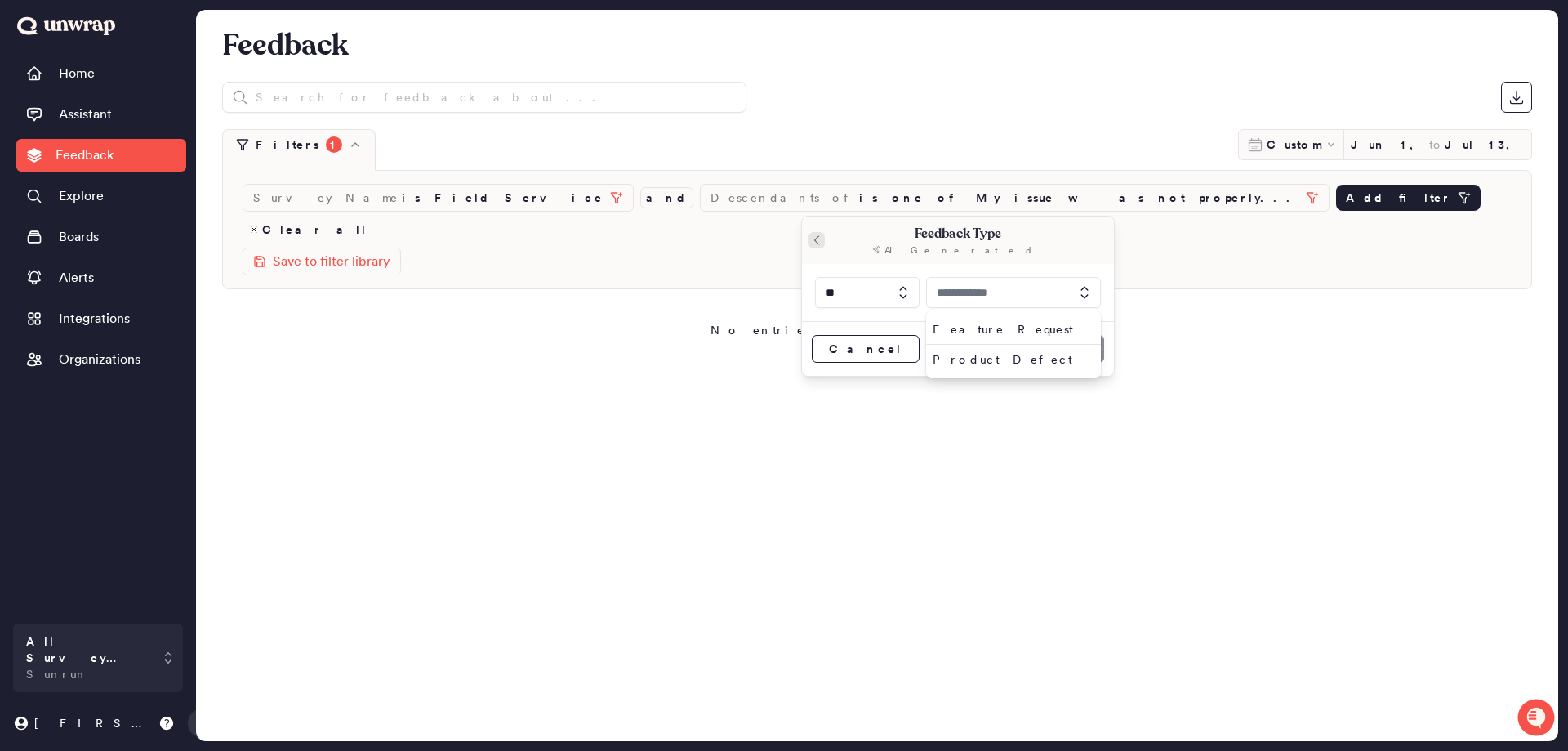 click 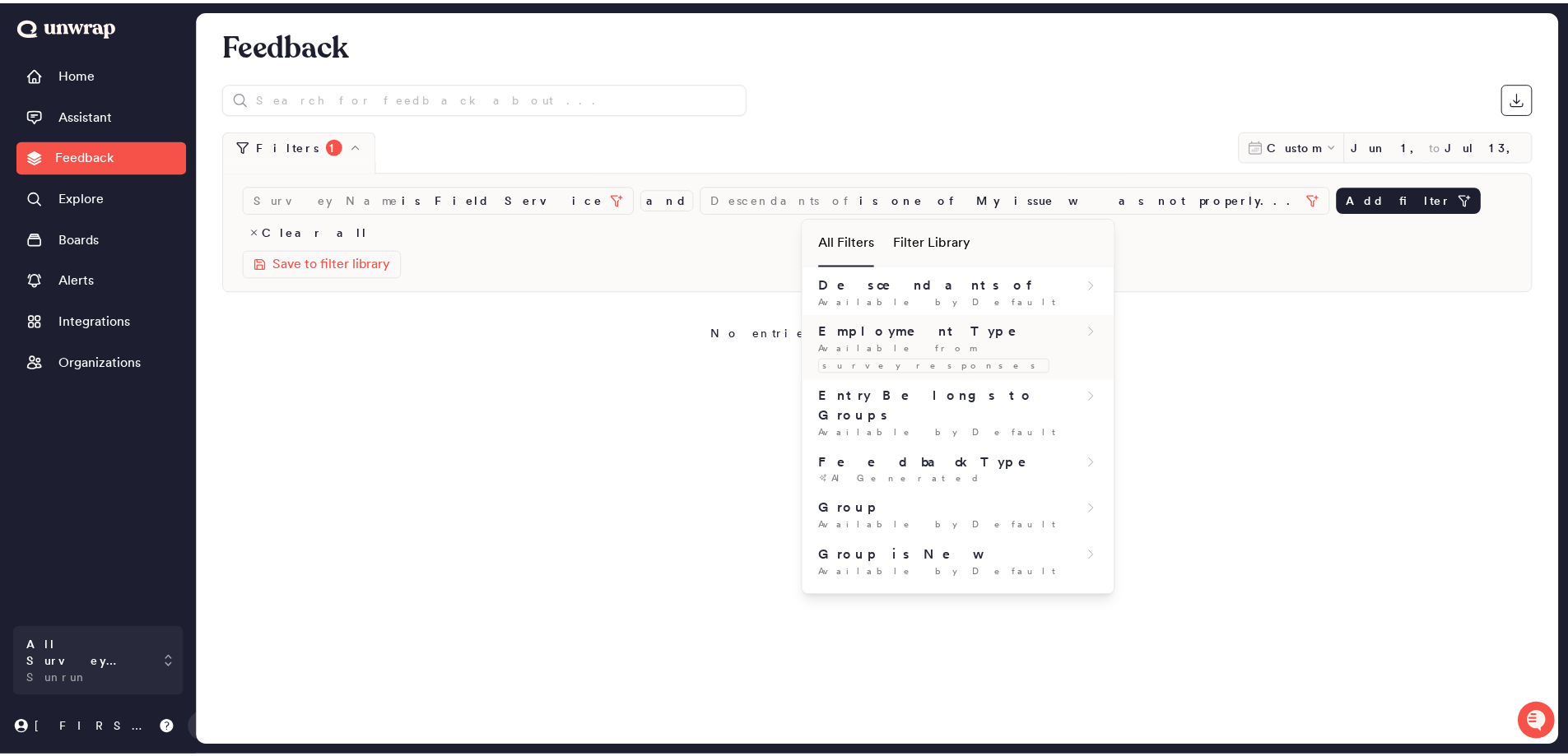 scroll, scrollTop: 165, scrollLeft: 0, axis: vertical 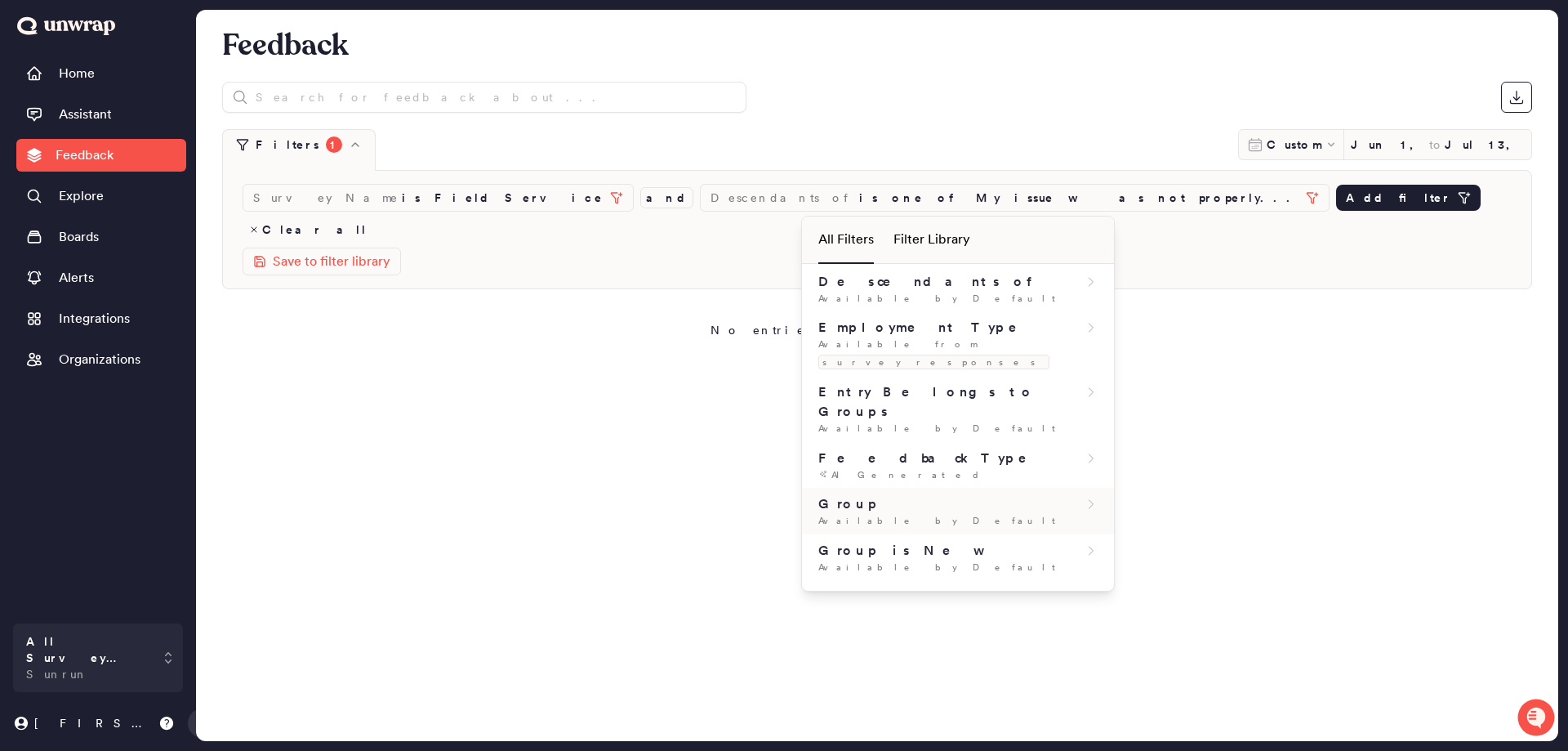 click on "Group" at bounding box center (958, 504) 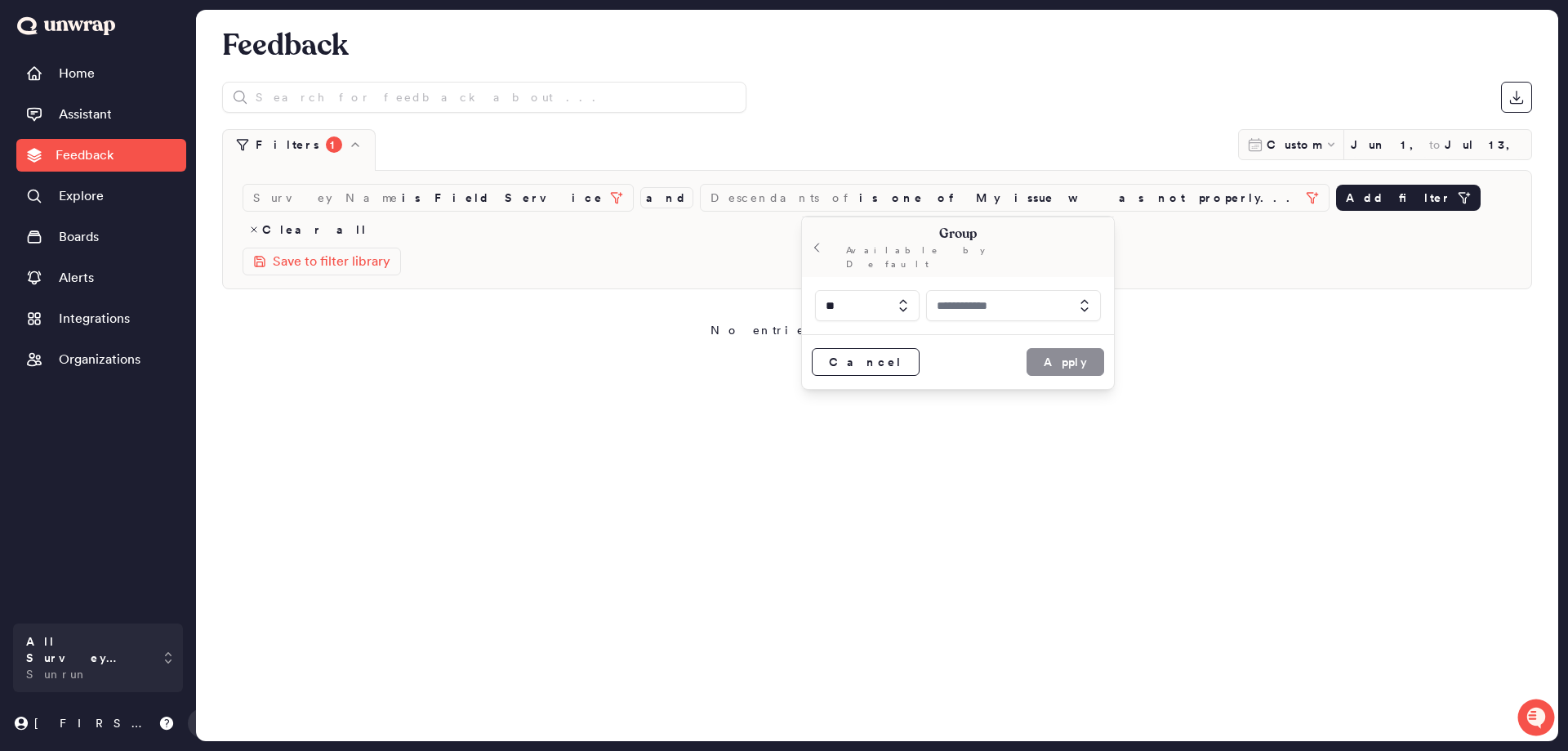 click at bounding box center (1013, 306) 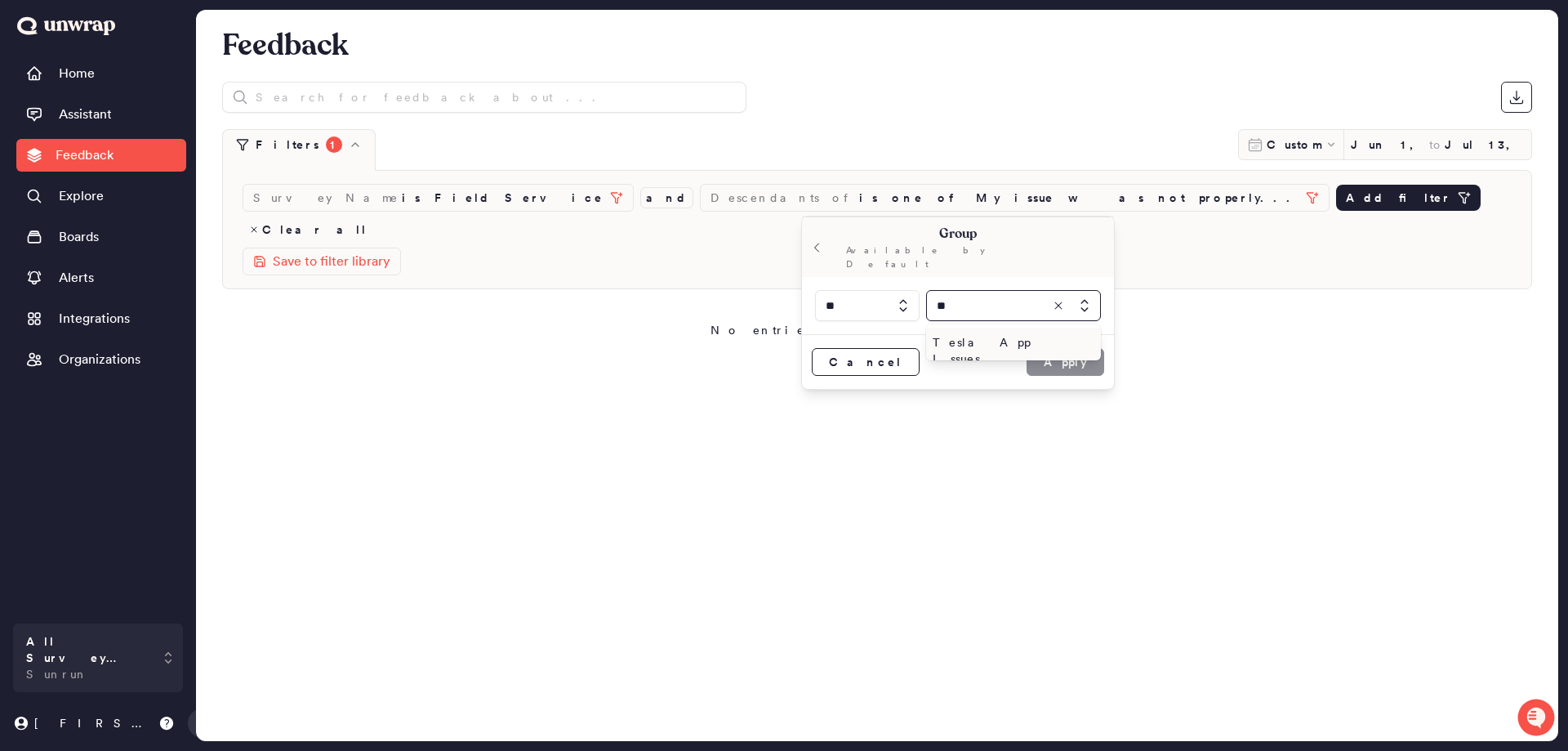 type on "*" 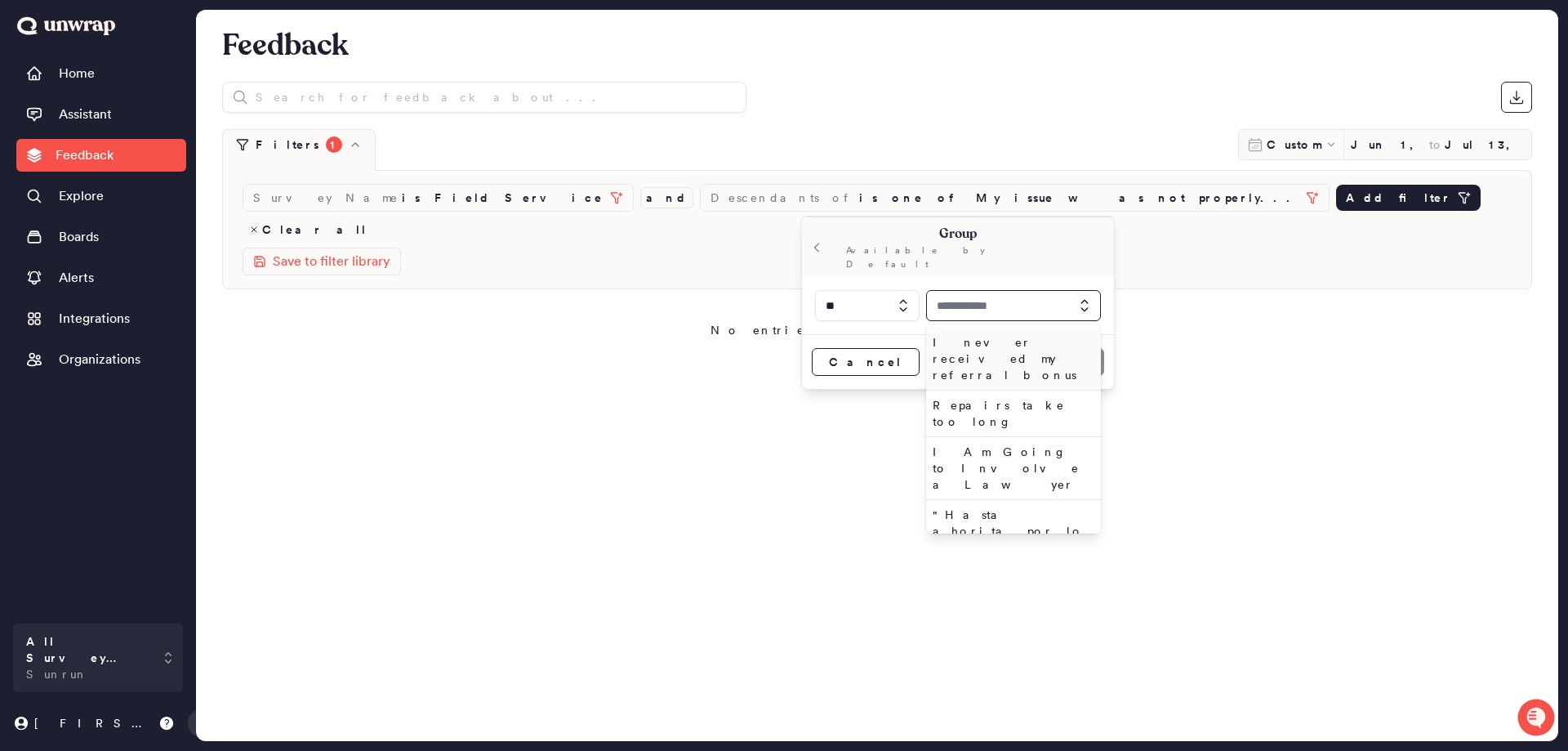 type on "*" 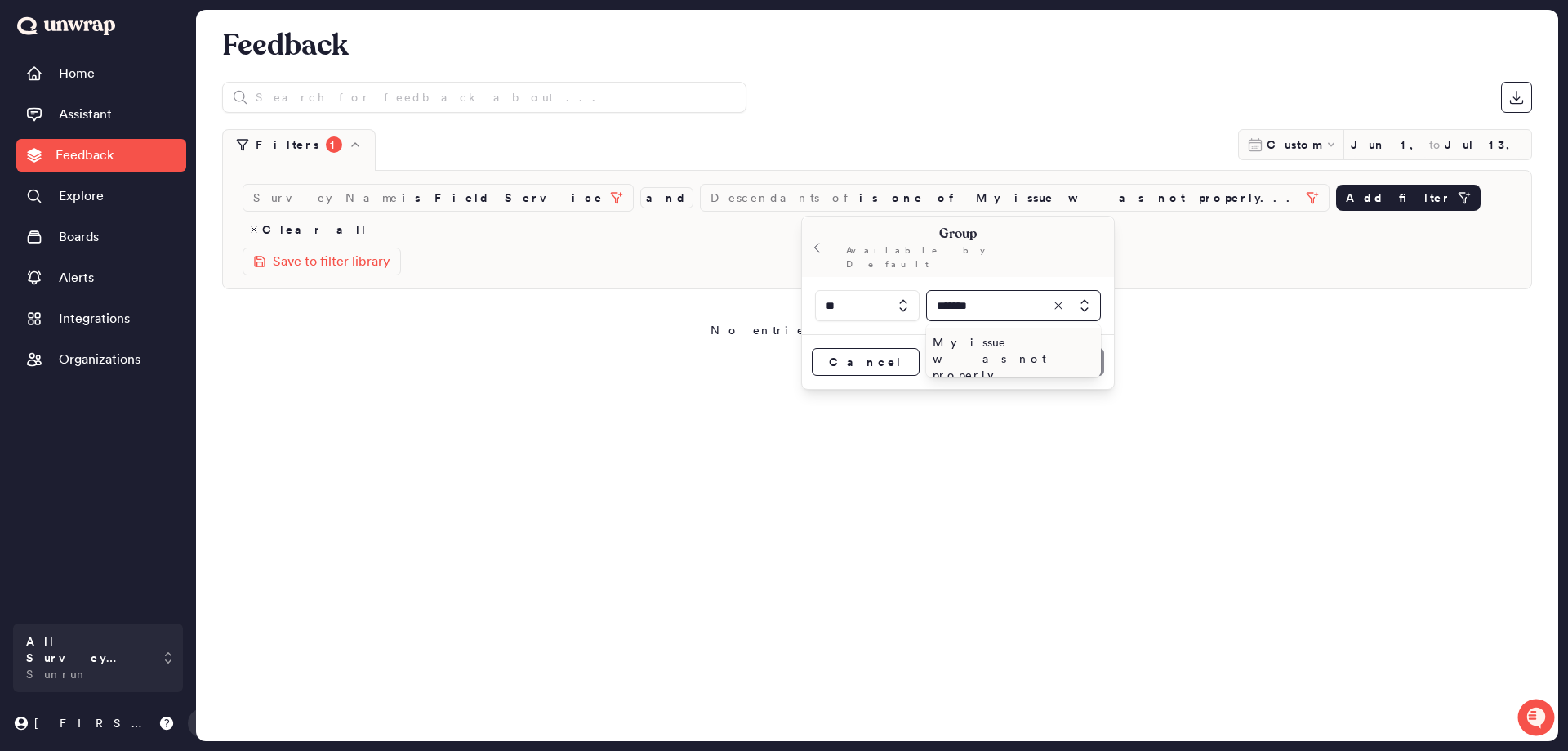 type on "*******" 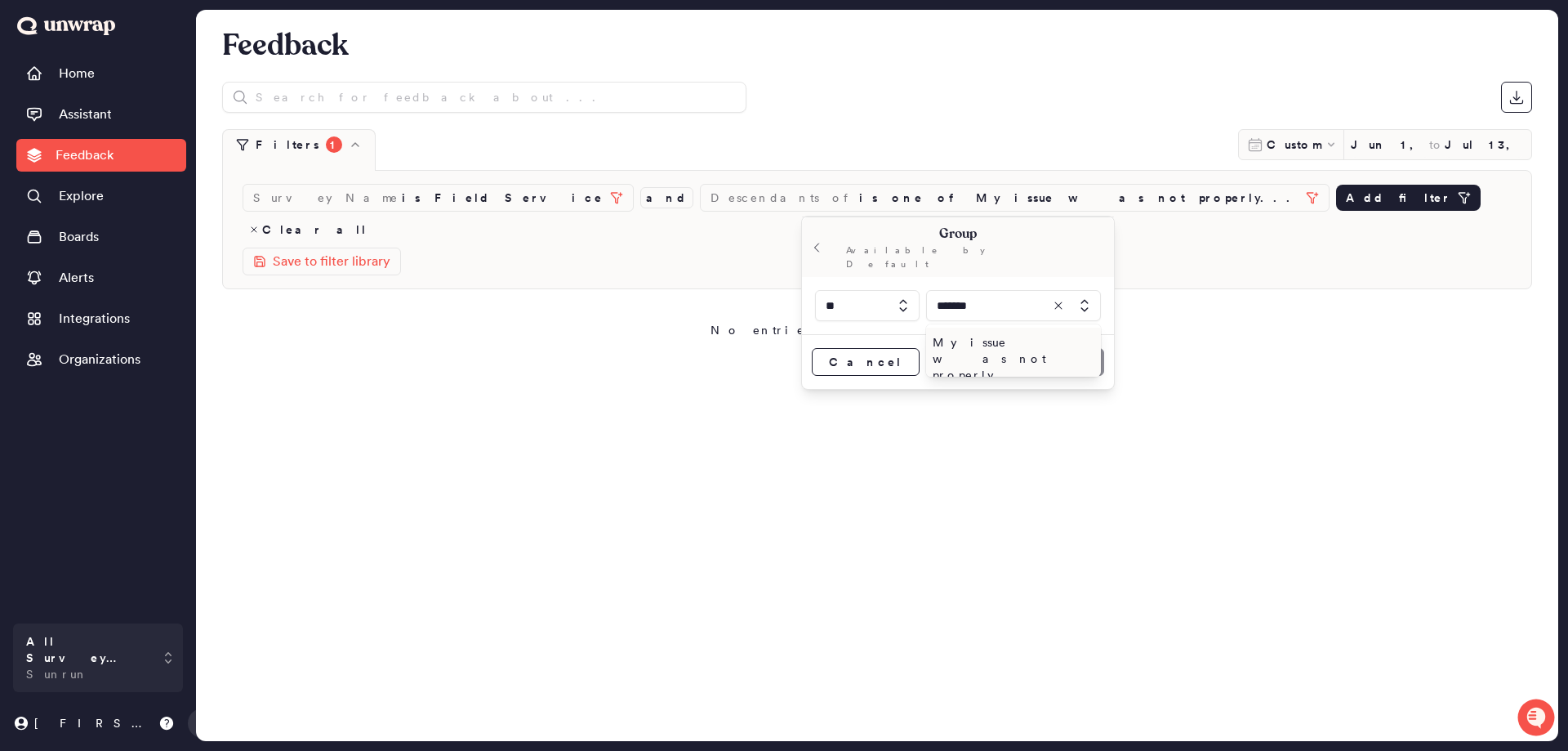 click on "My issue was not properly resolved" at bounding box center [1010, 367] 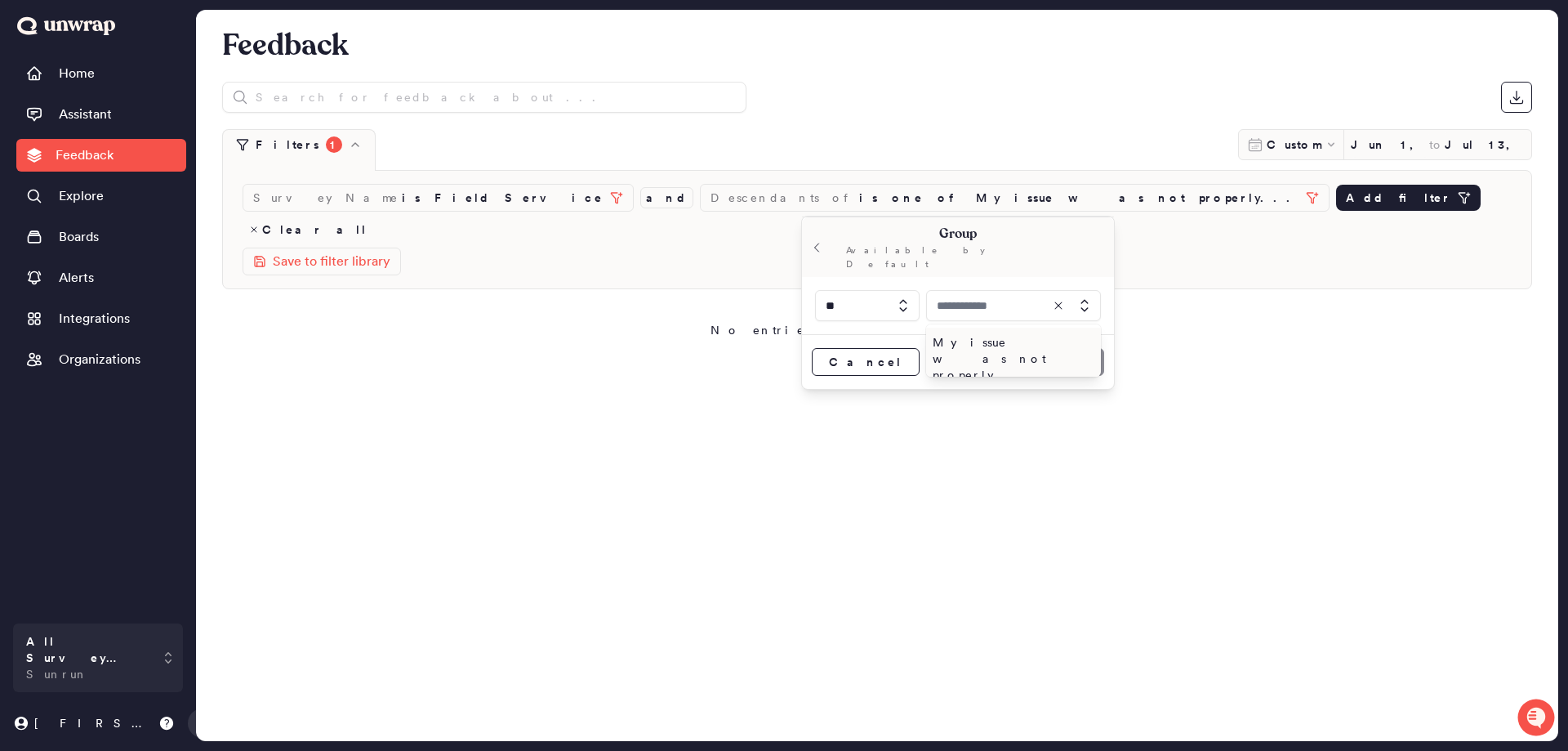 type on "**********" 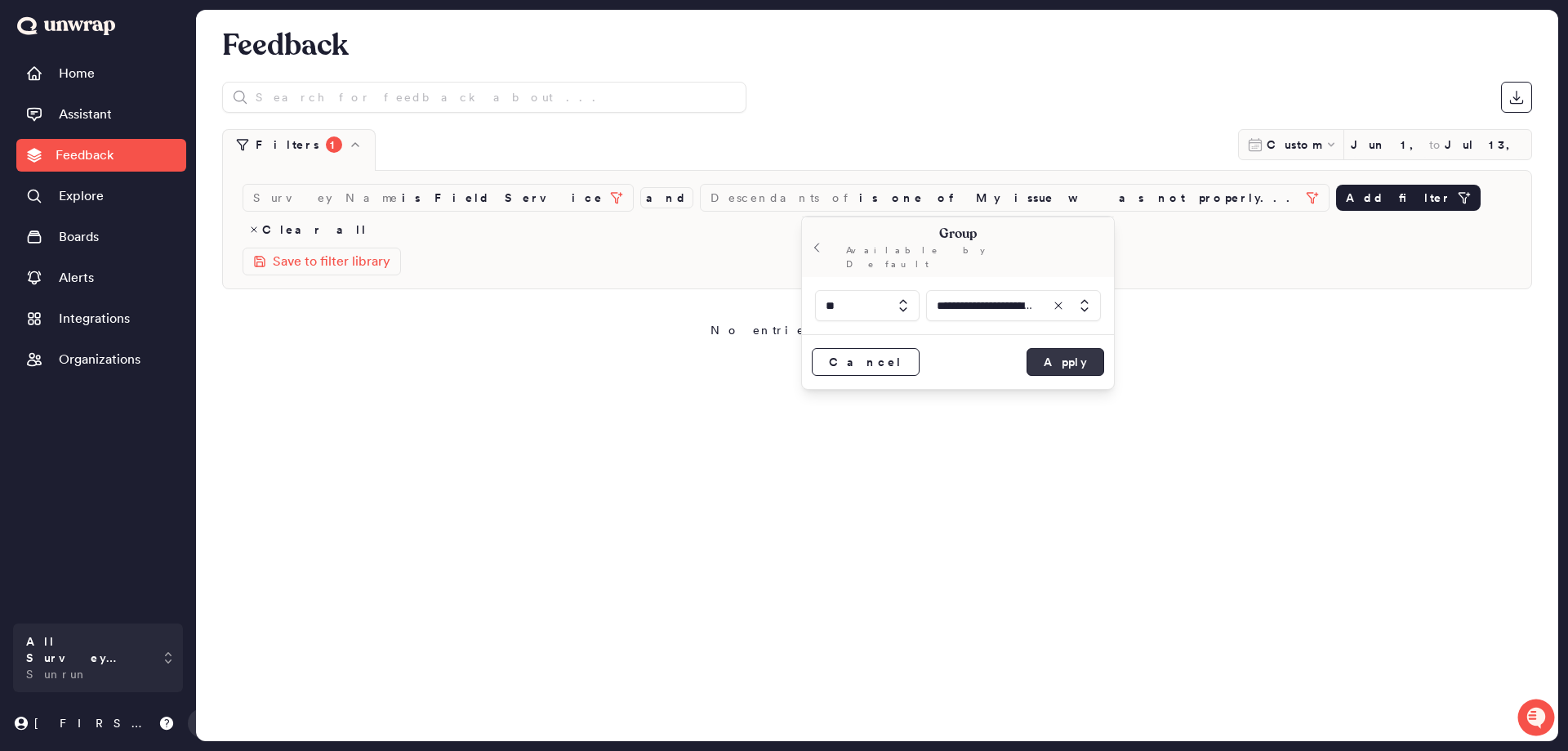 click on "Apply" at bounding box center [1065, 362] 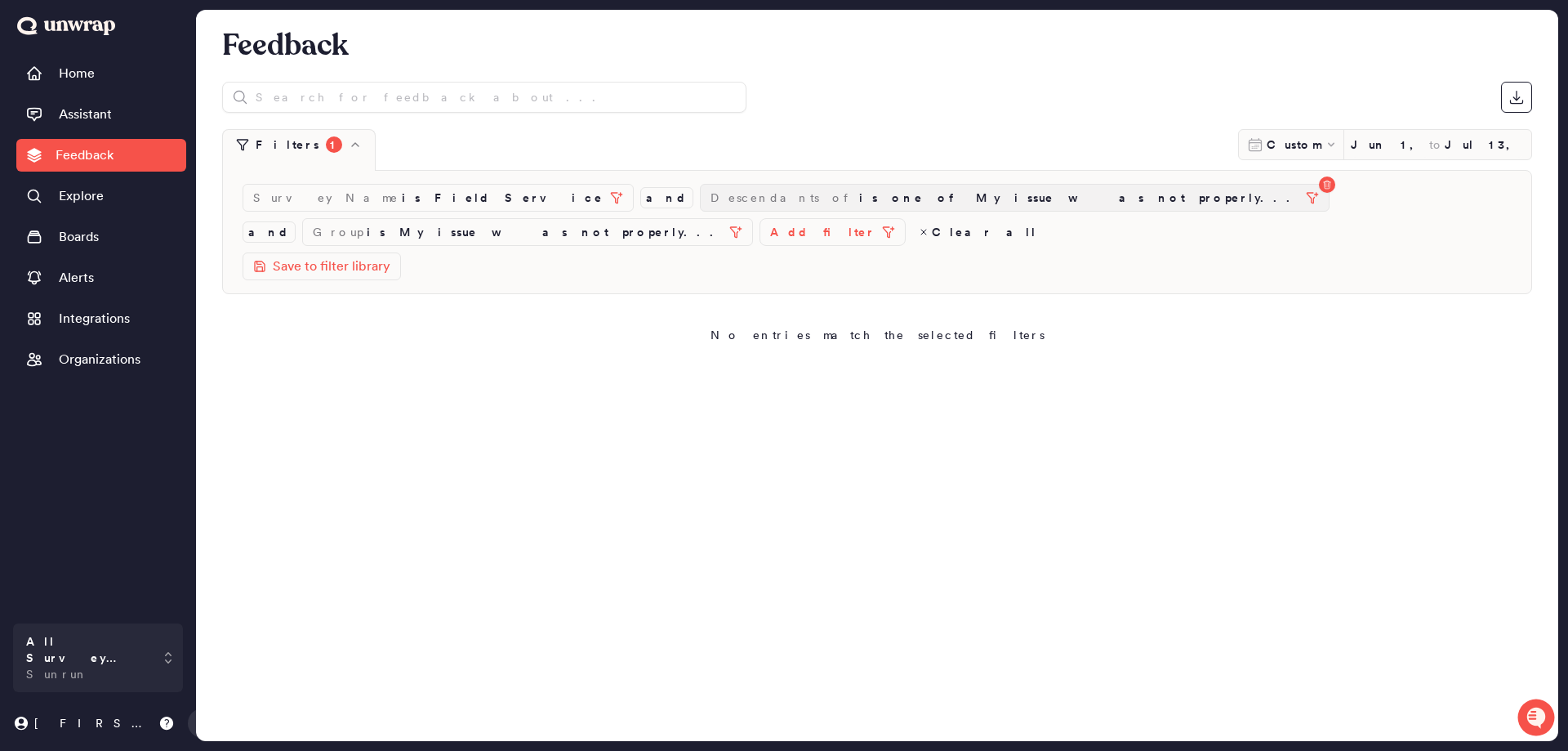 click on "is one of   My issue was not properly..." at bounding box center [1079, 198] 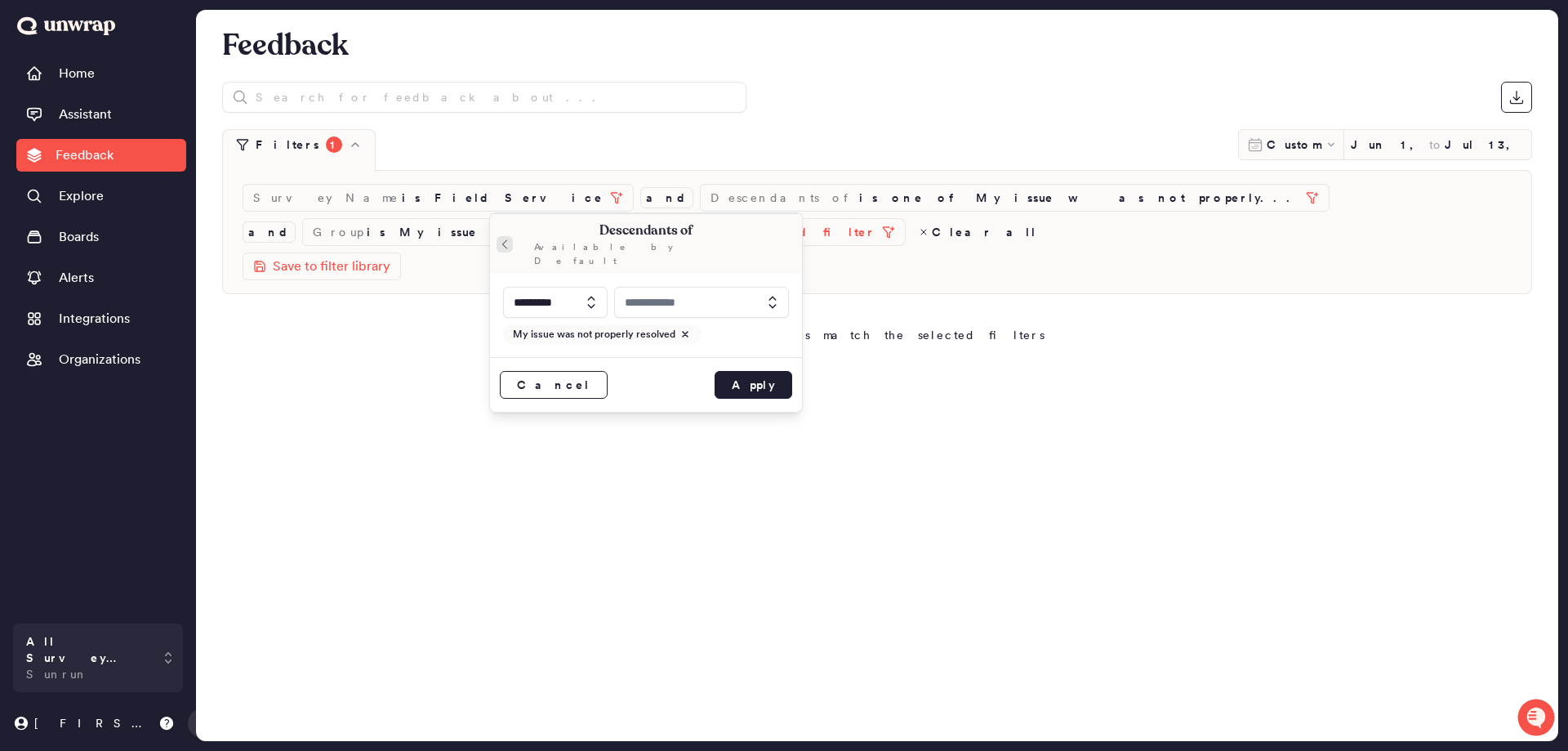 click 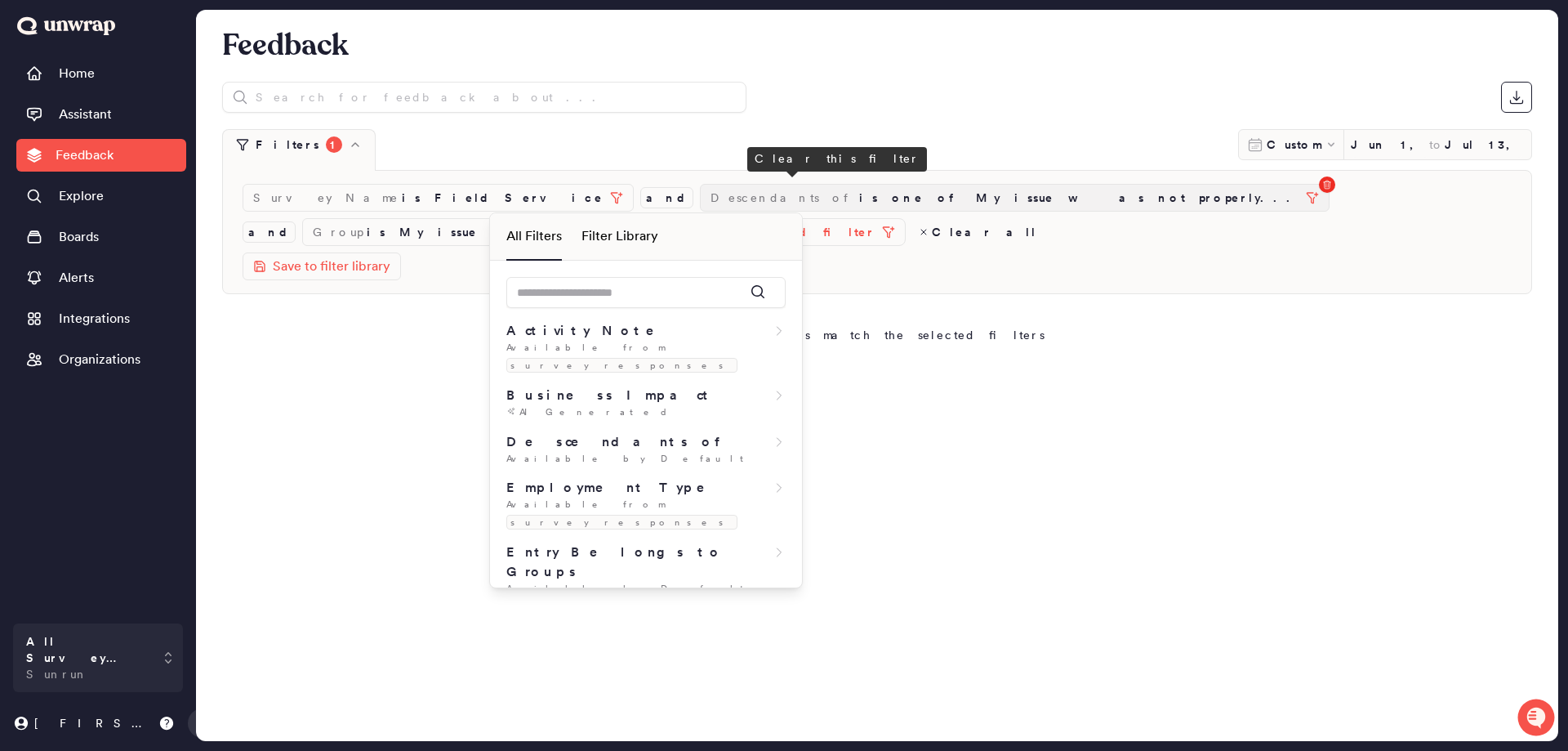 click 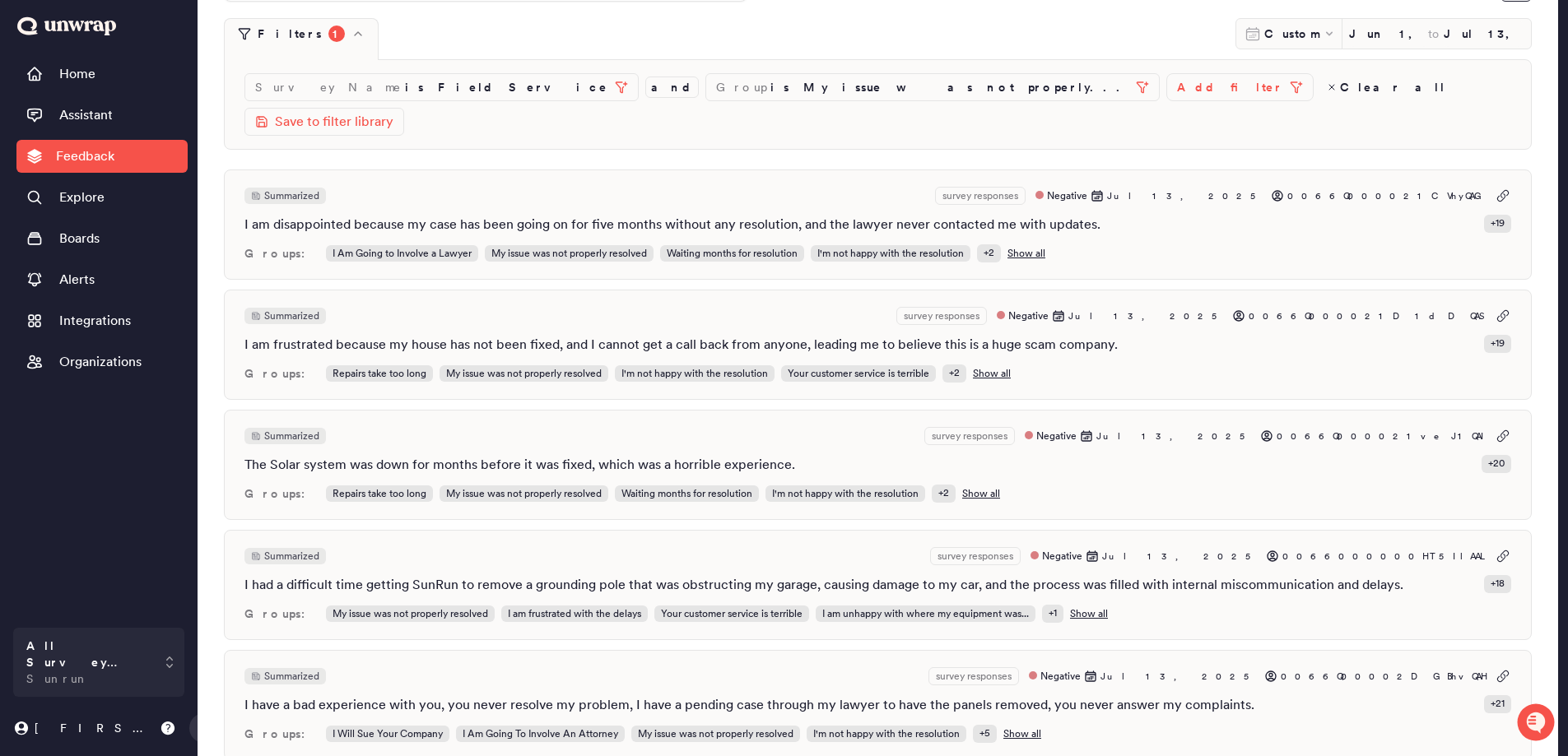 scroll, scrollTop: 0, scrollLeft: 0, axis: both 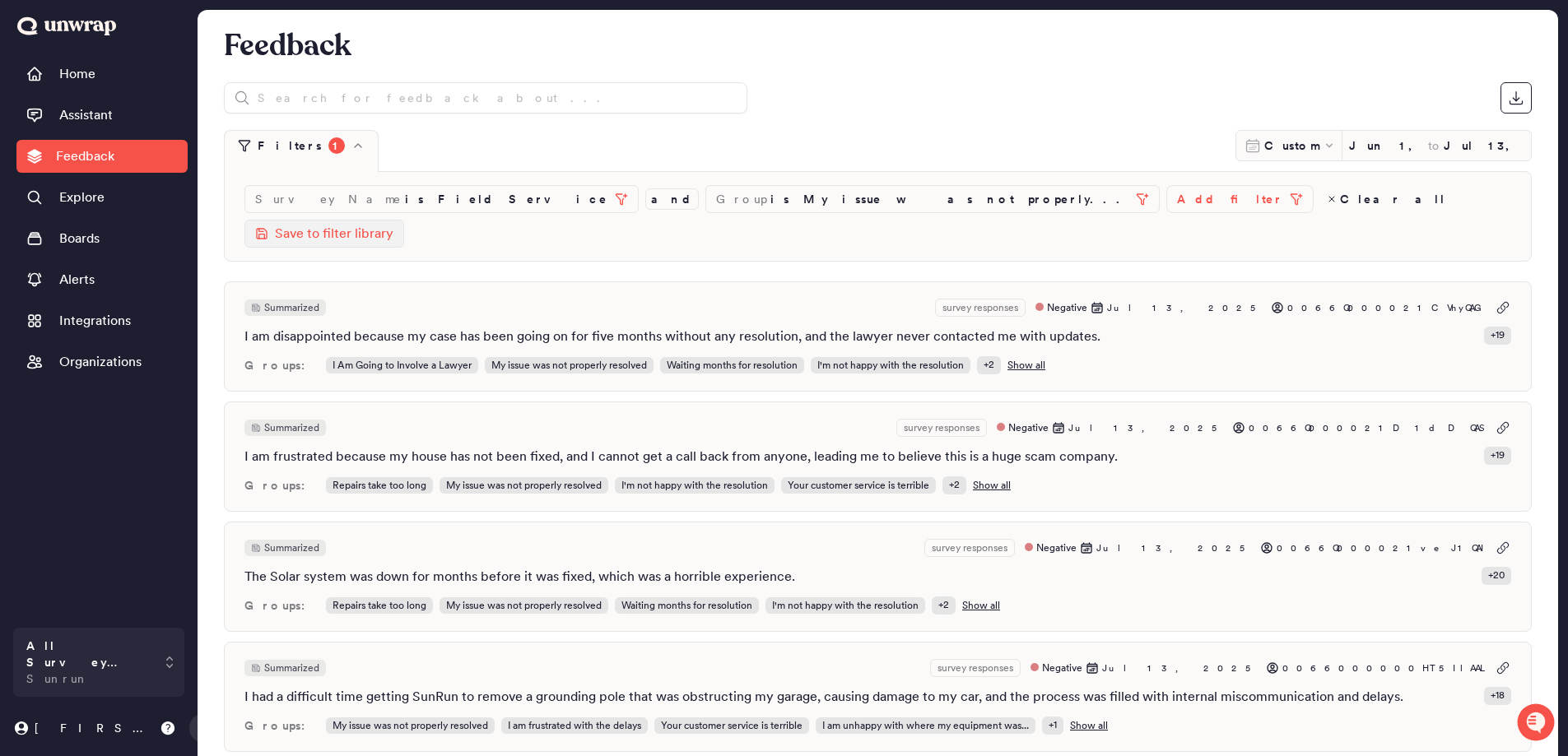 click on "Save to filter library" at bounding box center (334, 234) 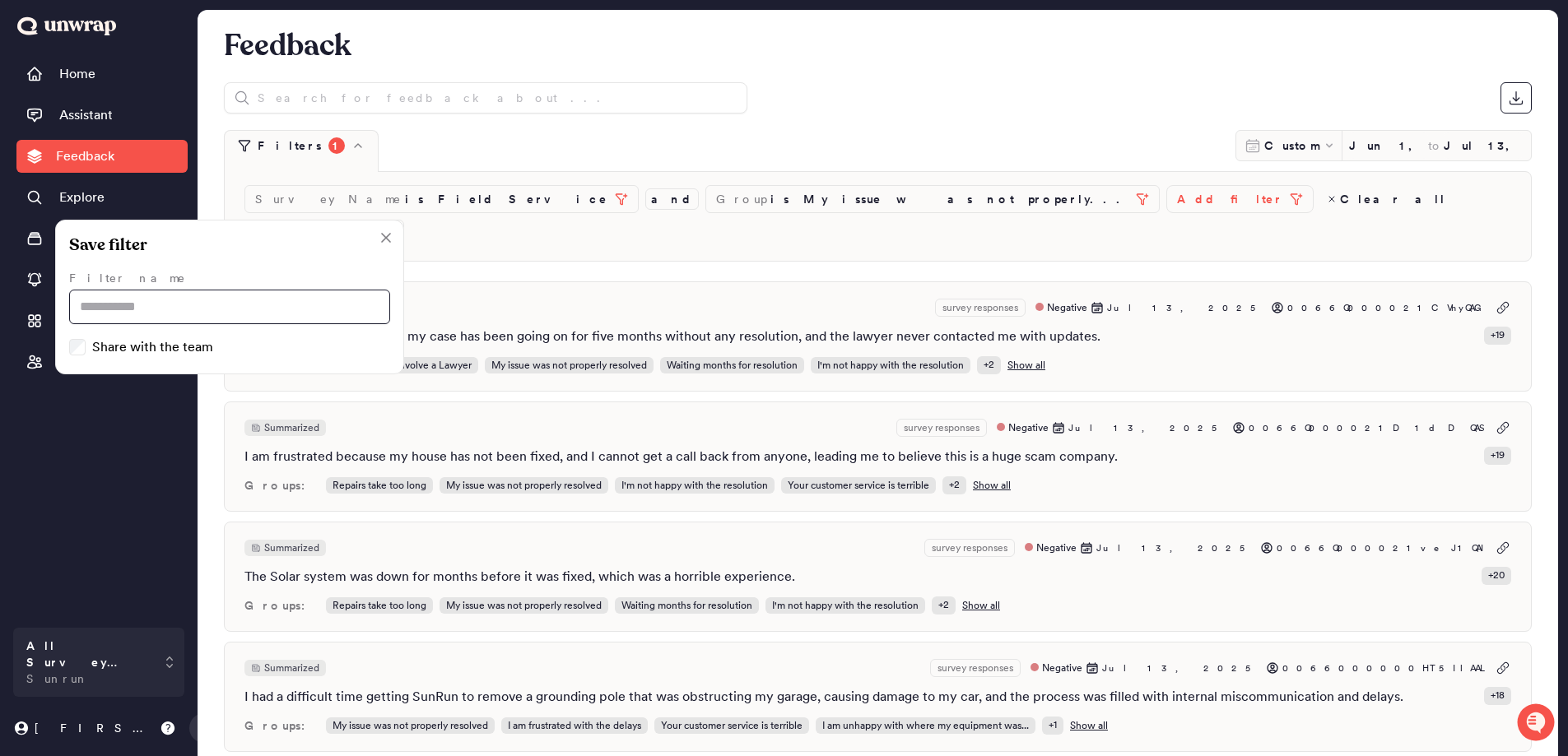 click at bounding box center [230, 307] 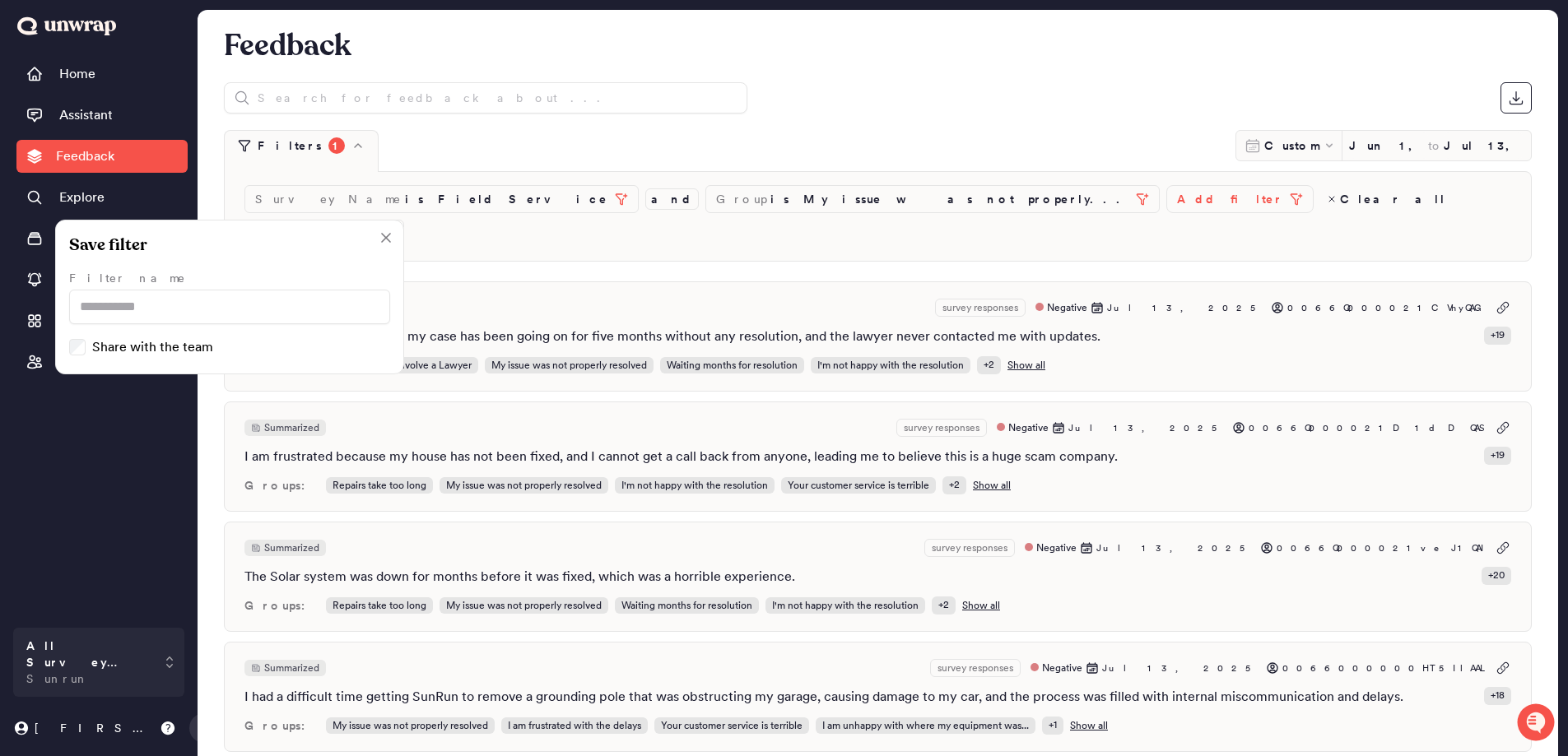 click 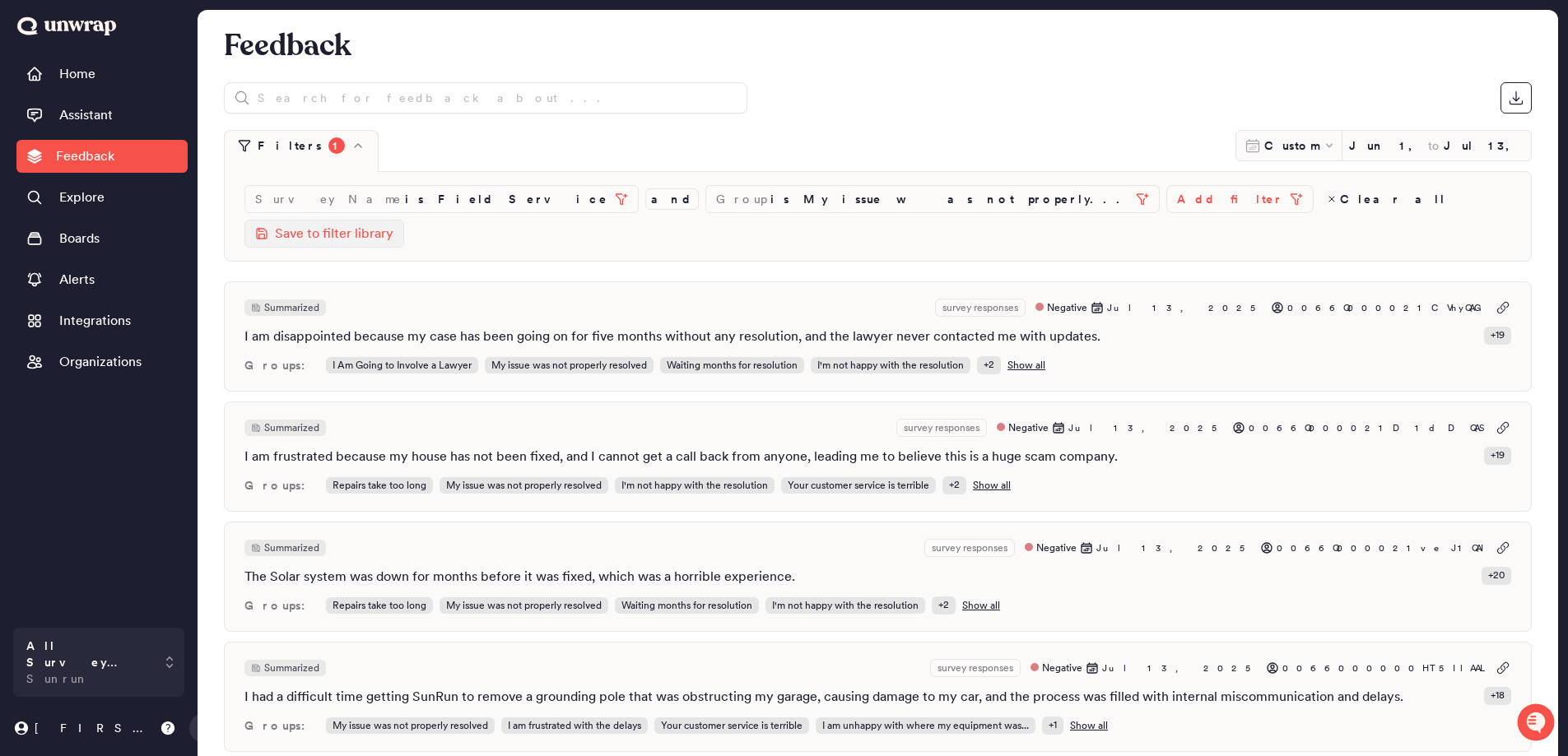 click on "Save to filter library" at bounding box center (334, 234) 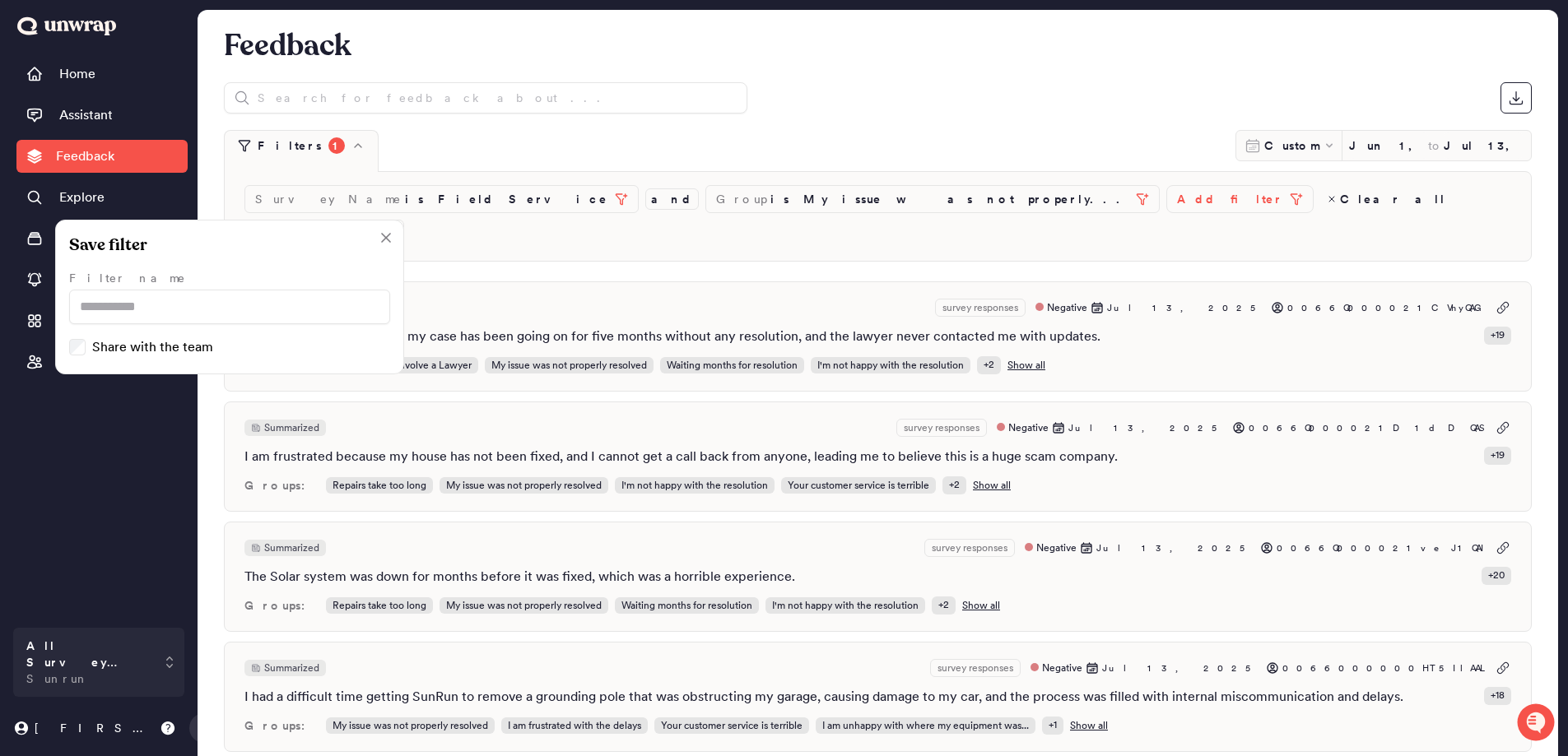 click on "Filters 1 Custom Jun 1, 2025 to Jul 13, 2025 Survey Name is   Field Service and Group is   My issue was not properly... Add filter Clear all Save to filter library Save filter Filter name Share with the team Summarized survey responses Negative Jul 13, 2025 [SALESFORCE_ID] I am disappointed because my case has been going on for five months without any resolution, and the lawyer never contacted me with updates.    + 19 Groups: I Am Going to Involve a Lawyer My issue was not properly resolved Waiting months for resolution I'm not happy with the resolution + 2 Show all Summarized survey responses Negative Jul 13, 2025 [SALESFORCE_ID] I am frustrated because my house has not been fixed, and I cannot get a call back from anyone, leading me to believe this is a huge scam company.    + 19 Groups: Repairs take too long My issue was not properly resolved I'm not happy with the resolution Your customer service is terrible + 2 Show all Summarized survey responses Negative Jul 13, 2025 [SALESFORCE_ID]    + 20 +" at bounding box center (877, 3253) 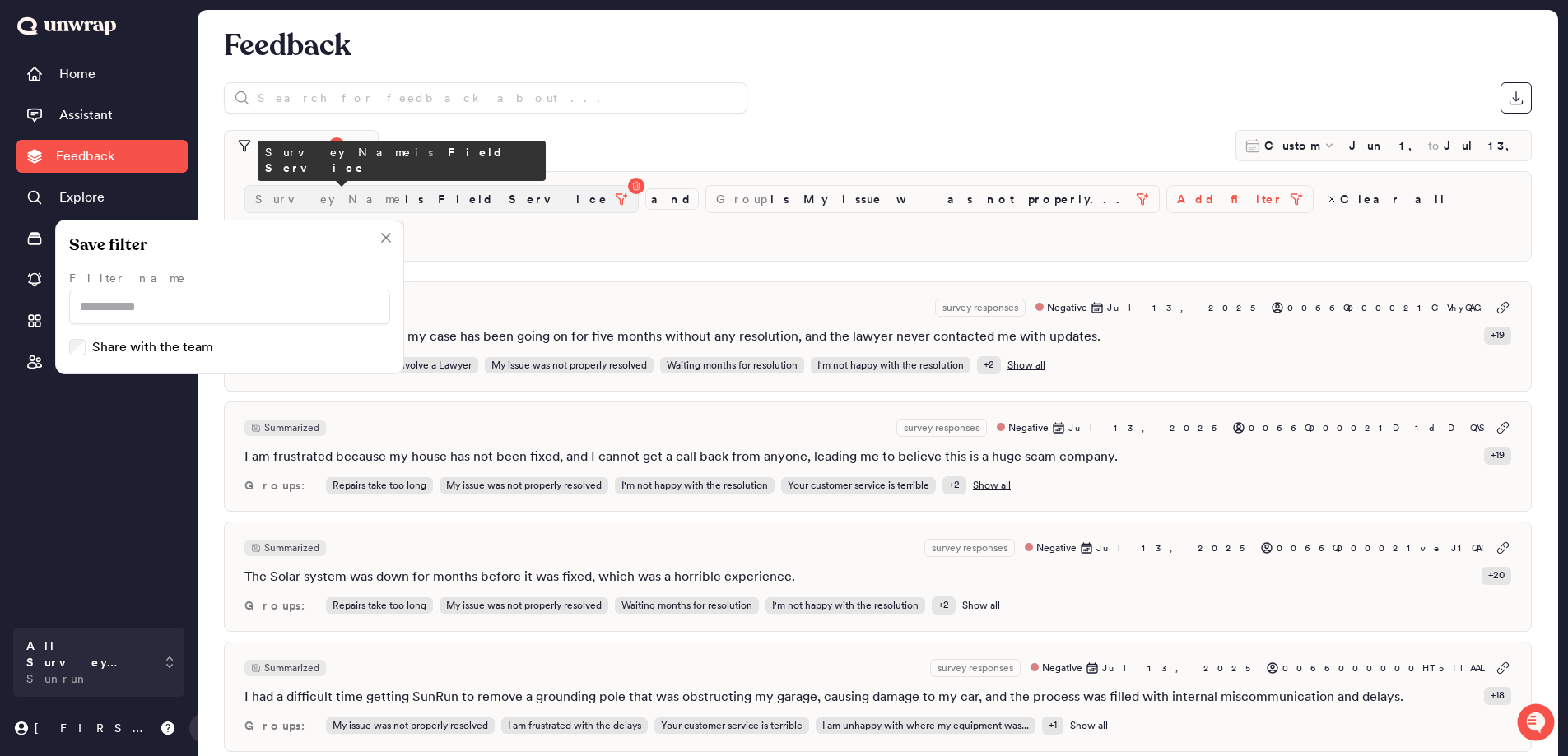 click on "is Field Service" at bounding box center (506, 199) 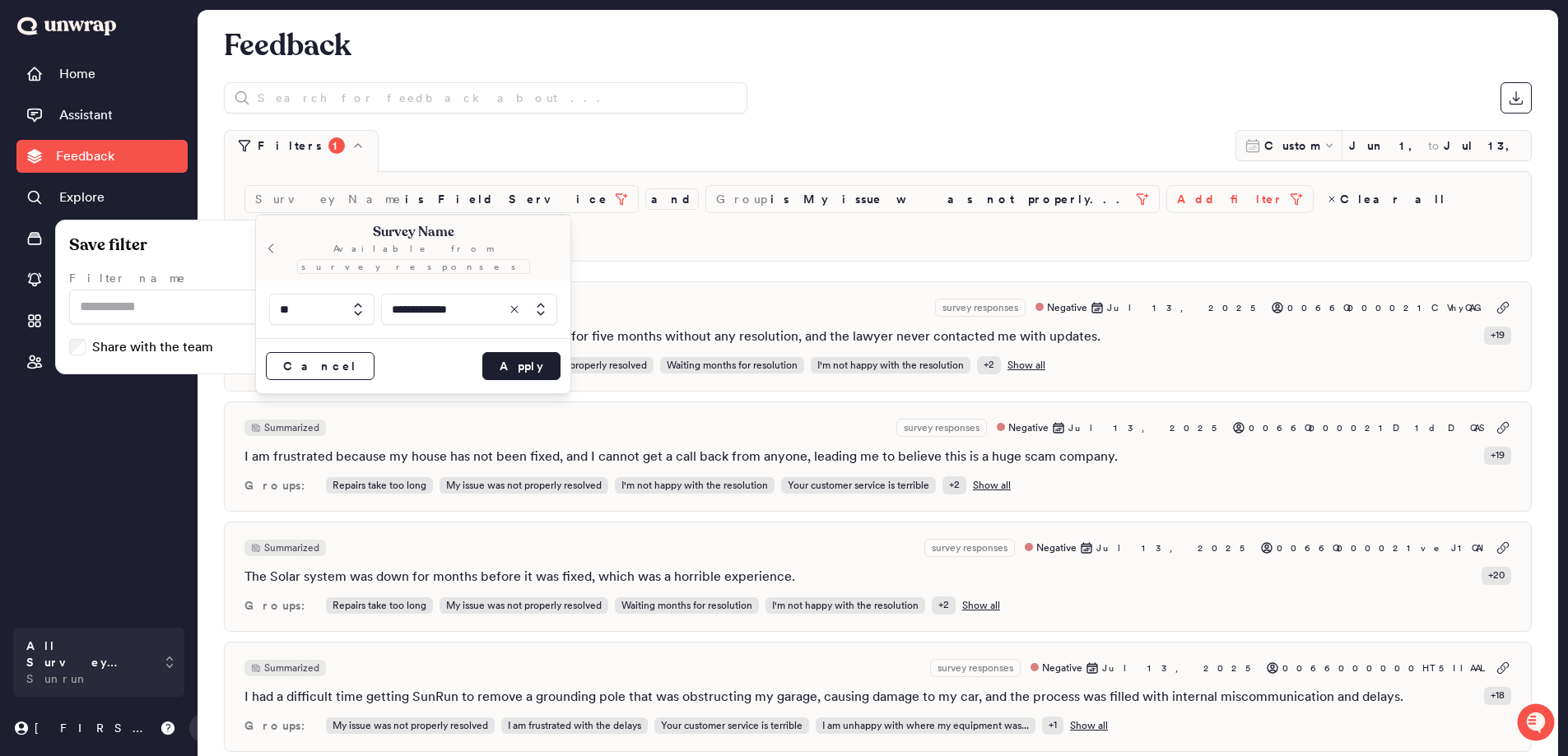 click at bounding box center (322, 309) 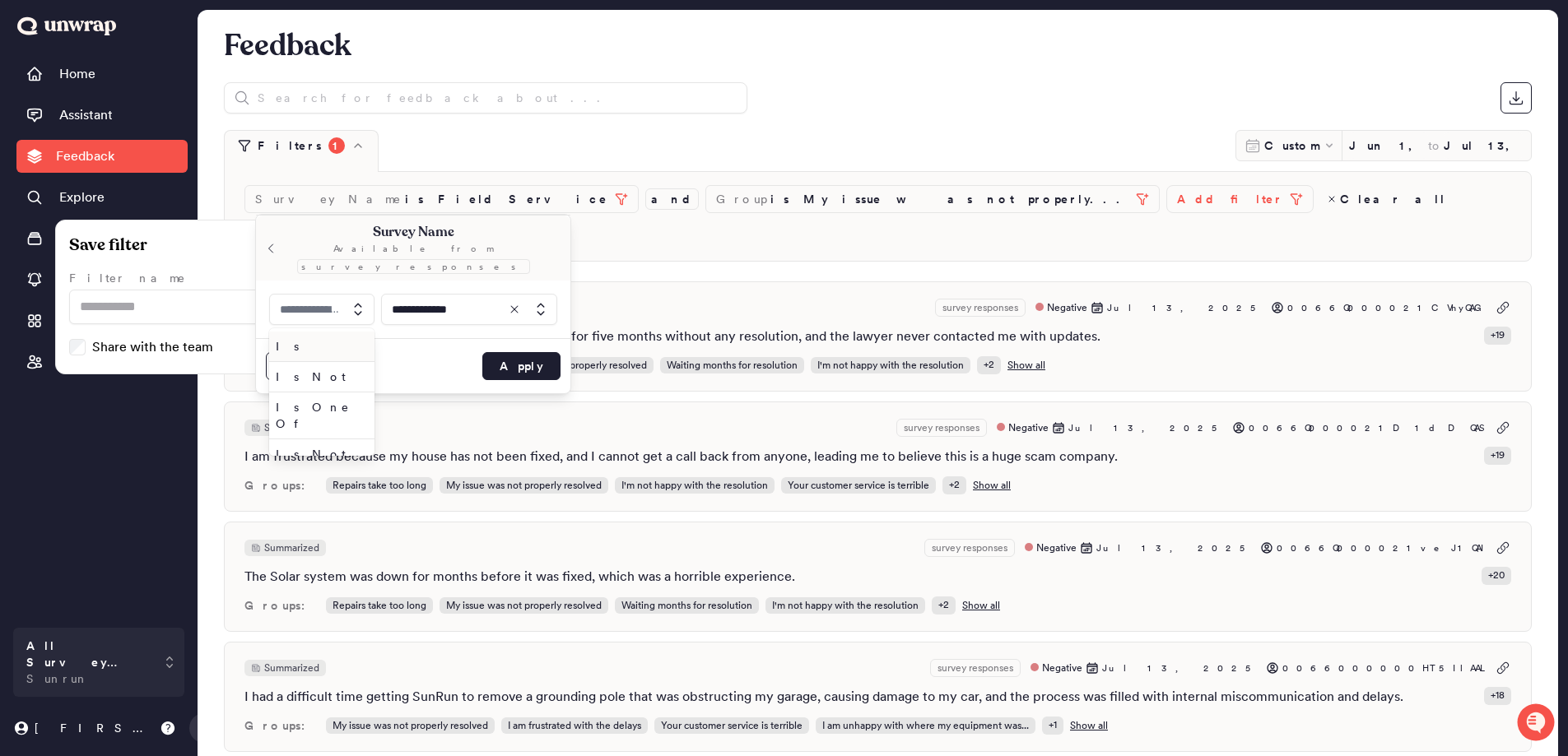 type on "**" 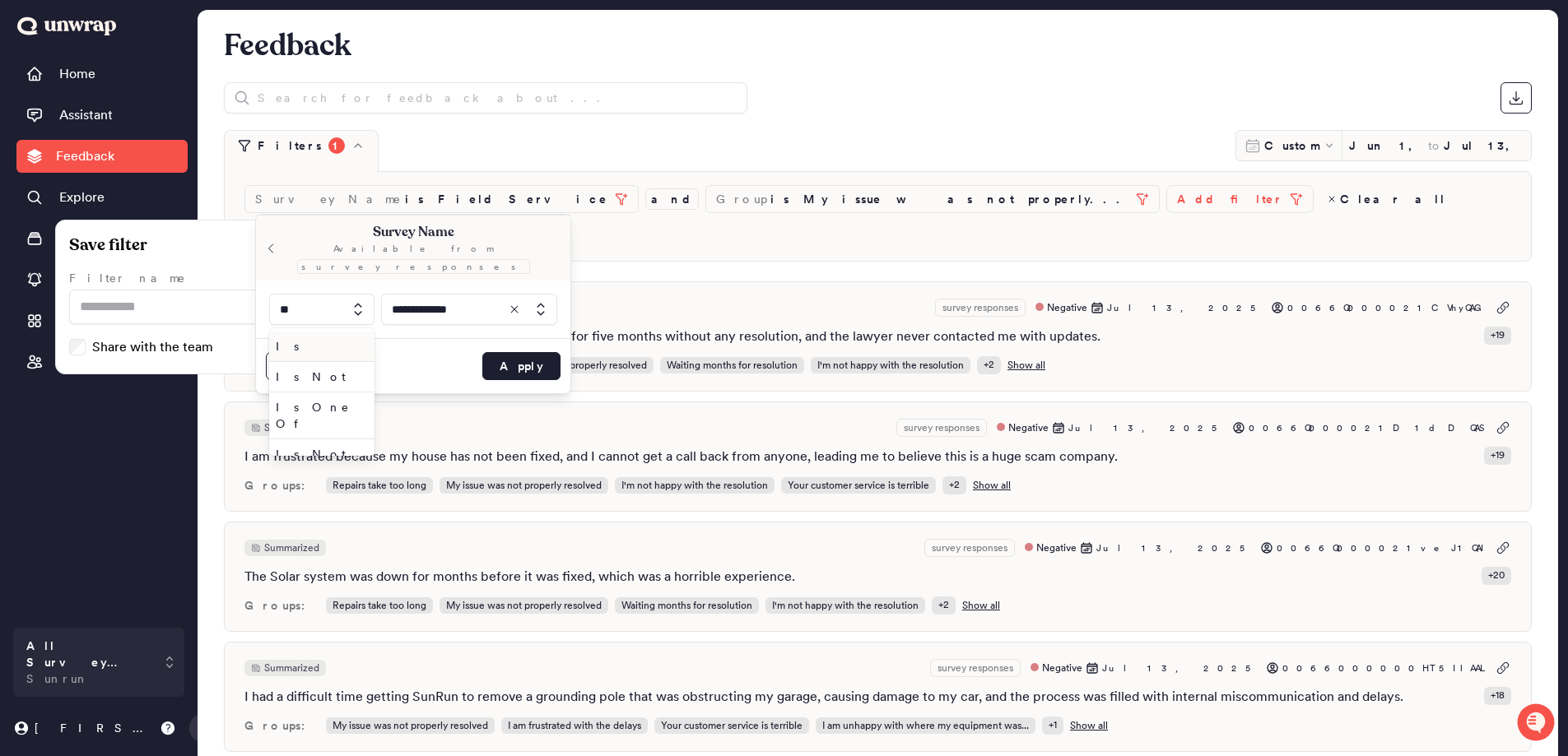 click at bounding box center (322, 309) 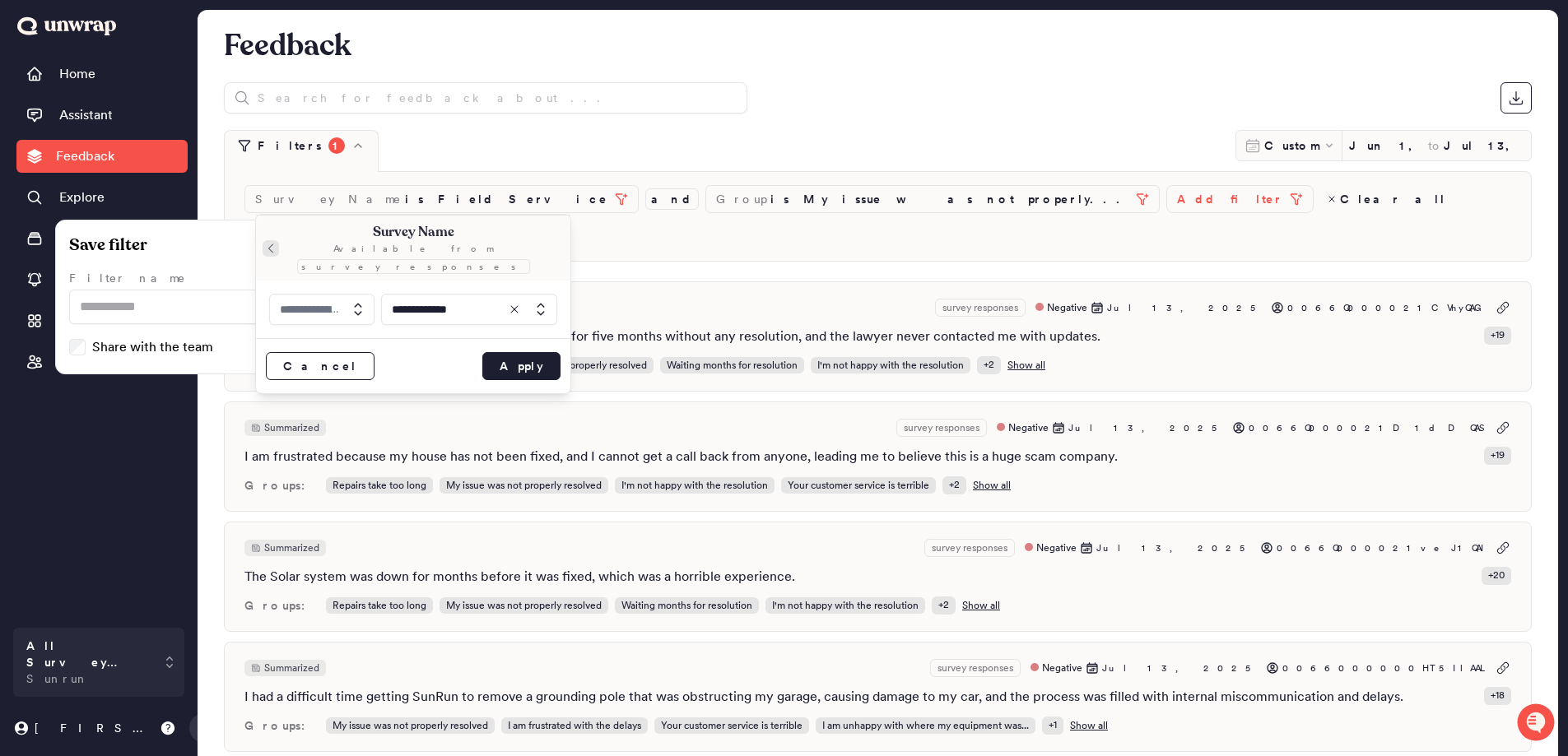type on "**" 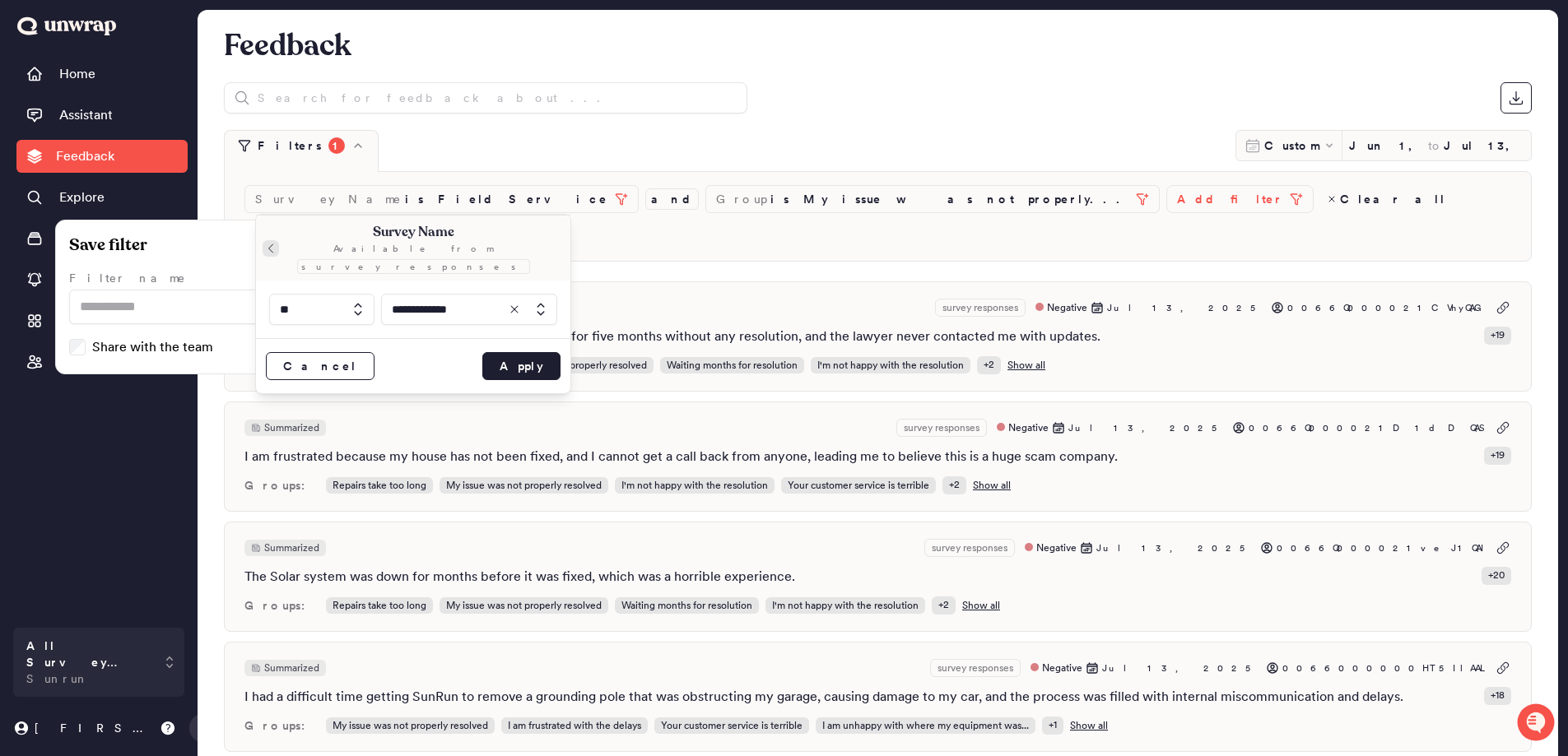 click 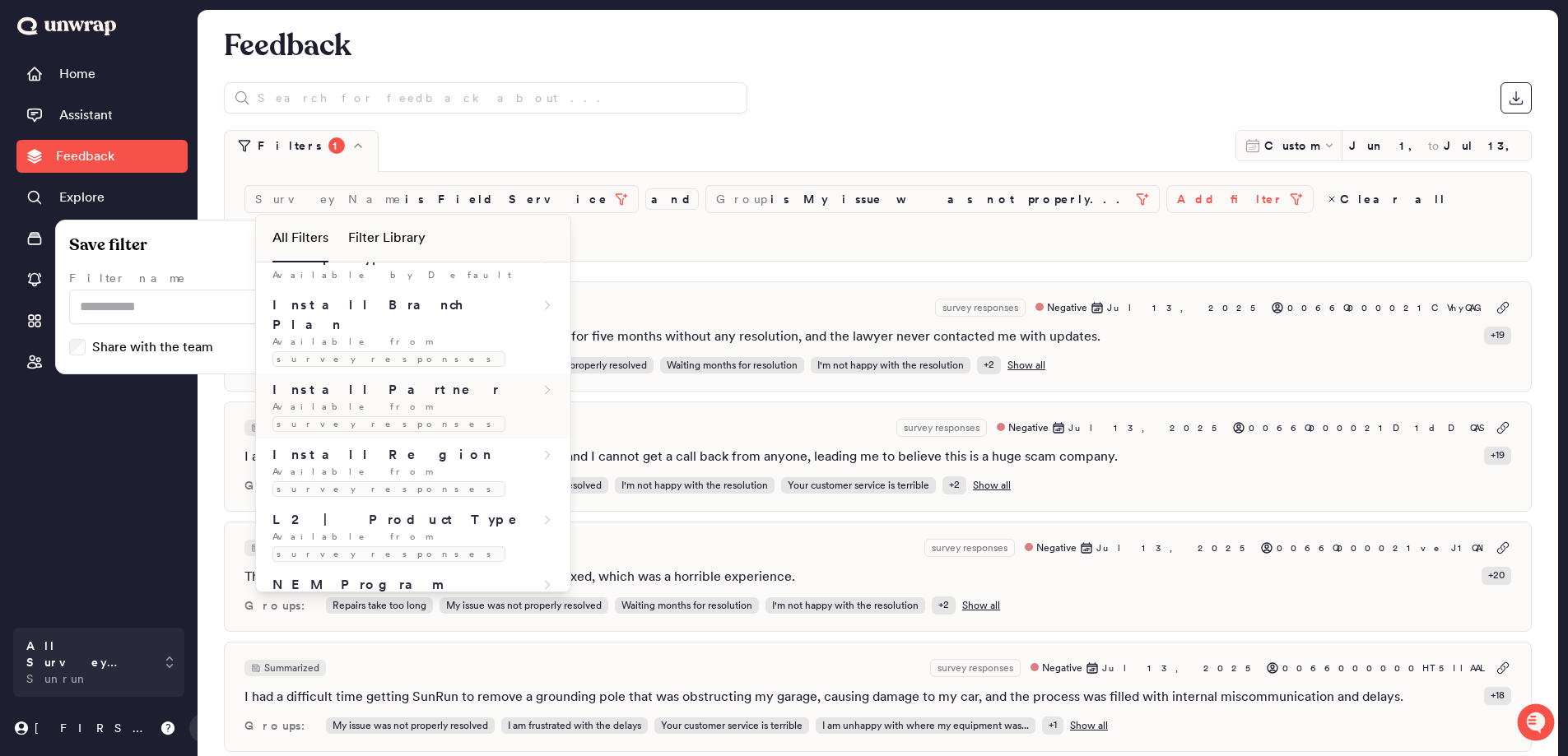 scroll, scrollTop: 658, scrollLeft: 0, axis: vertical 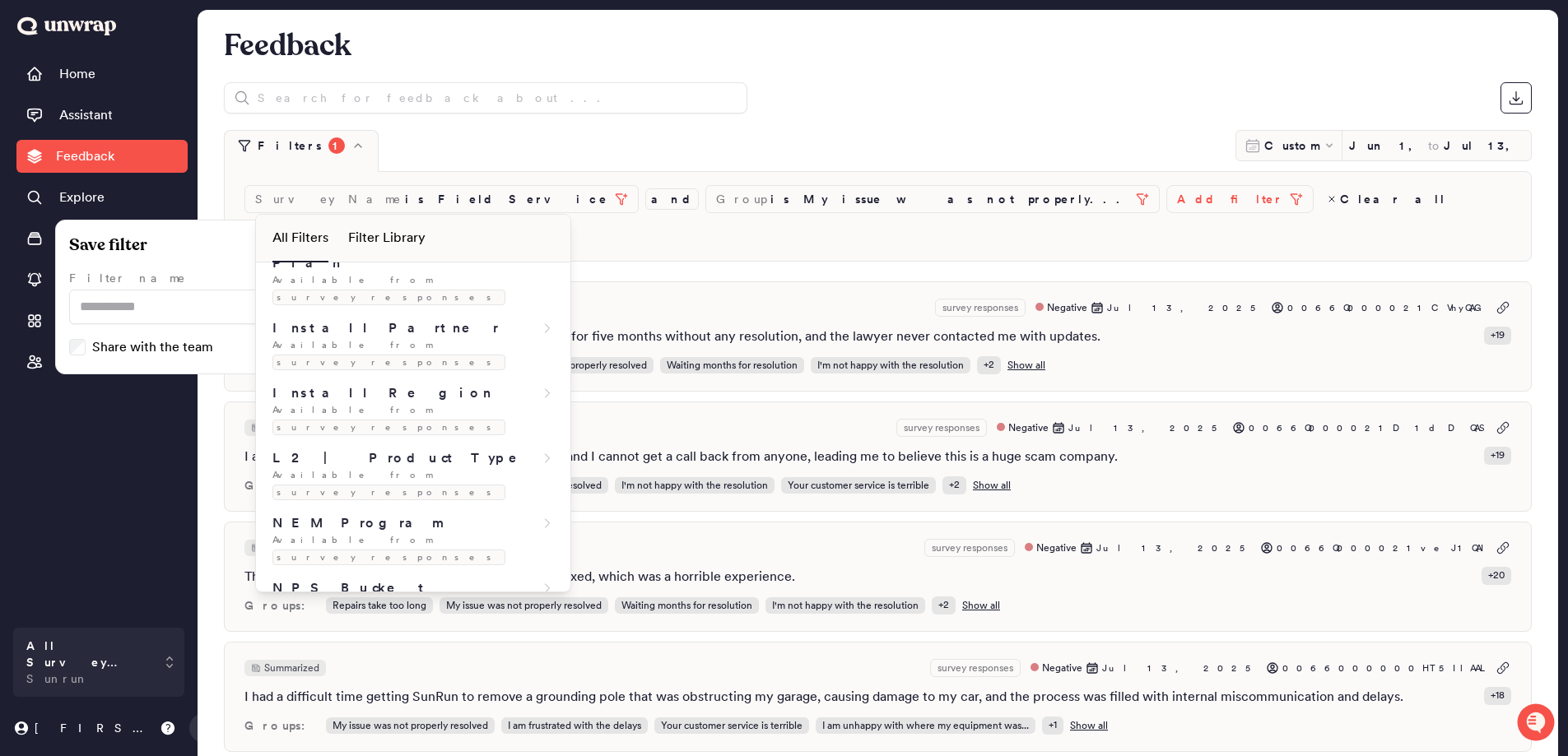 click on "NPS Score" at bounding box center (413, 653) 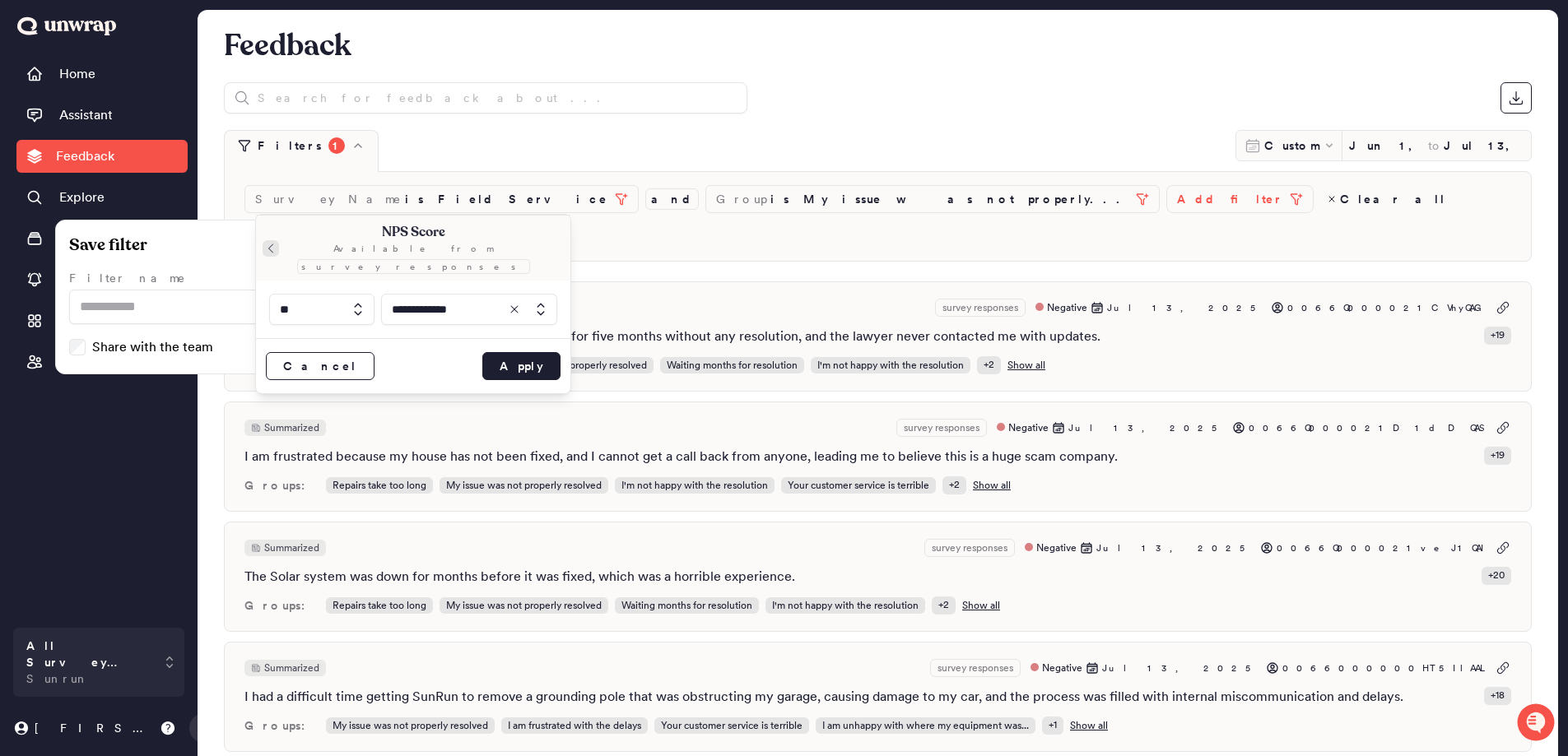 click 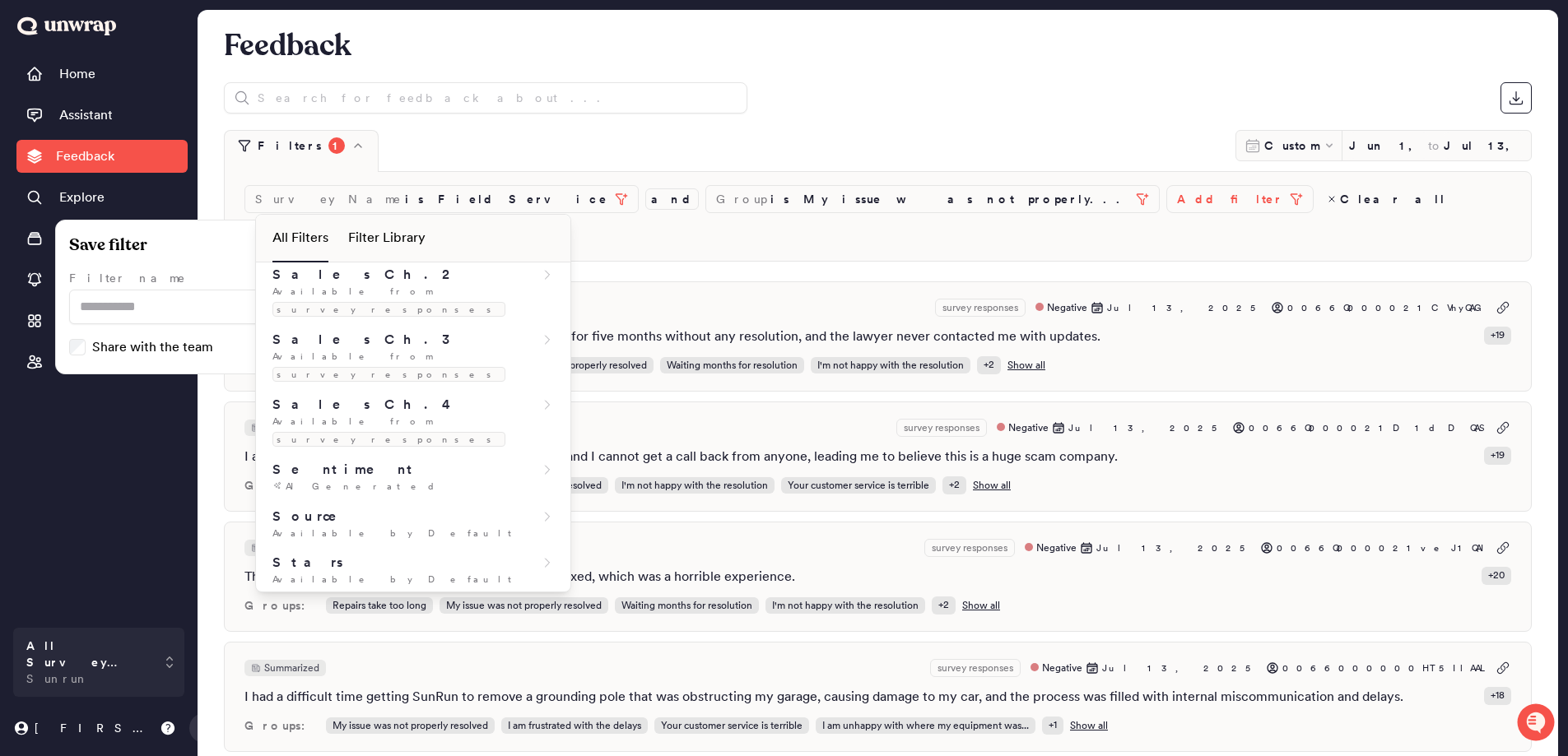 scroll, scrollTop: 1563, scrollLeft: 0, axis: vertical 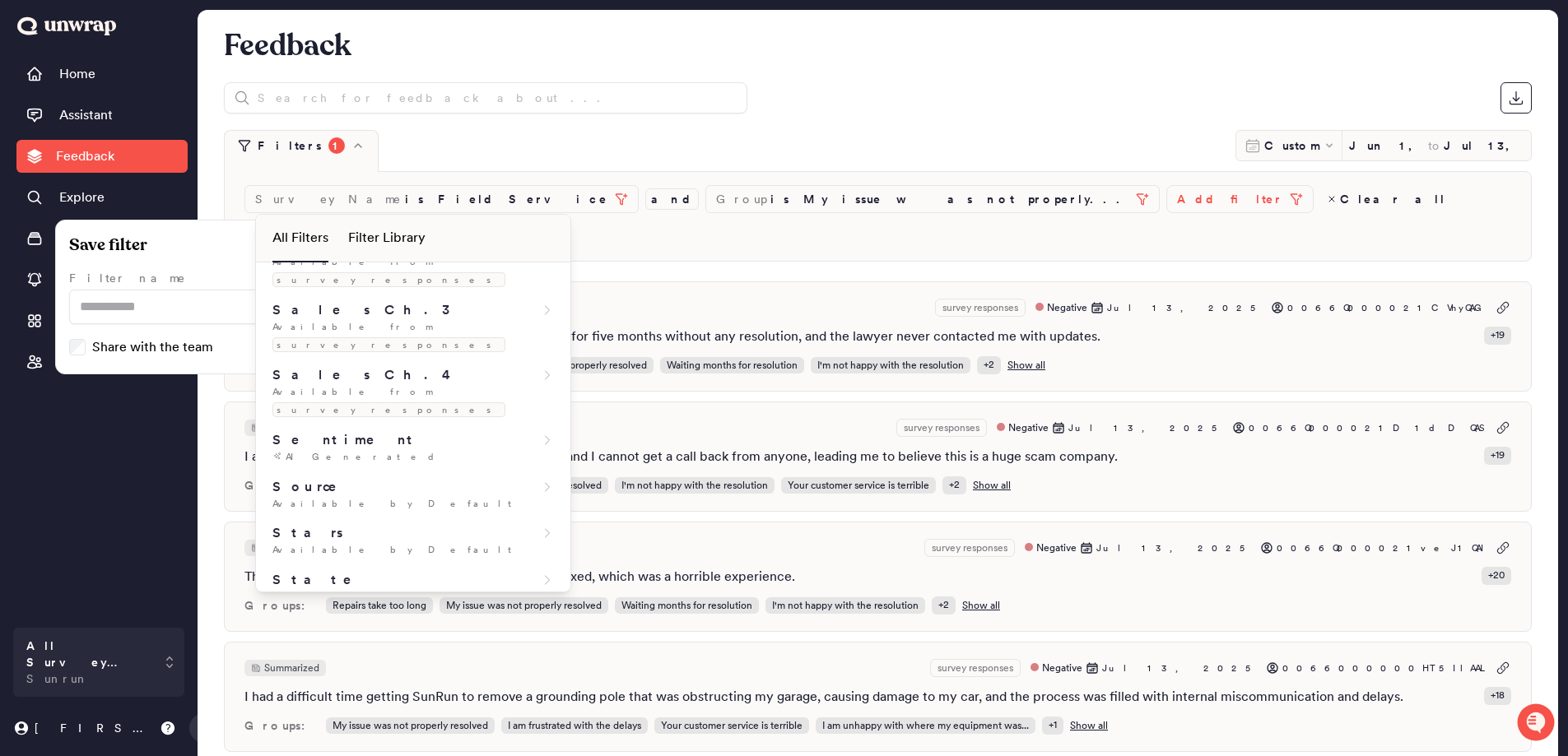 click on "Survey Name" at bounding box center (364, 840) 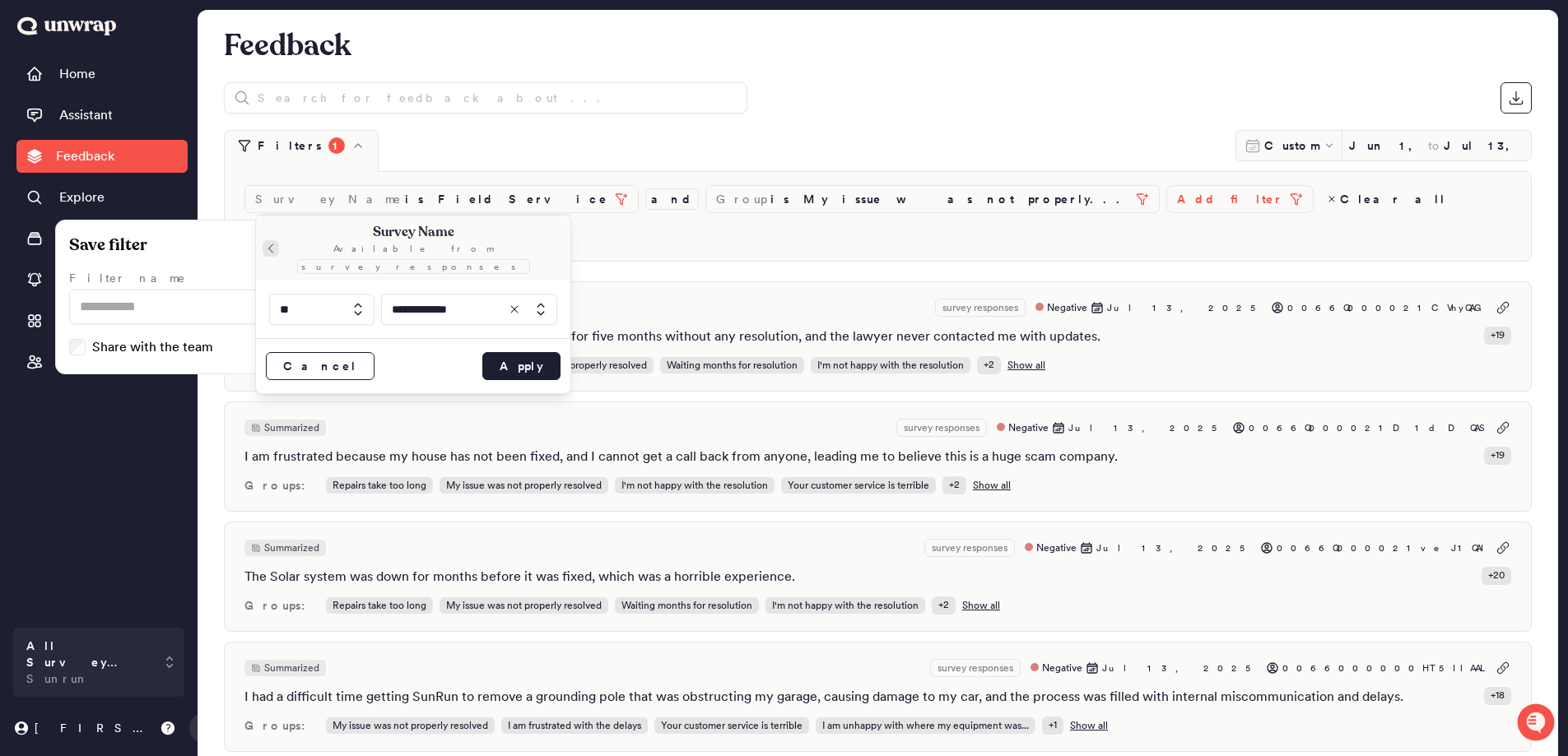 click 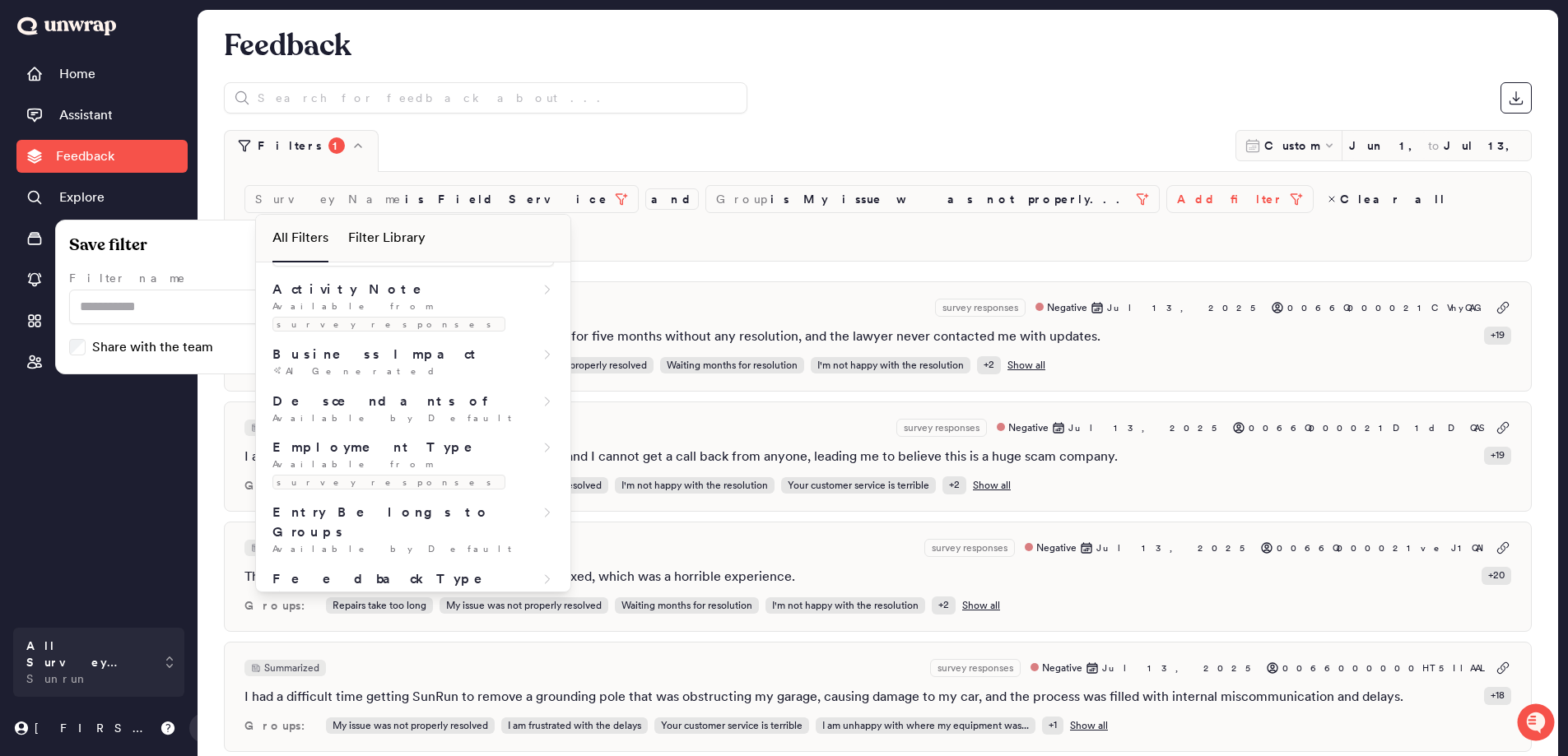 scroll, scrollTop: 165, scrollLeft: 0, axis: vertical 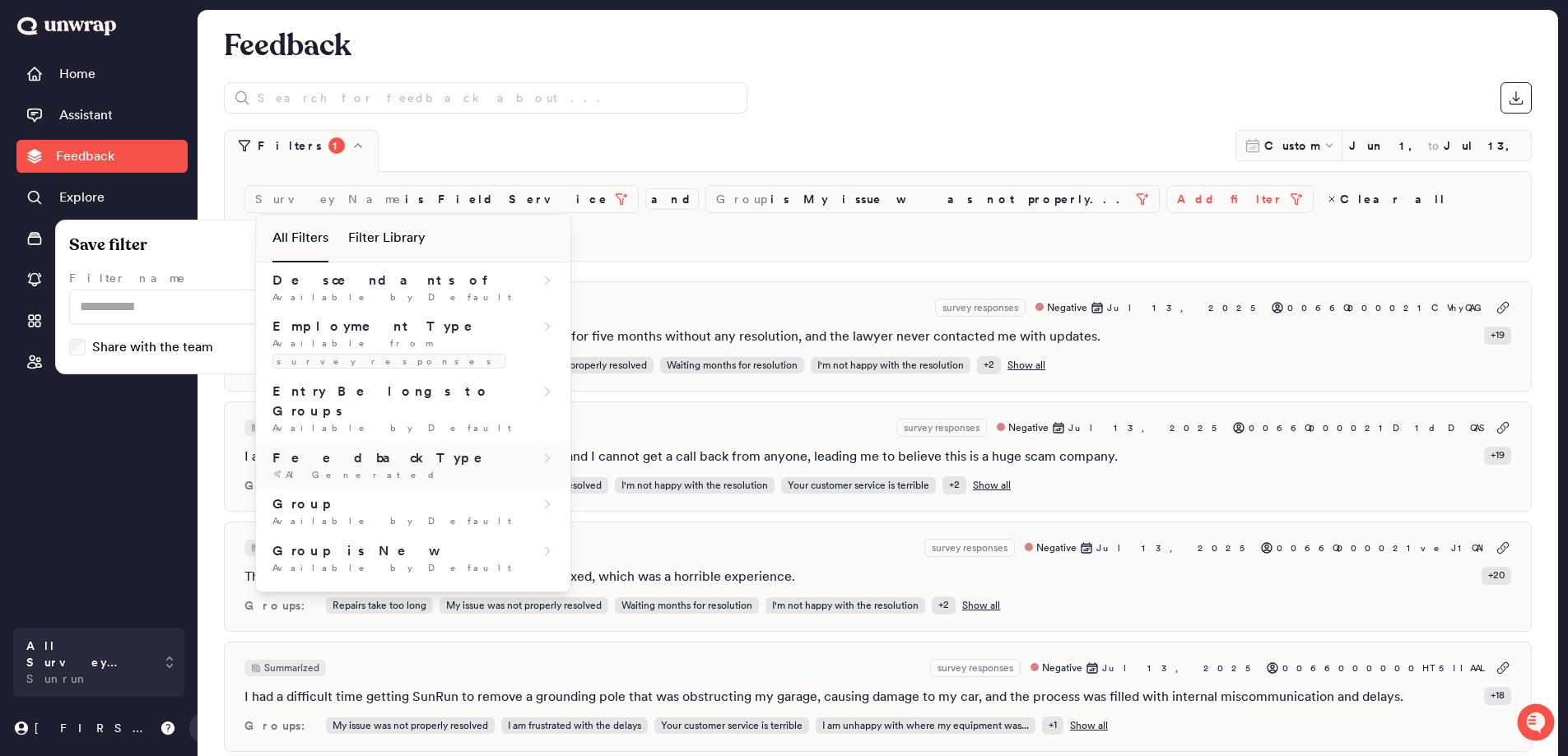 click on "AI Generated" at bounding box center (413, 475) 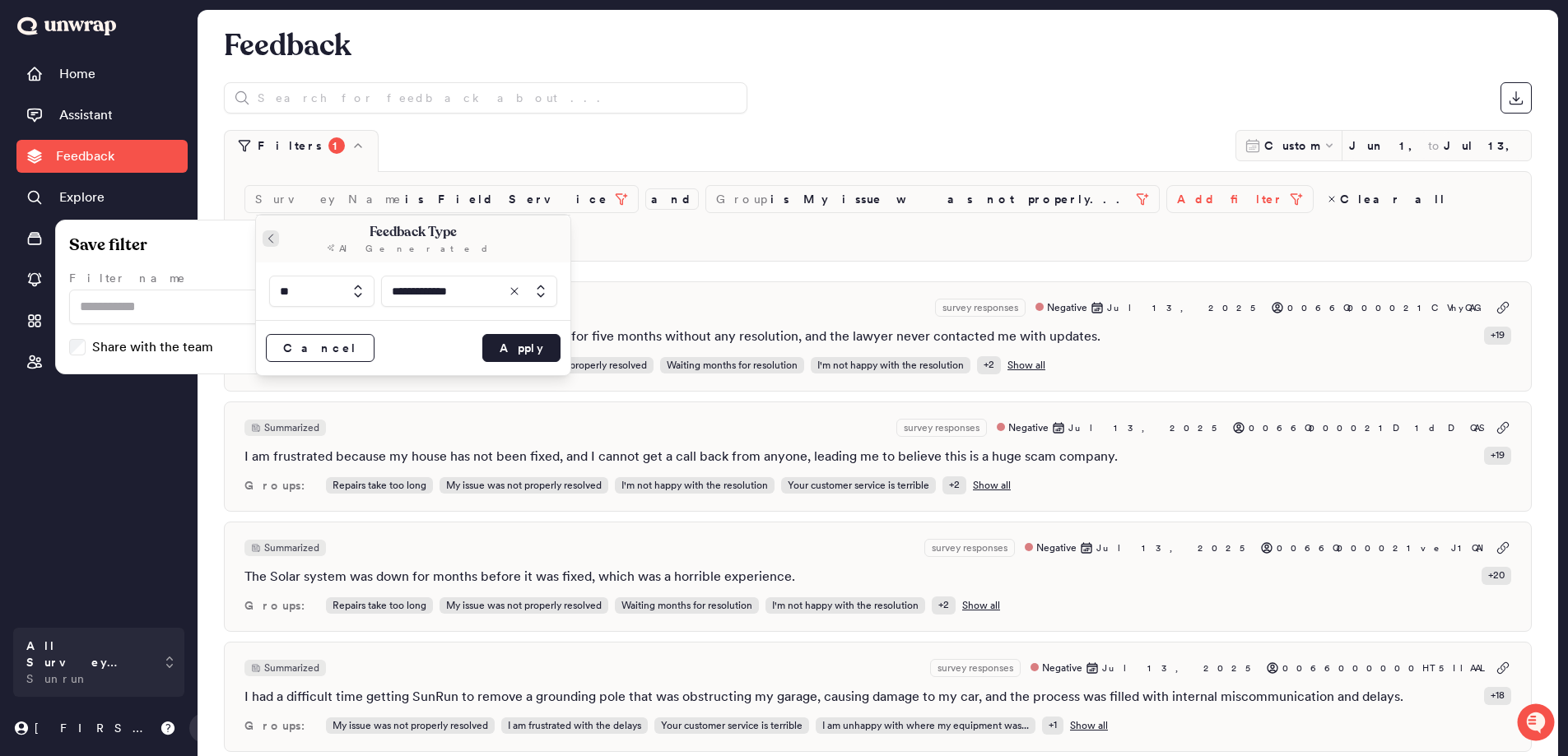 click 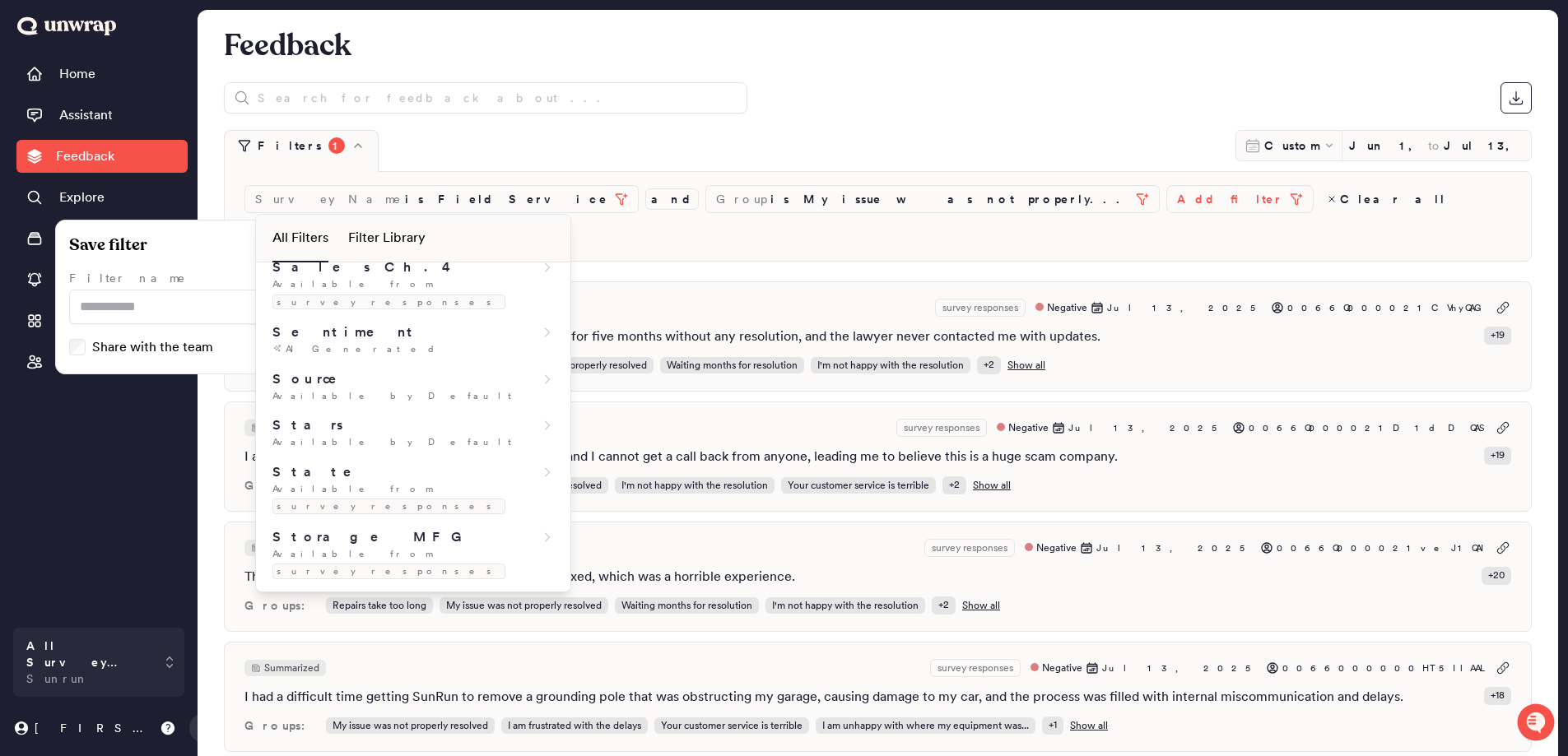 scroll, scrollTop: 1674, scrollLeft: 0, axis: vertical 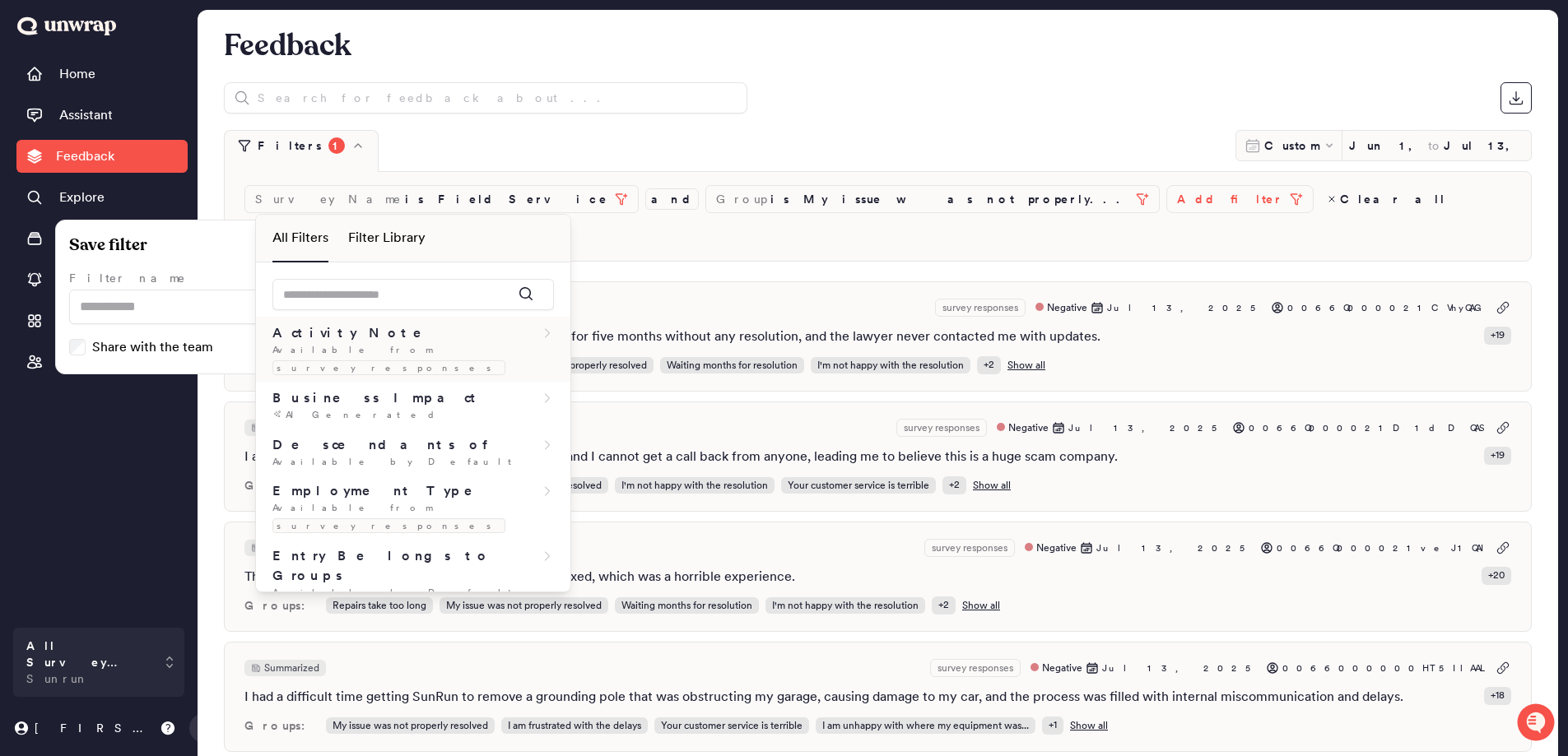 click on "Activity Note" at bounding box center [358, 333] 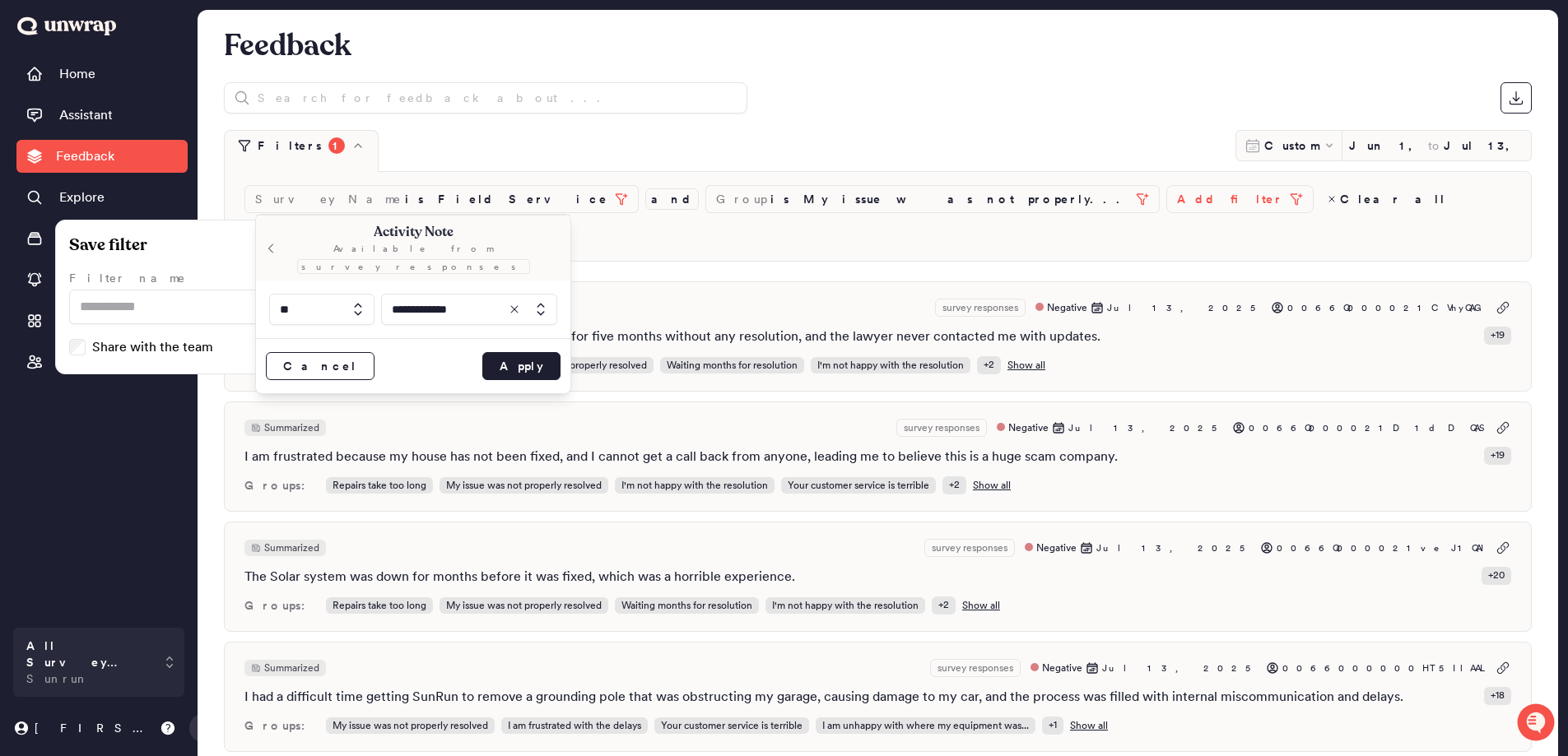 click at bounding box center [469, 309] 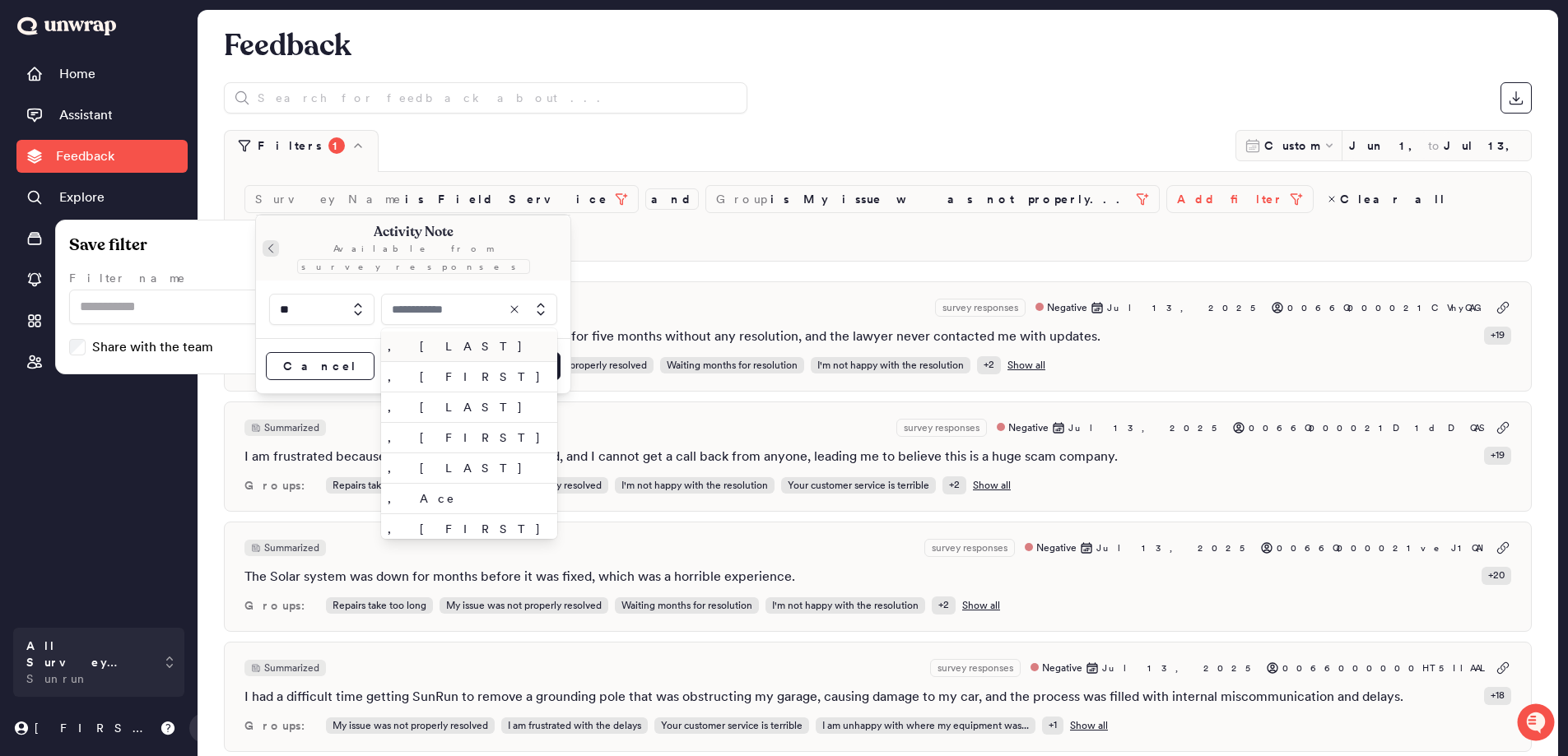 type on "**********" 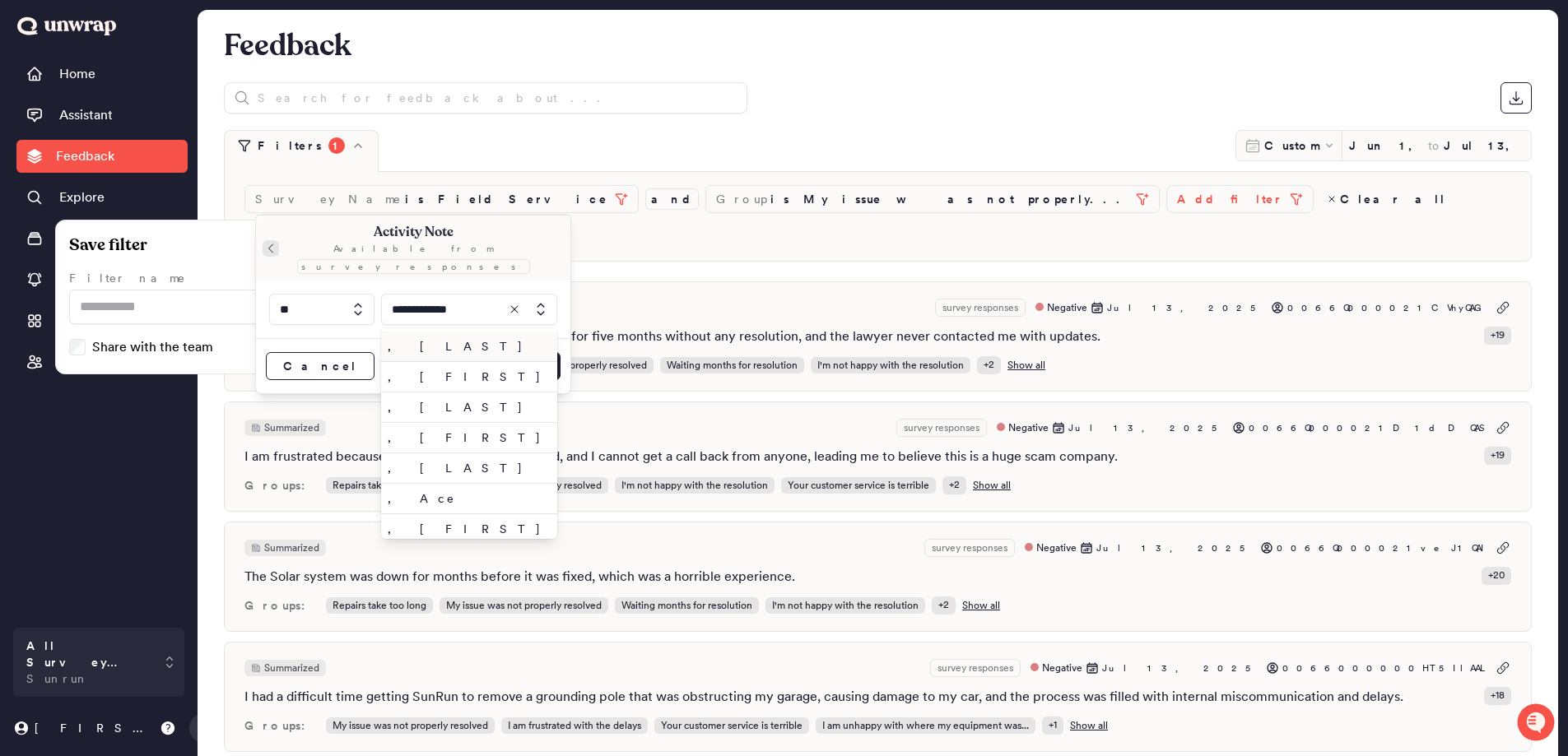 click 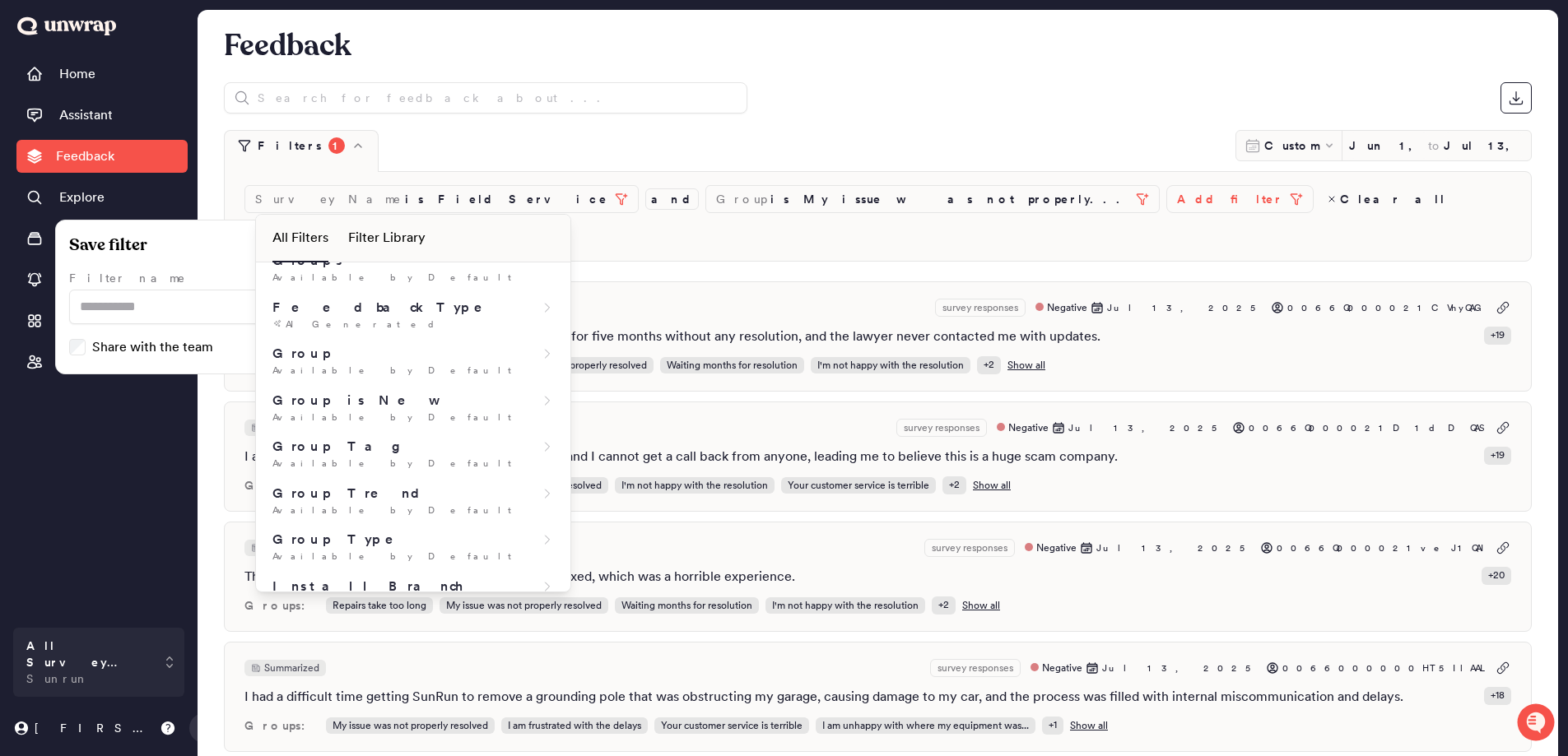 scroll, scrollTop: 329, scrollLeft: 0, axis: vertical 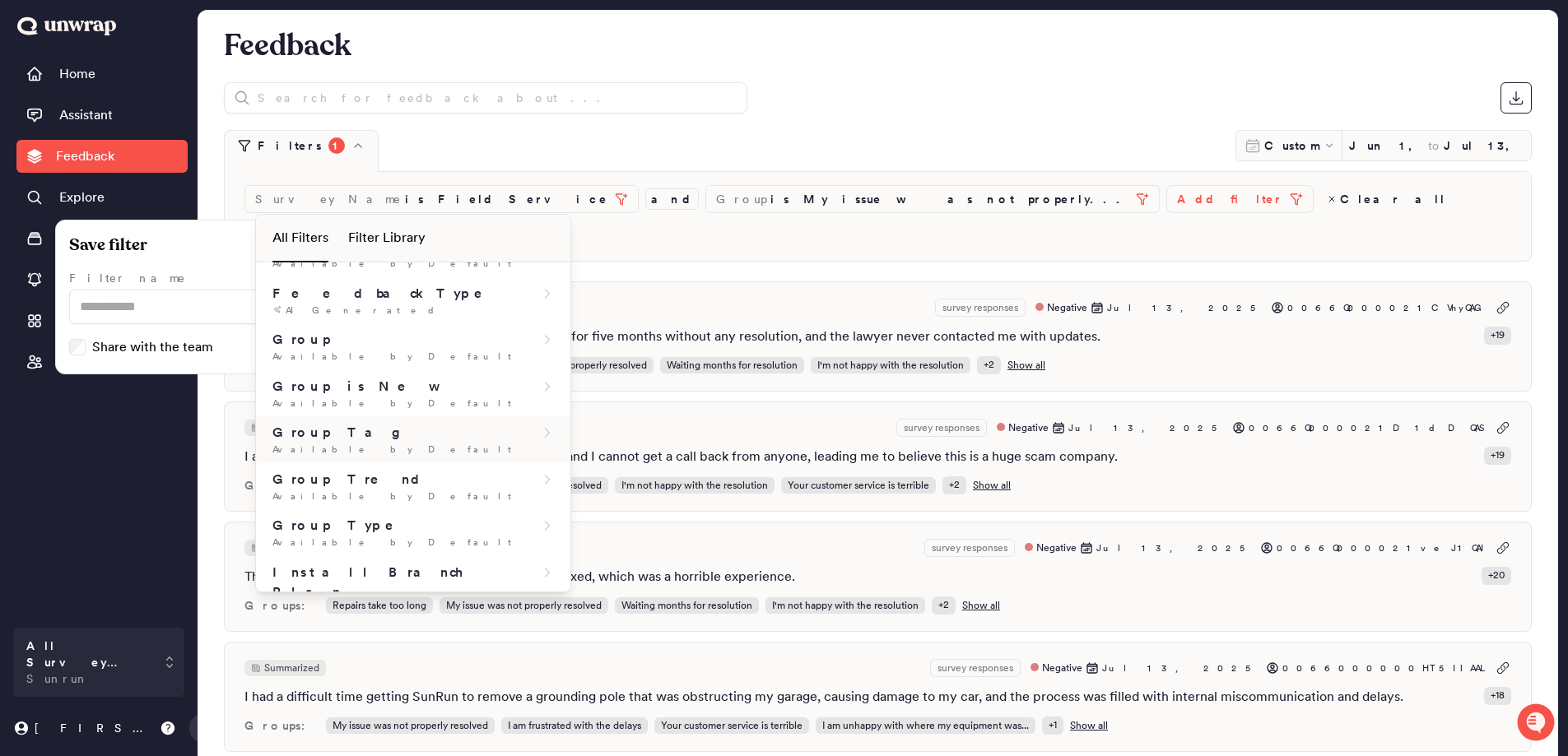 click on "Available by Default" at bounding box center (413, 449) 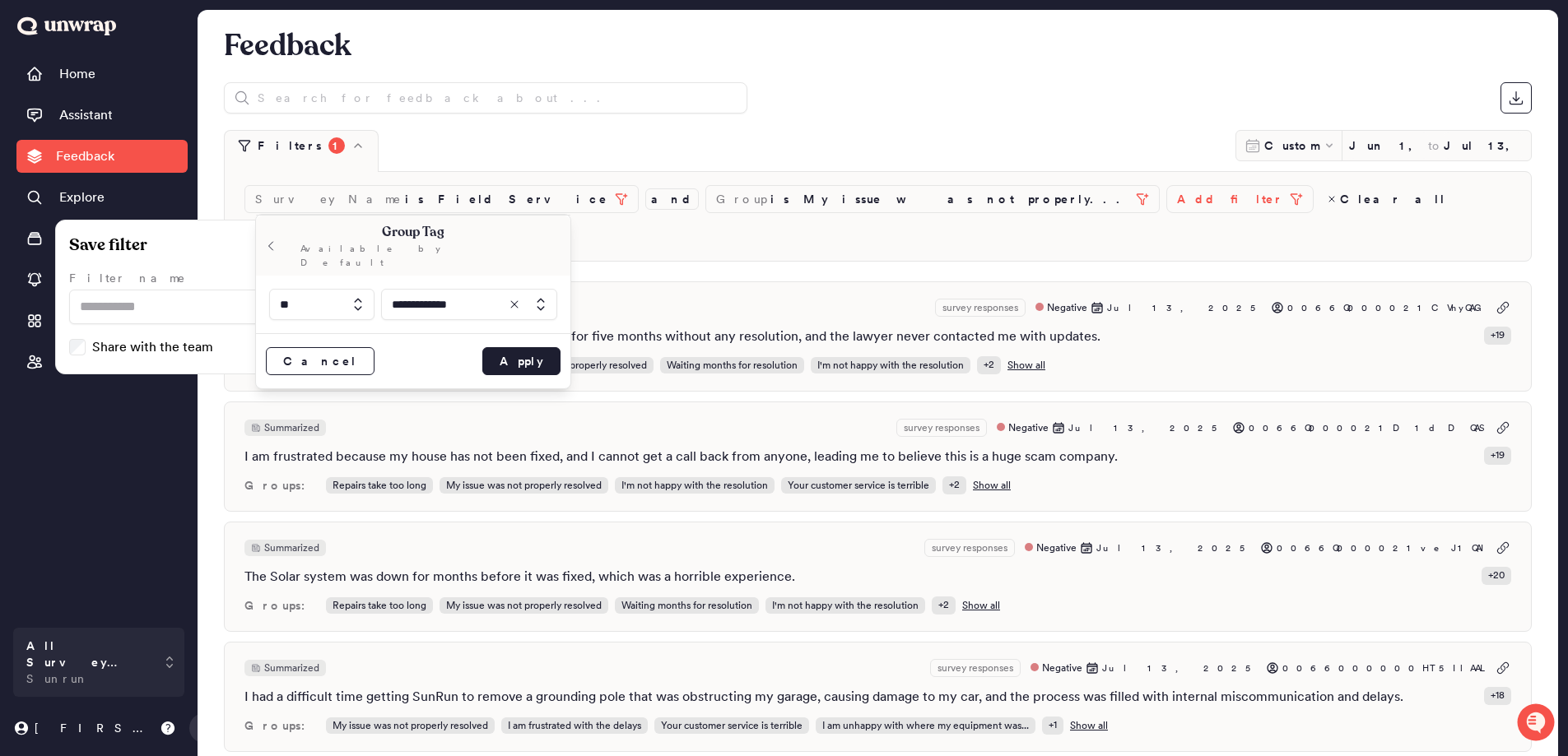 click at bounding box center (469, 304) 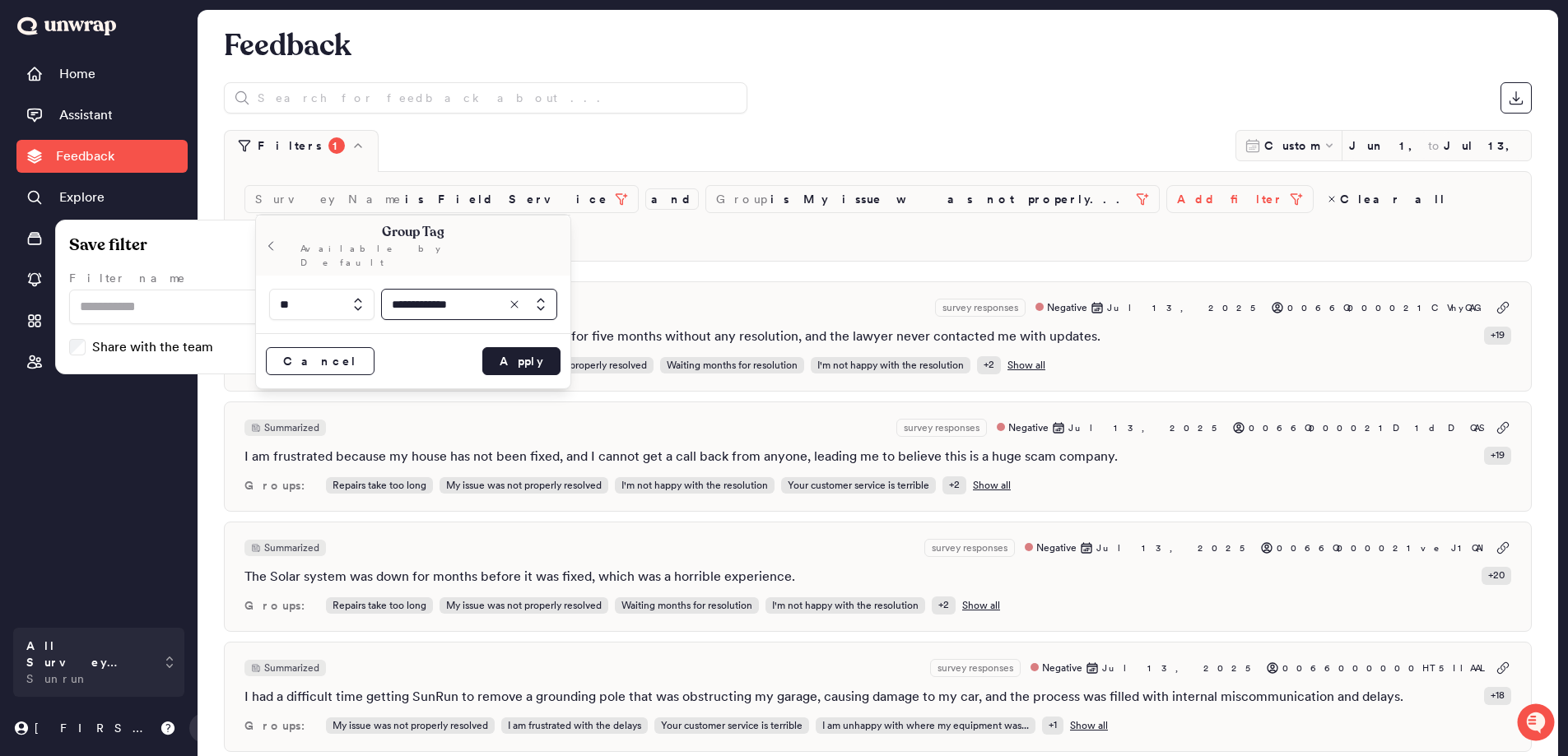type 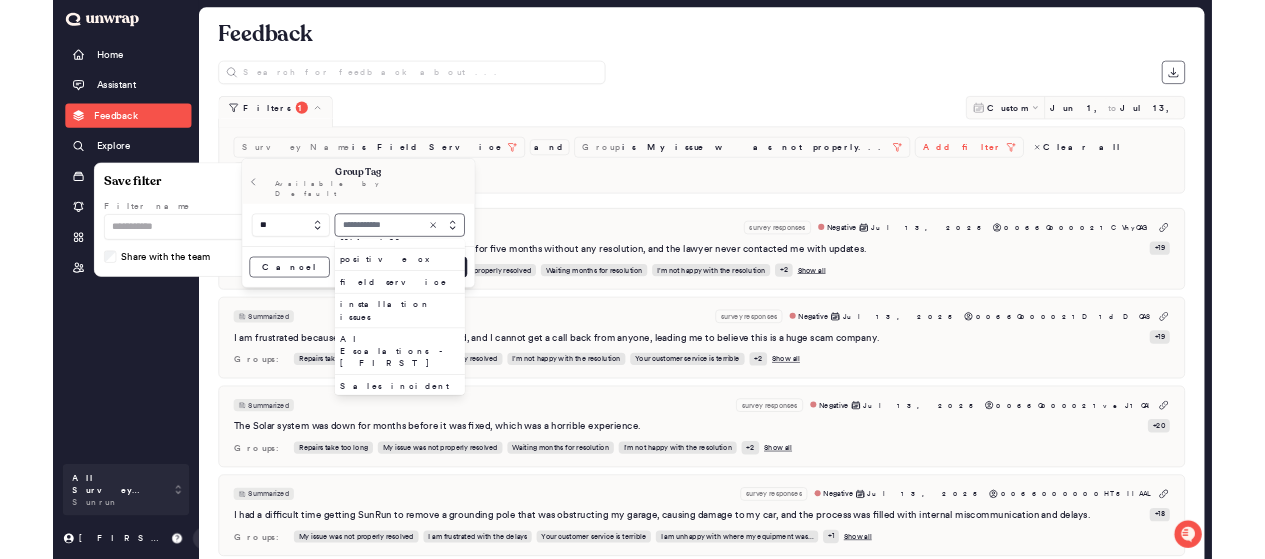 scroll, scrollTop: 700, scrollLeft: 0, axis: vertical 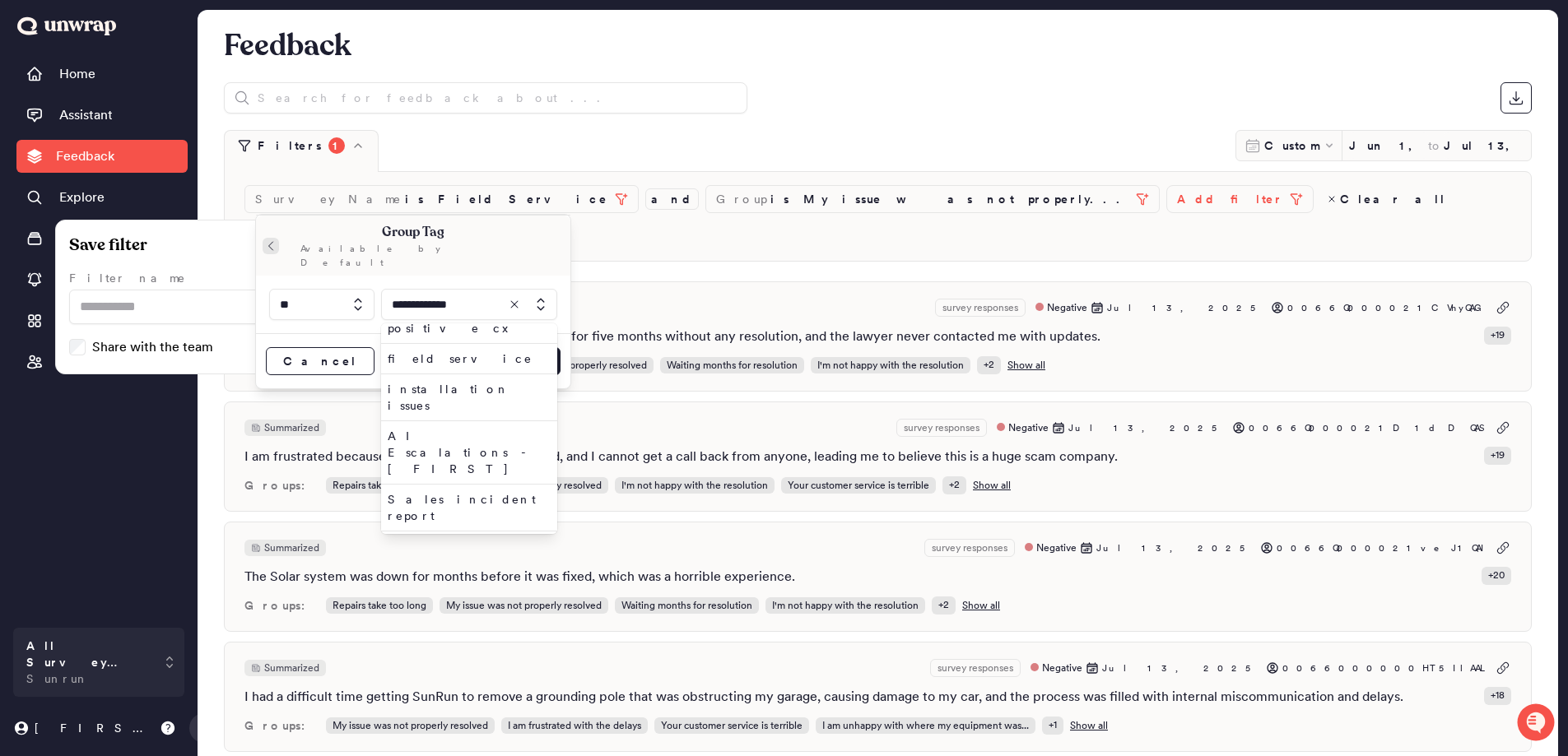 click 